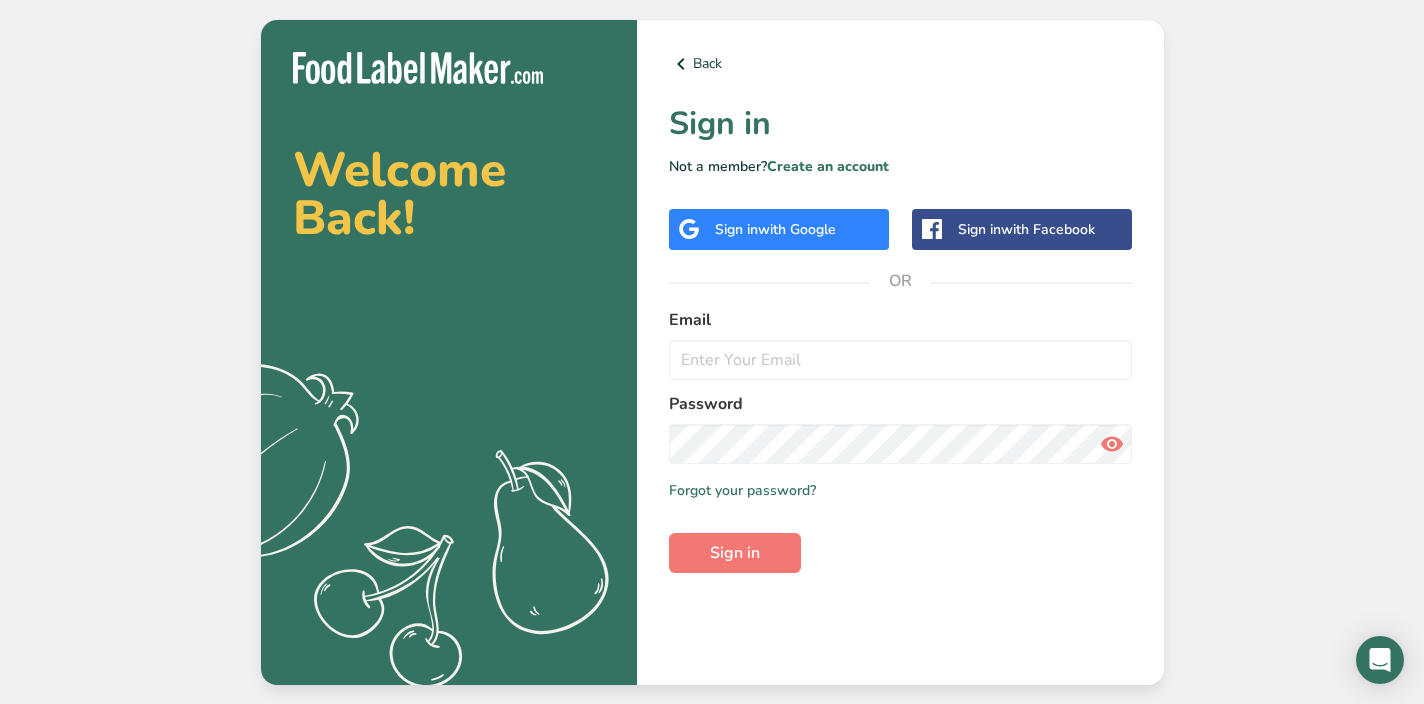 scroll, scrollTop: 0, scrollLeft: 0, axis: both 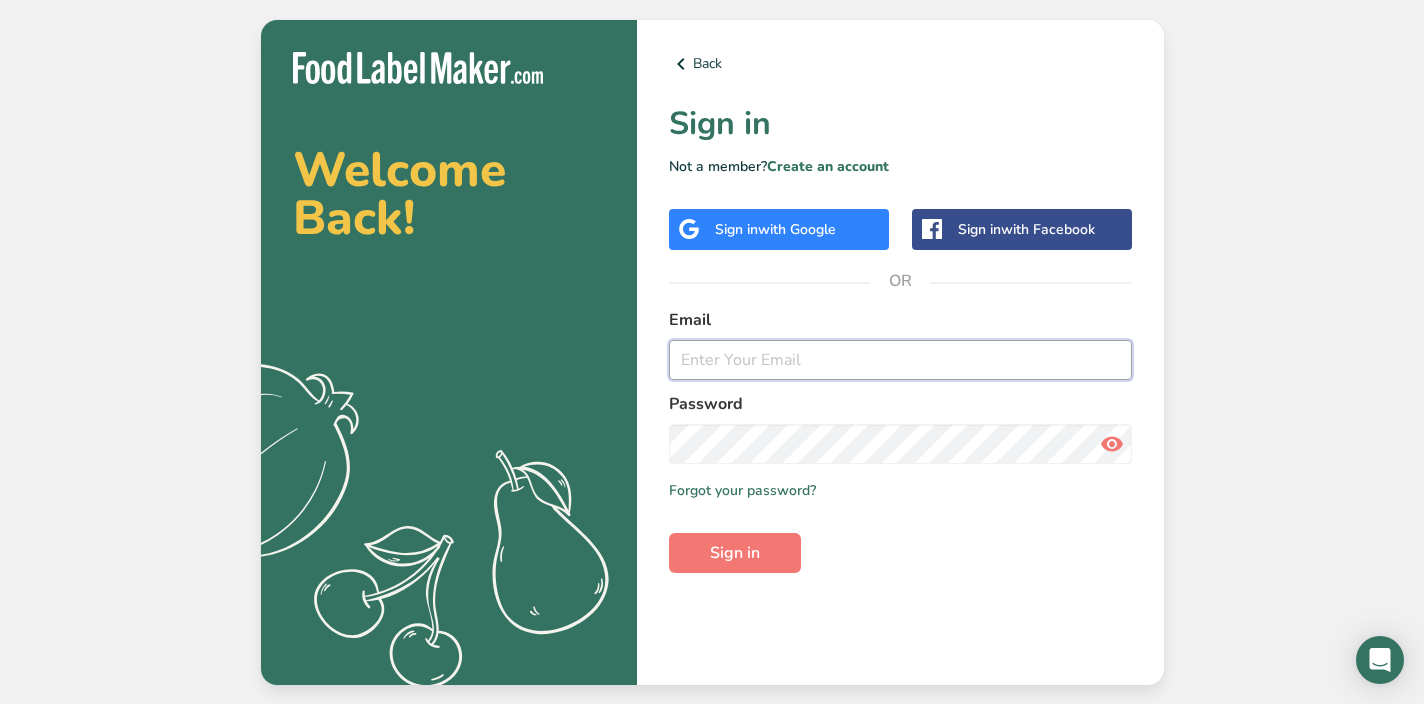 type on "[EMAIL_ADDRESS][DOMAIN_NAME]" 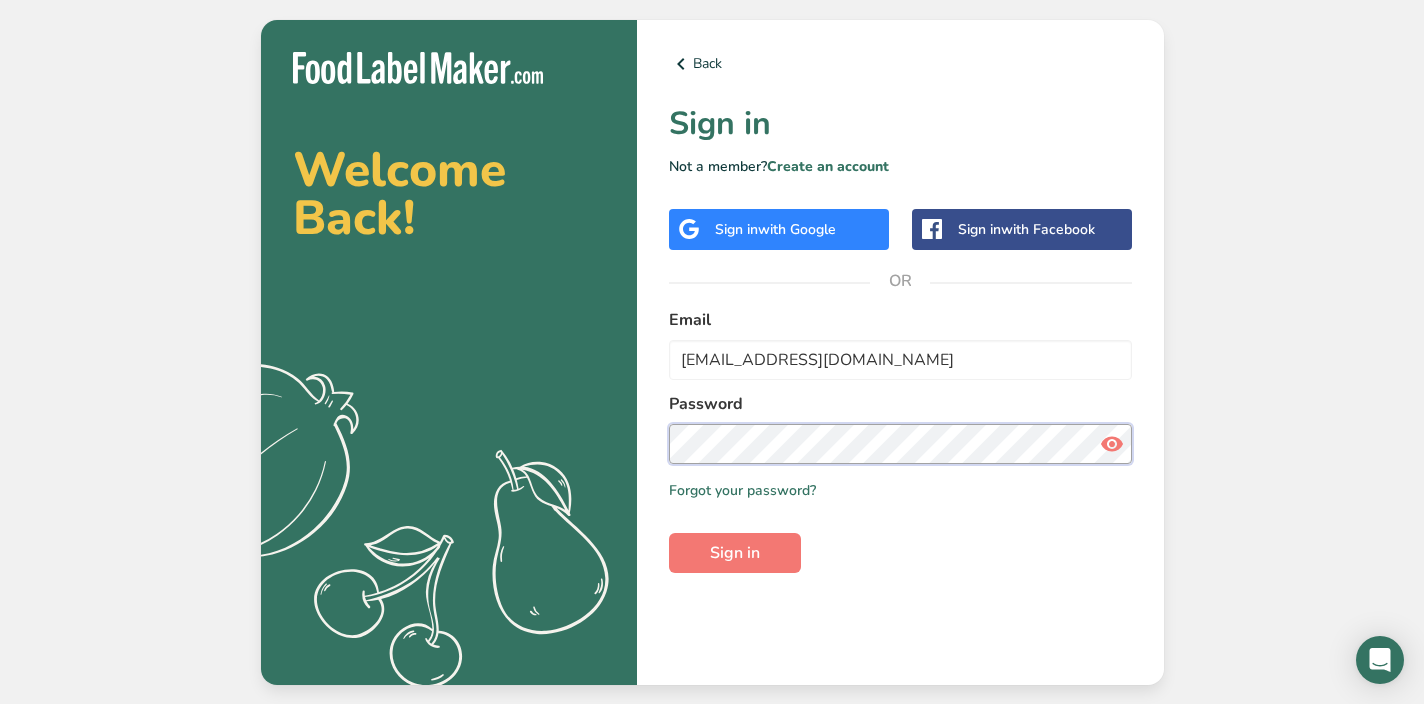 click on "Sign in" at bounding box center (735, 553) 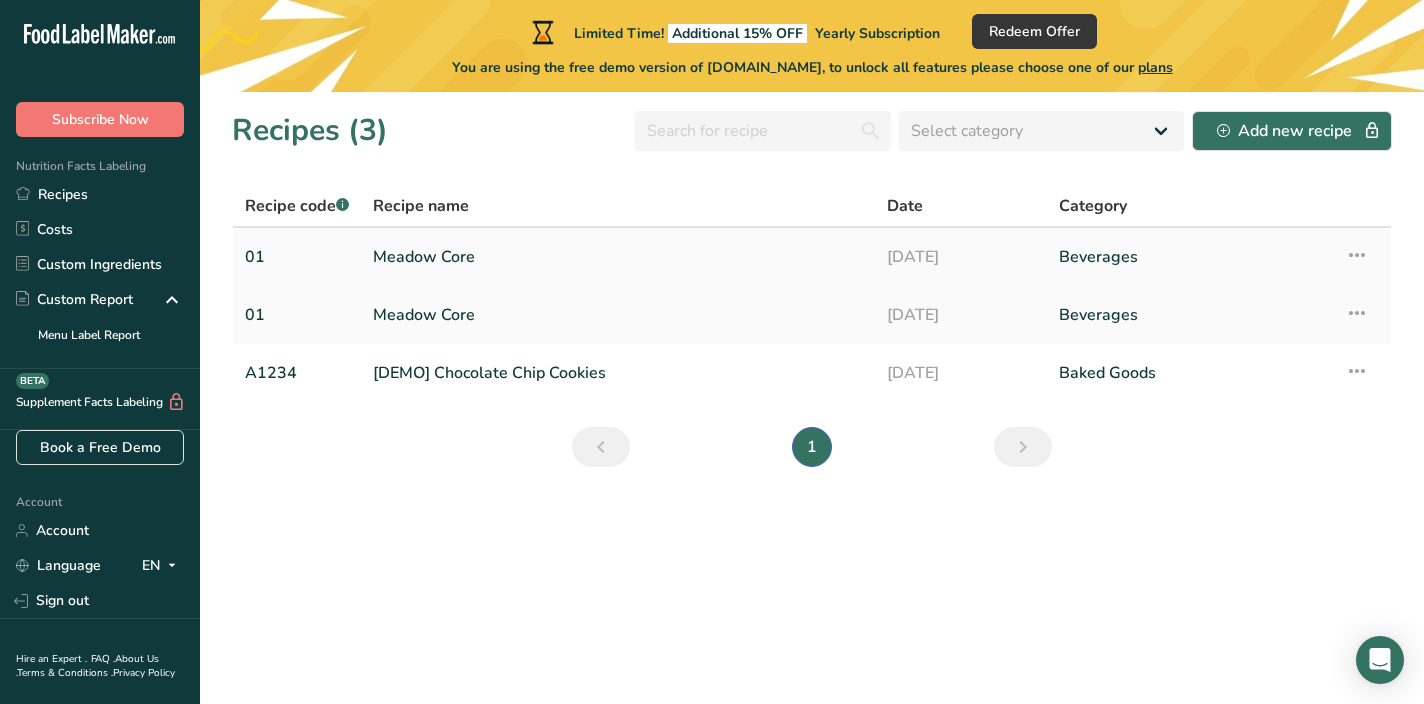 click on "[DATE]" at bounding box center (961, 257) 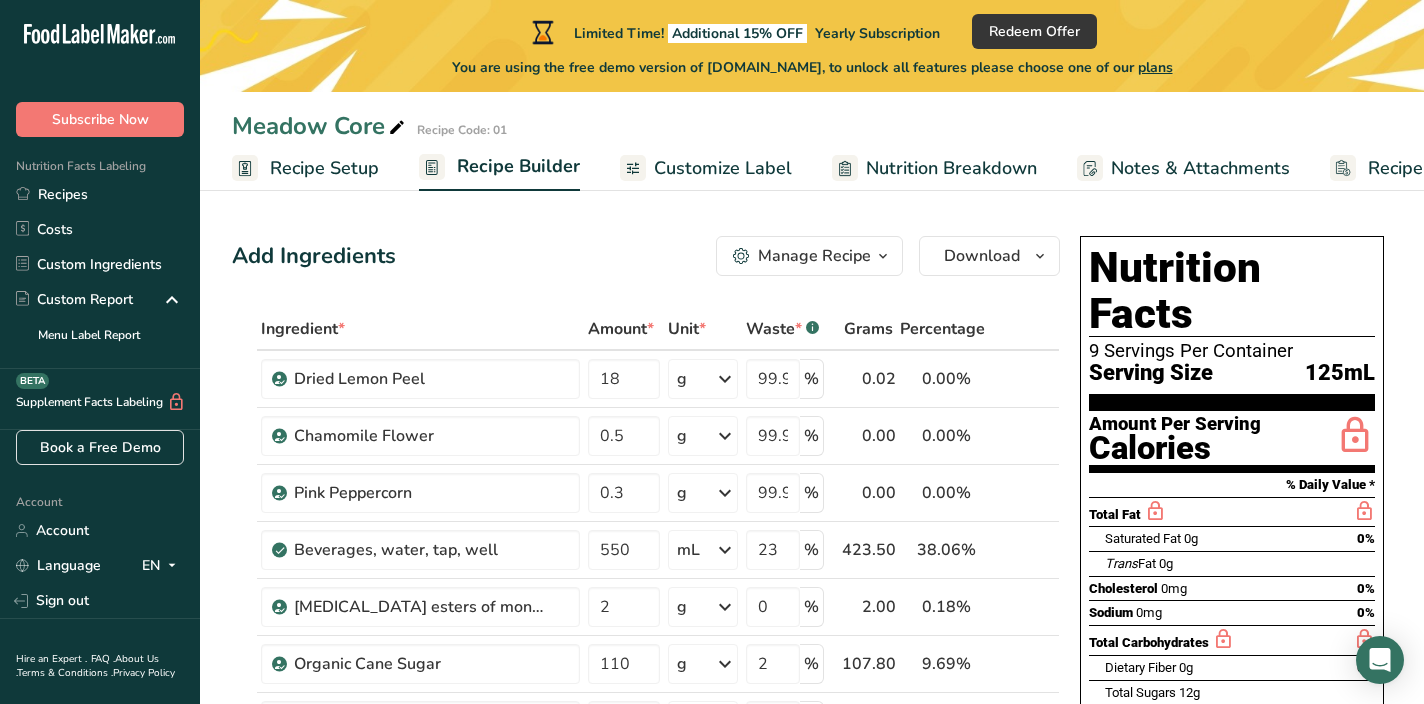 click on "Recipe Setup" at bounding box center [324, 168] 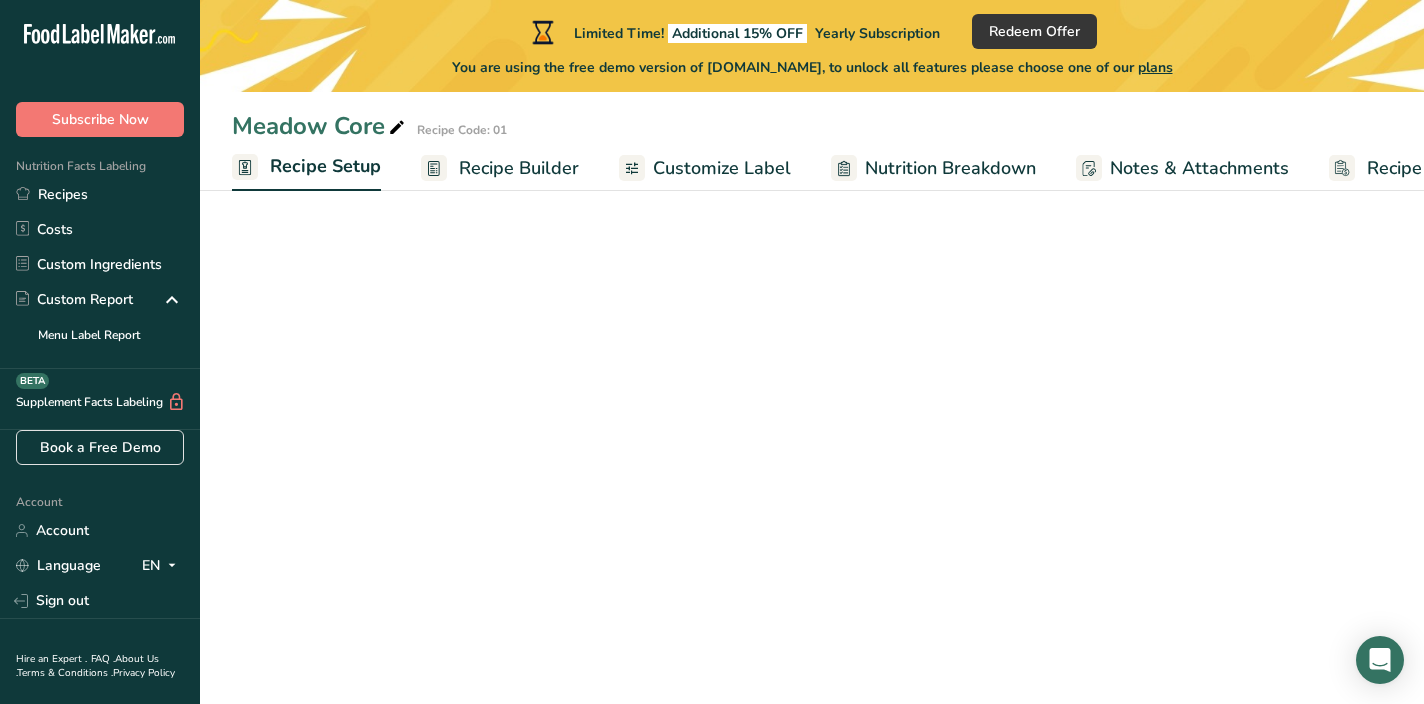 scroll, scrollTop: 0, scrollLeft: 7, axis: horizontal 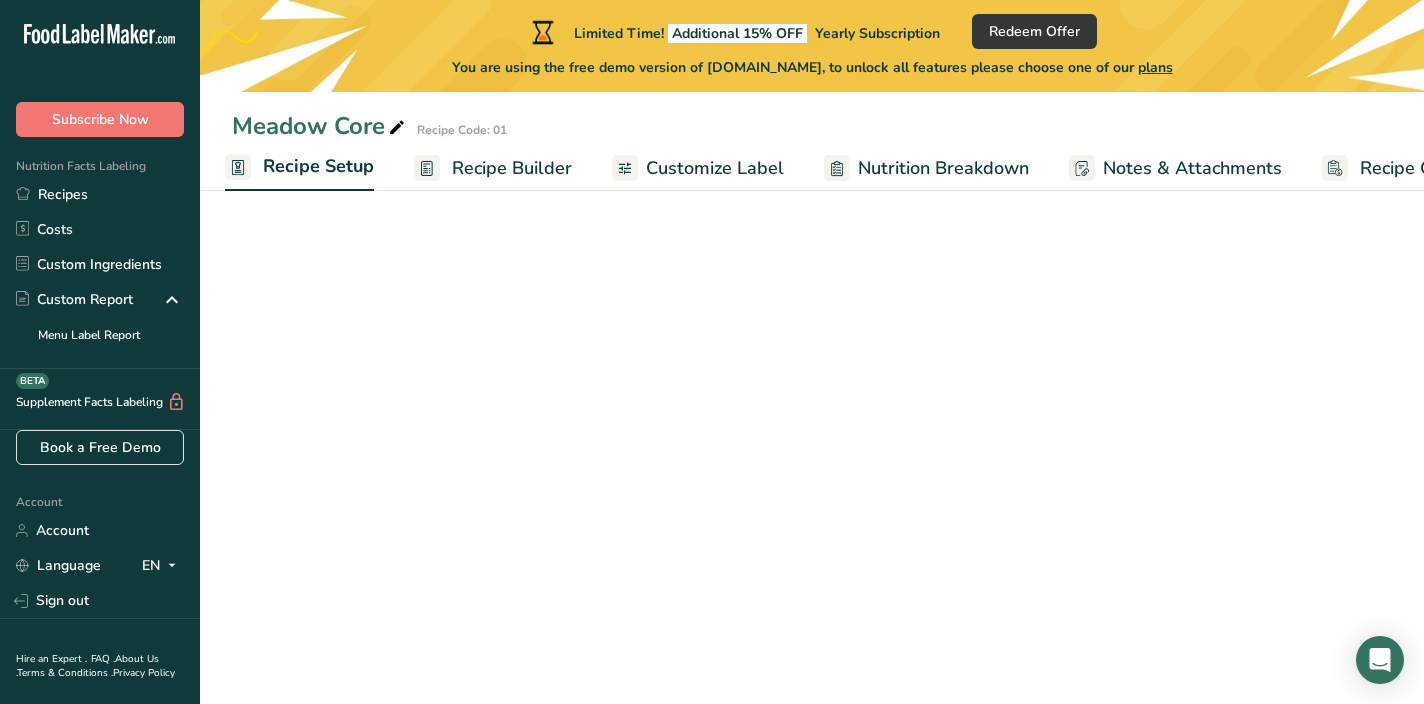 select on "17" 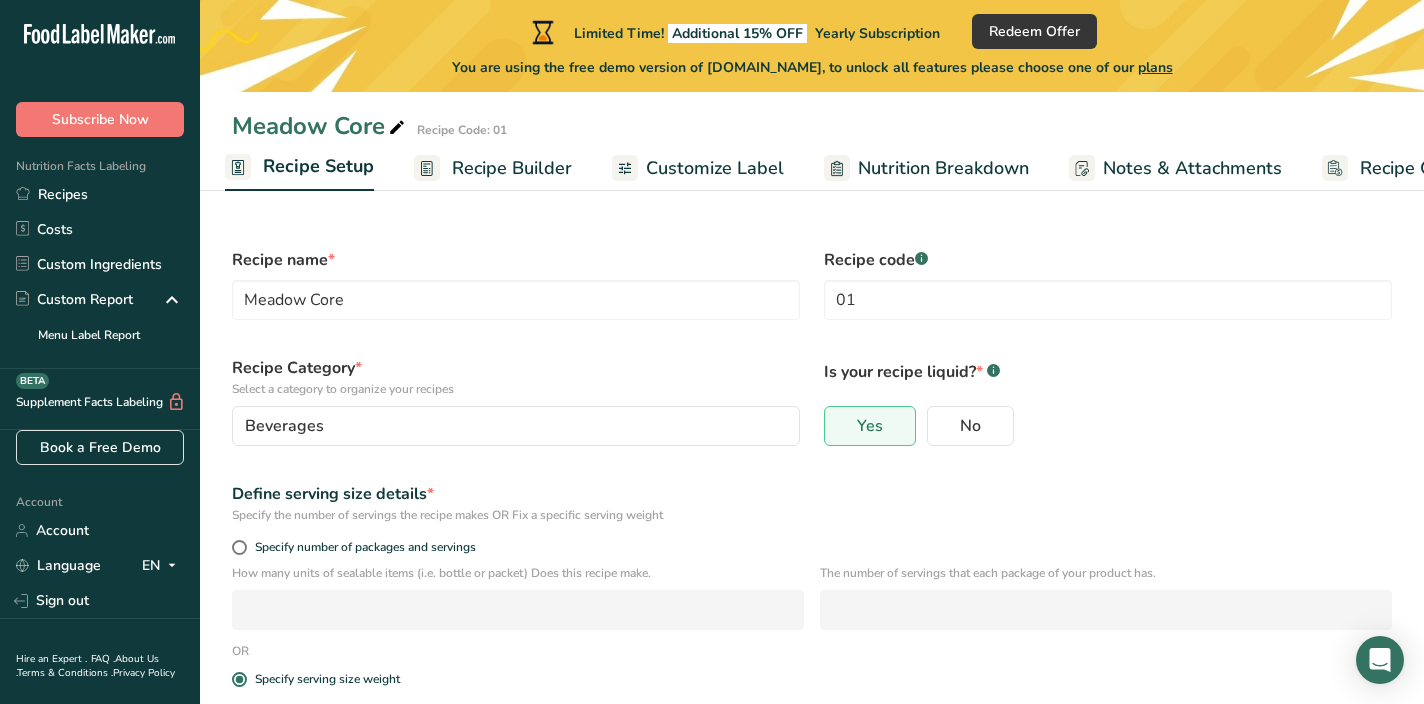 scroll, scrollTop: 0, scrollLeft: 0, axis: both 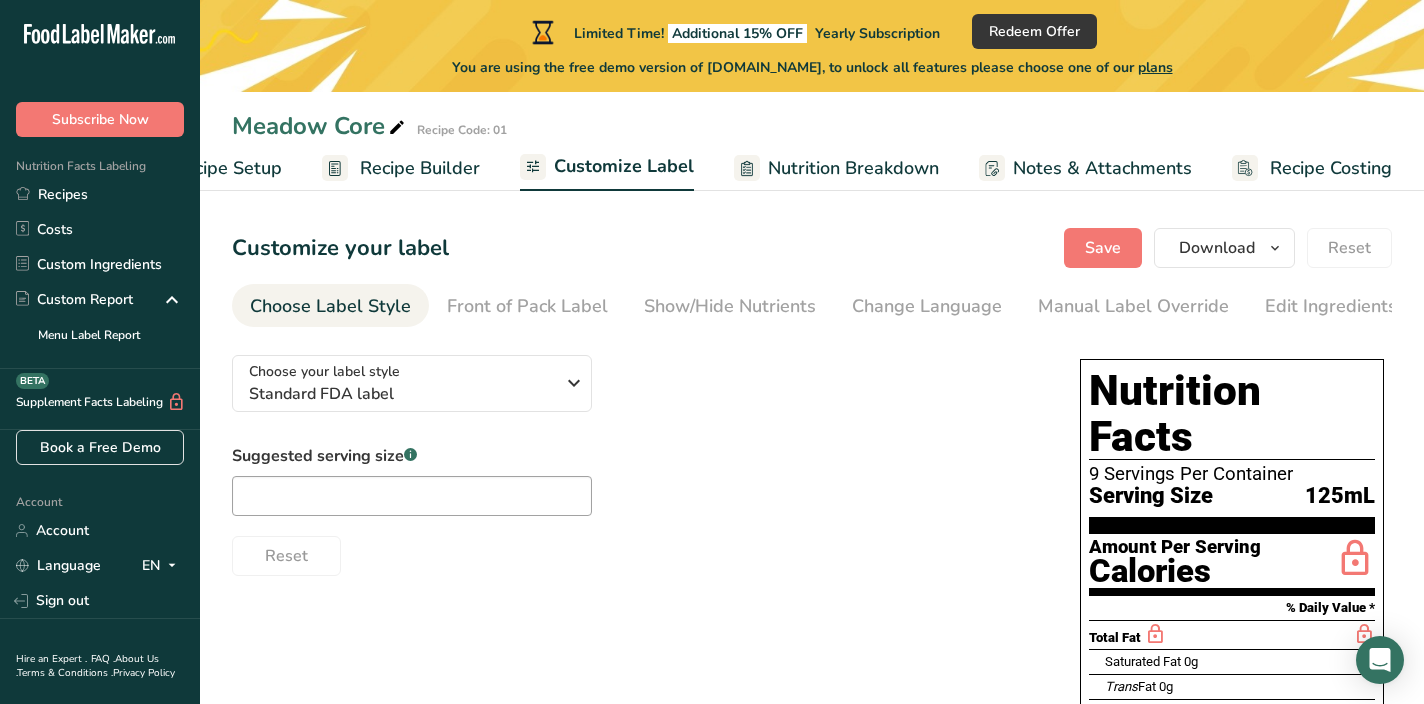 click on "Recipe Setup" at bounding box center (227, 168) 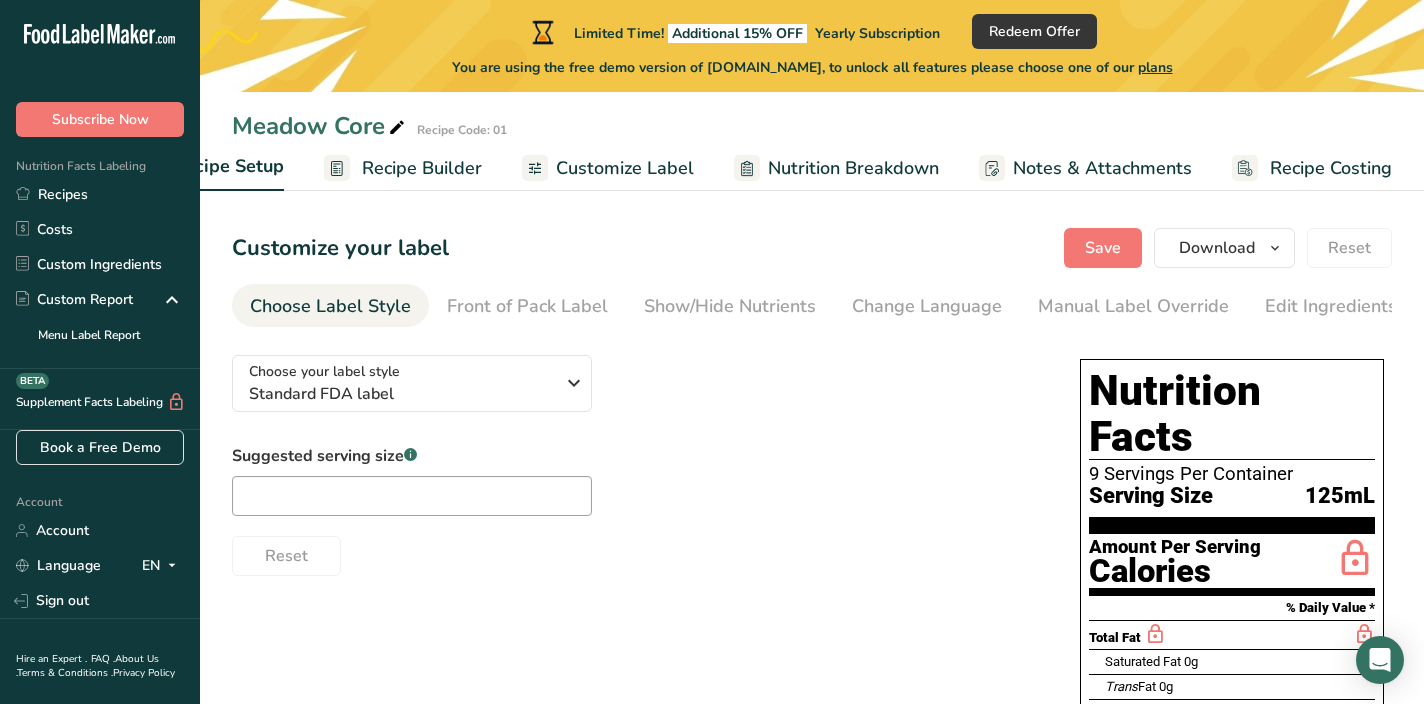scroll, scrollTop: 0, scrollLeft: 7, axis: horizontal 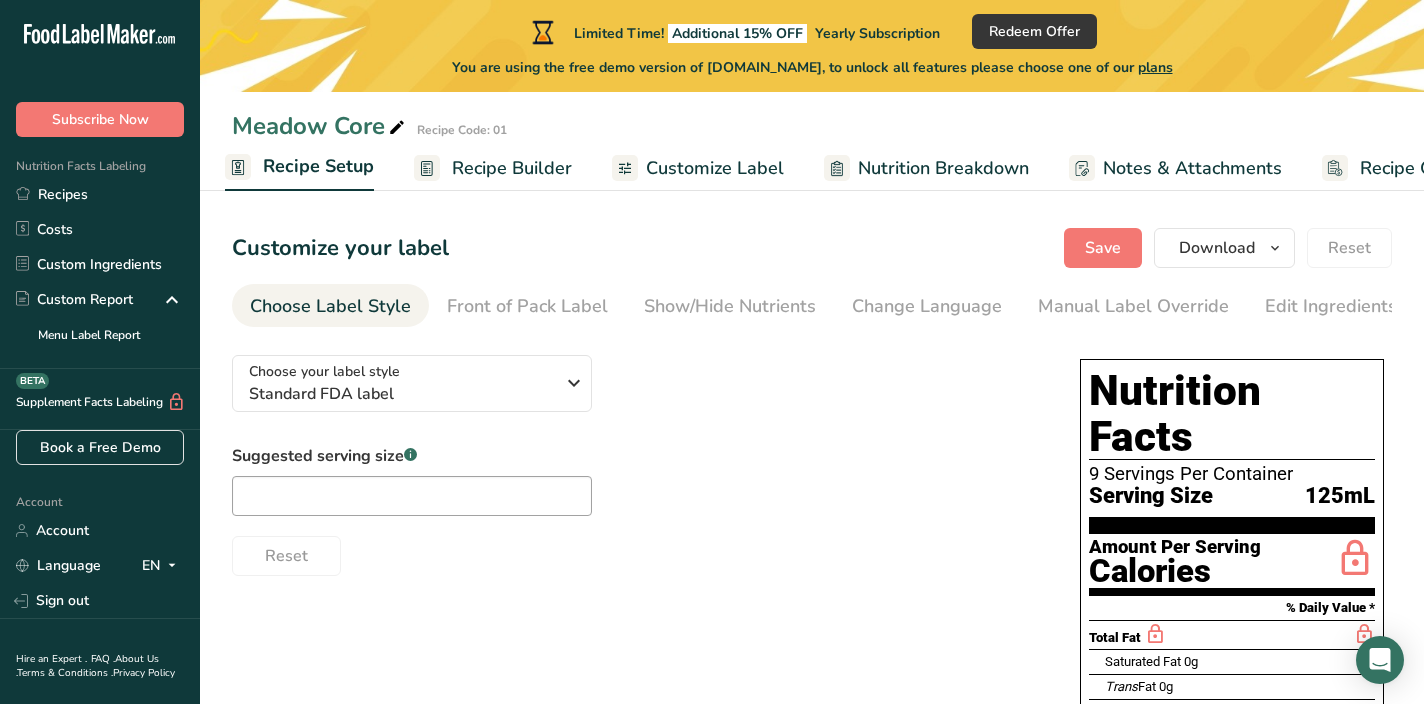 select on "17" 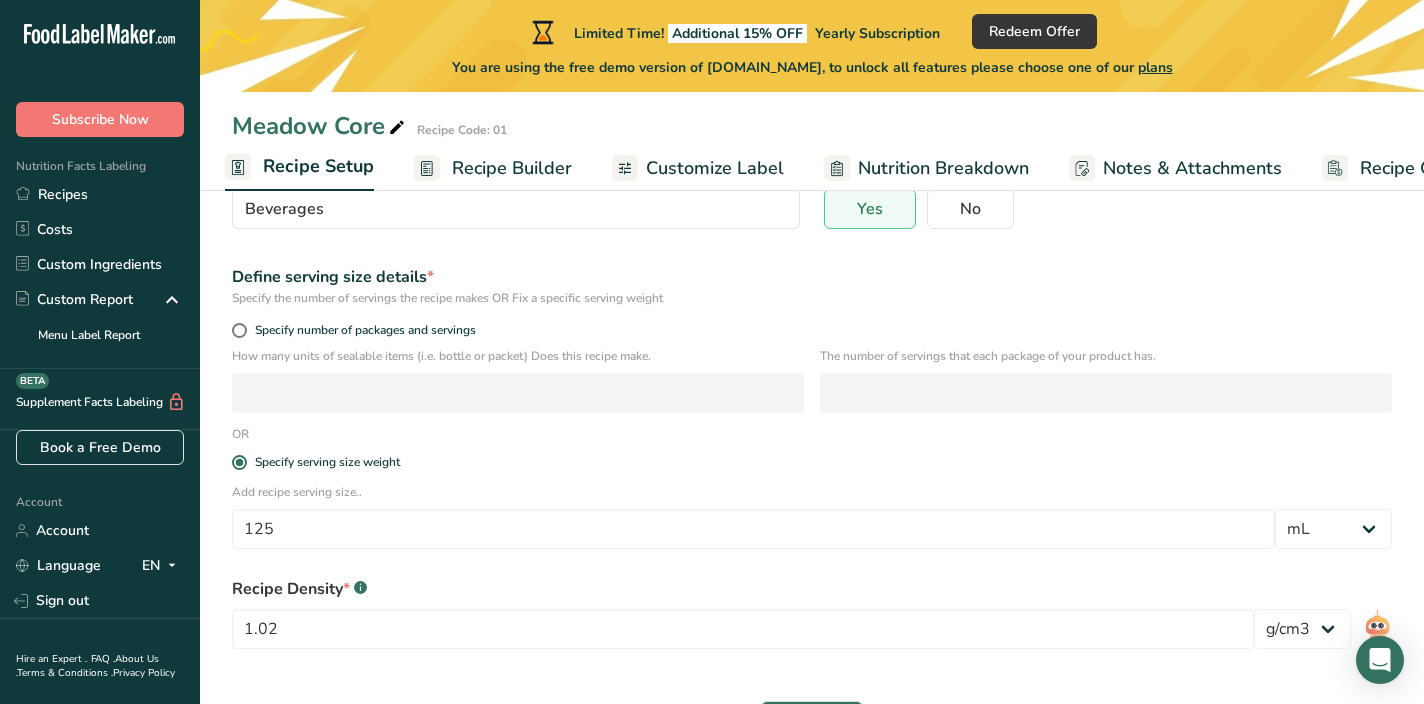 scroll, scrollTop: 228, scrollLeft: 0, axis: vertical 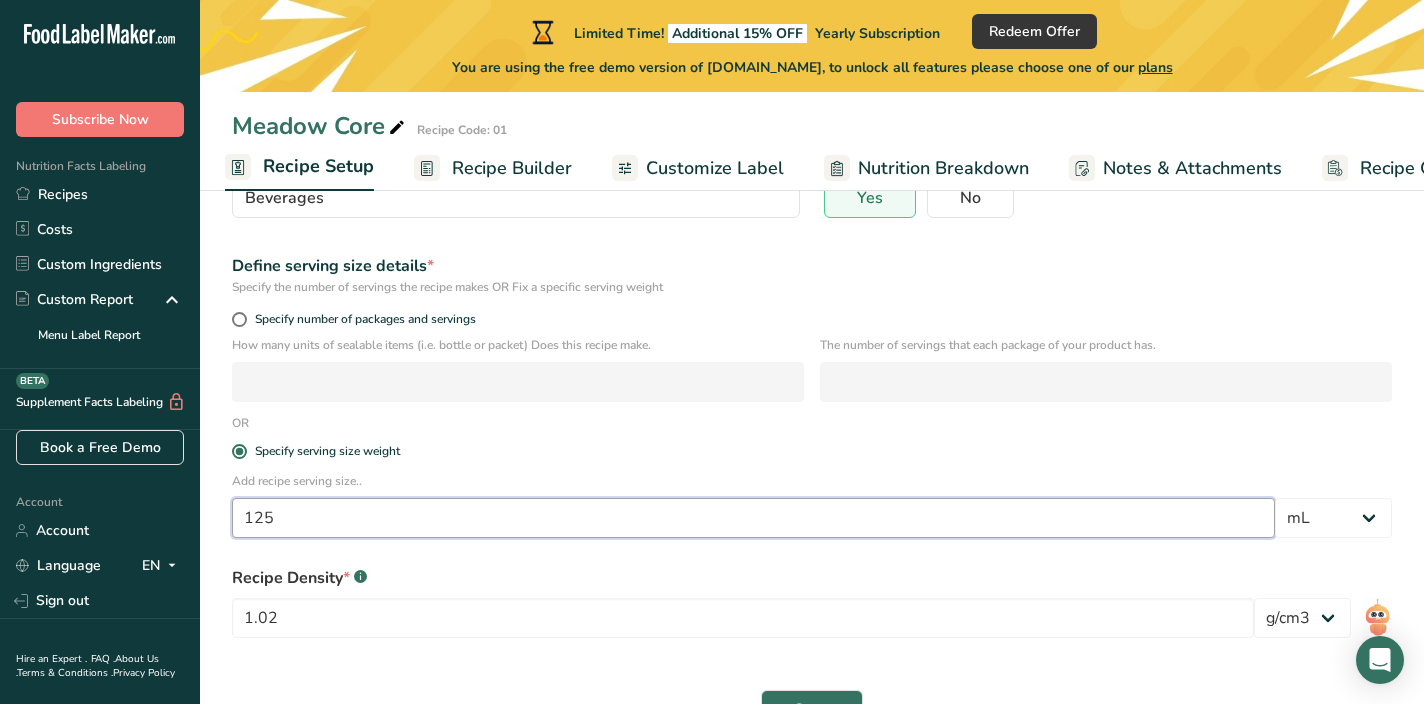 drag, startPoint x: 308, startPoint y: 522, endPoint x: 259, endPoint y: 522, distance: 49 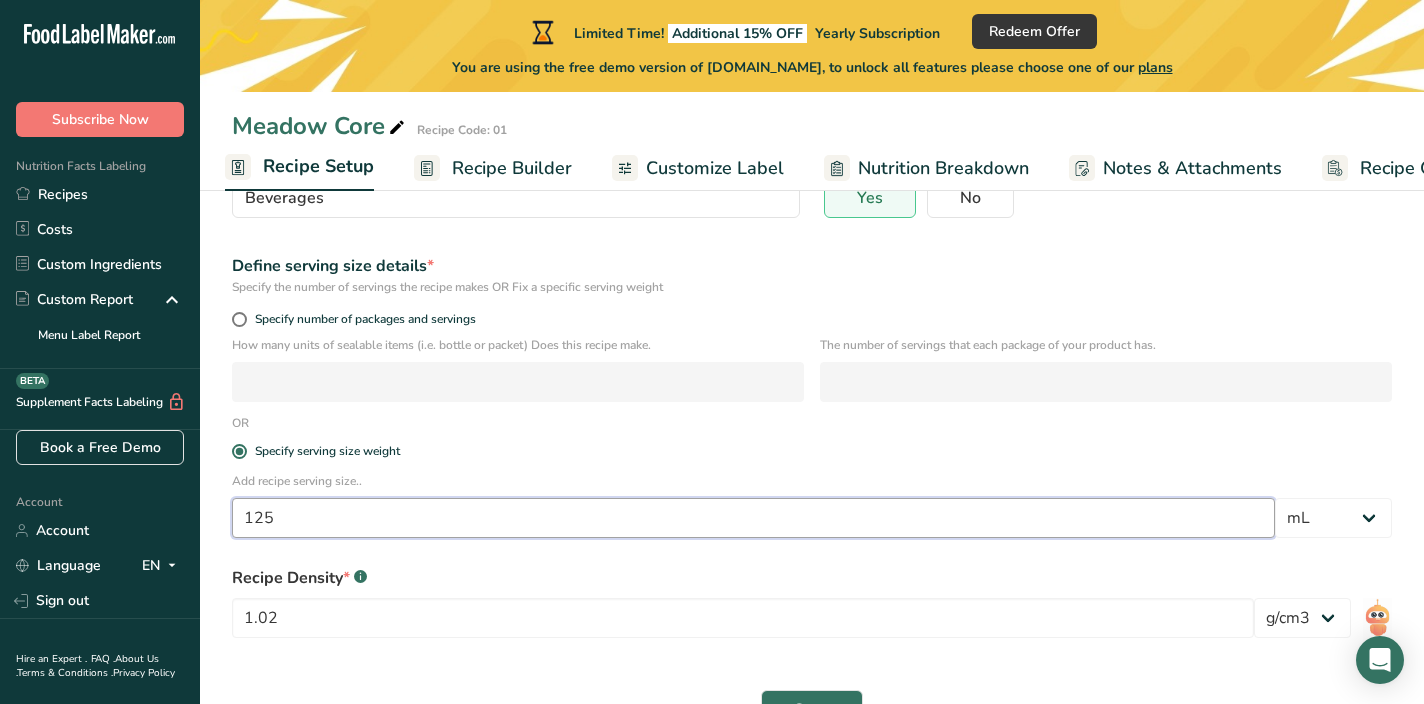 click on "125" at bounding box center (753, 518) 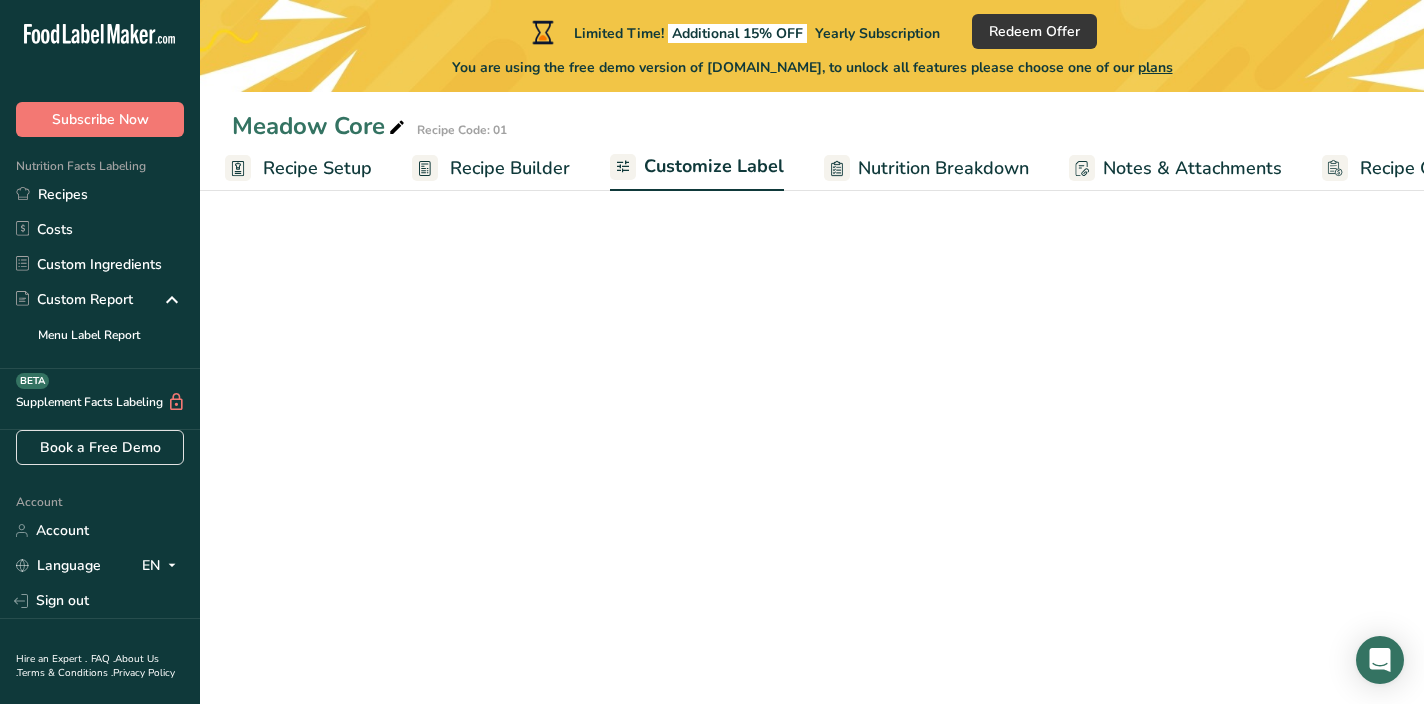 scroll, scrollTop: 0, scrollLeft: 0, axis: both 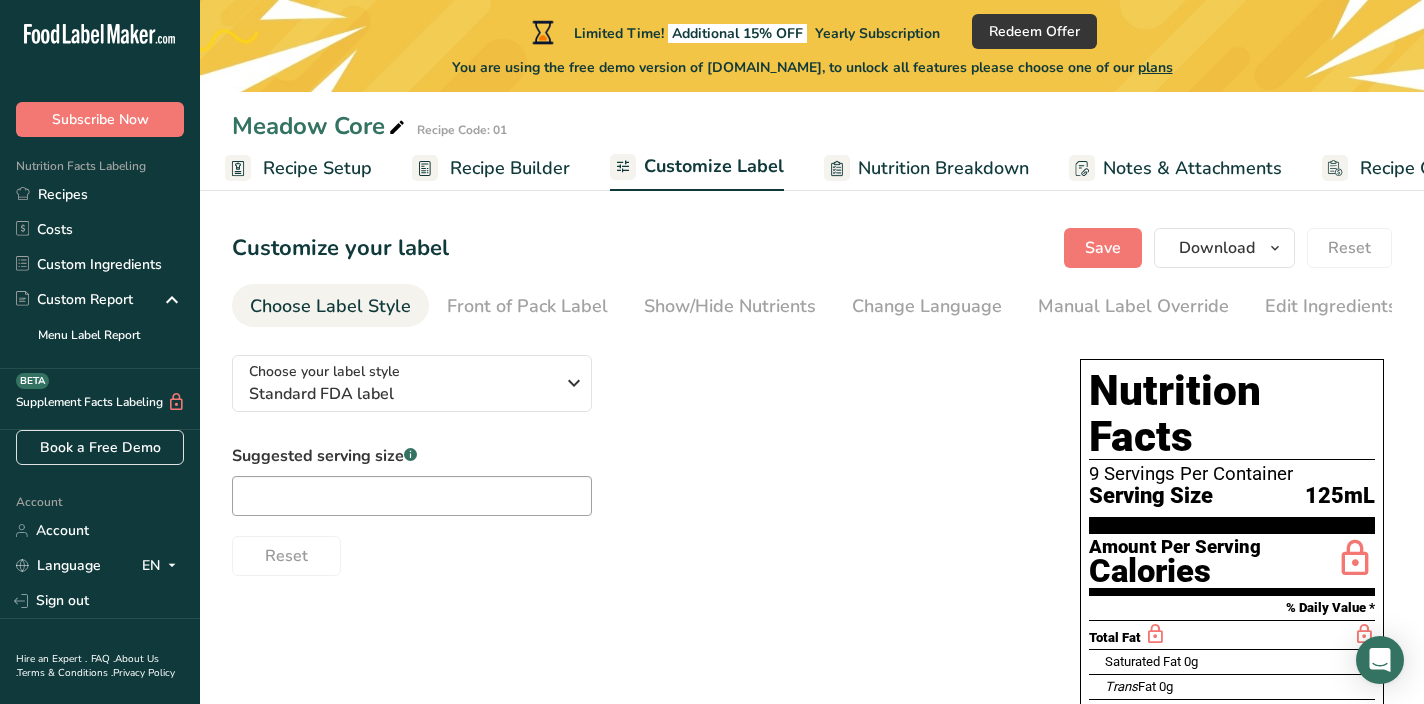 click on "Recipe Setup" at bounding box center [317, 168] 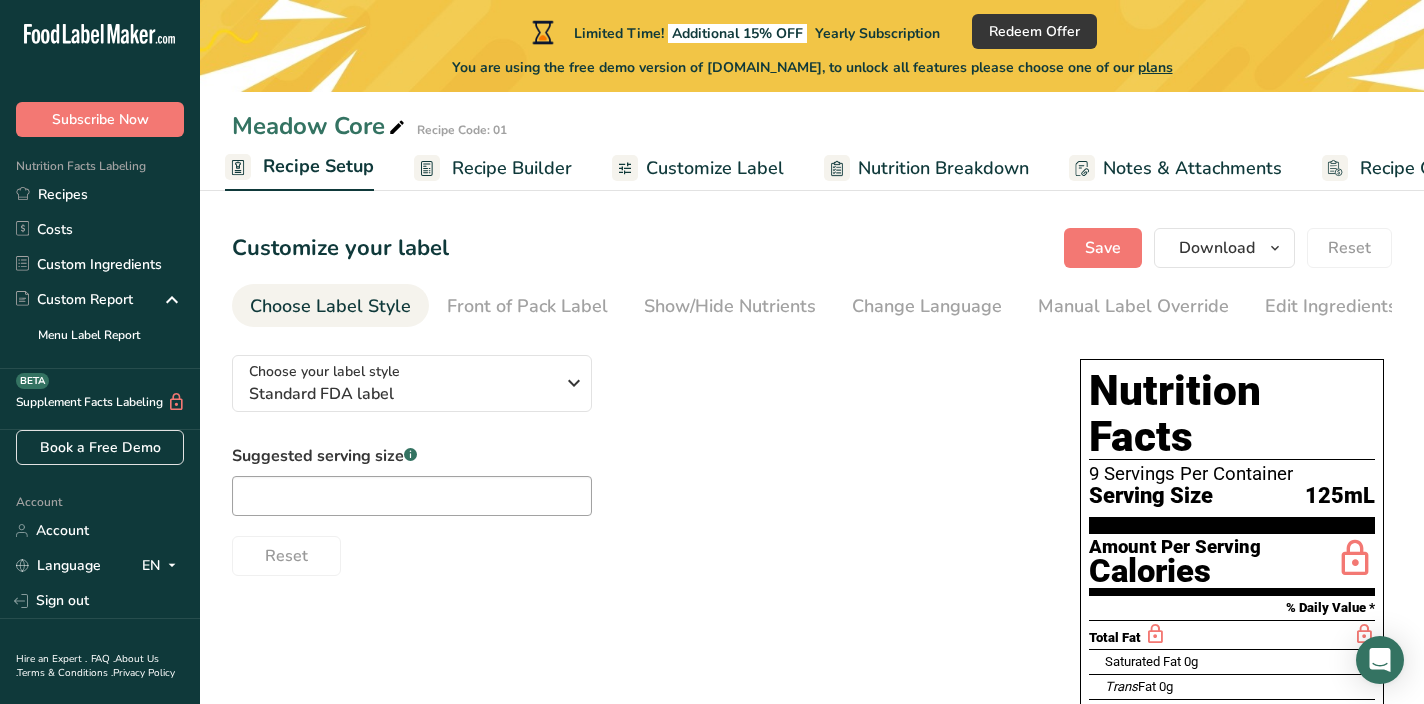 select on "17" 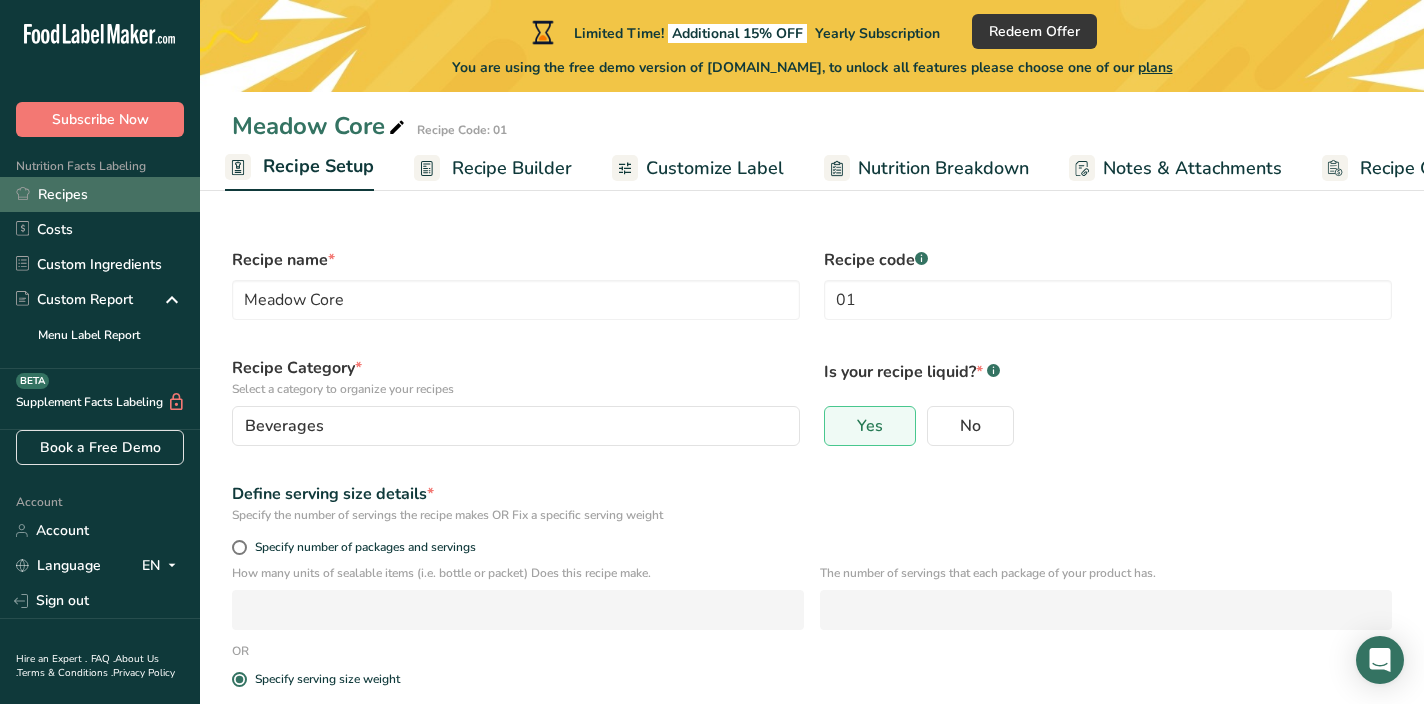 click on "Recipes" at bounding box center (100, 194) 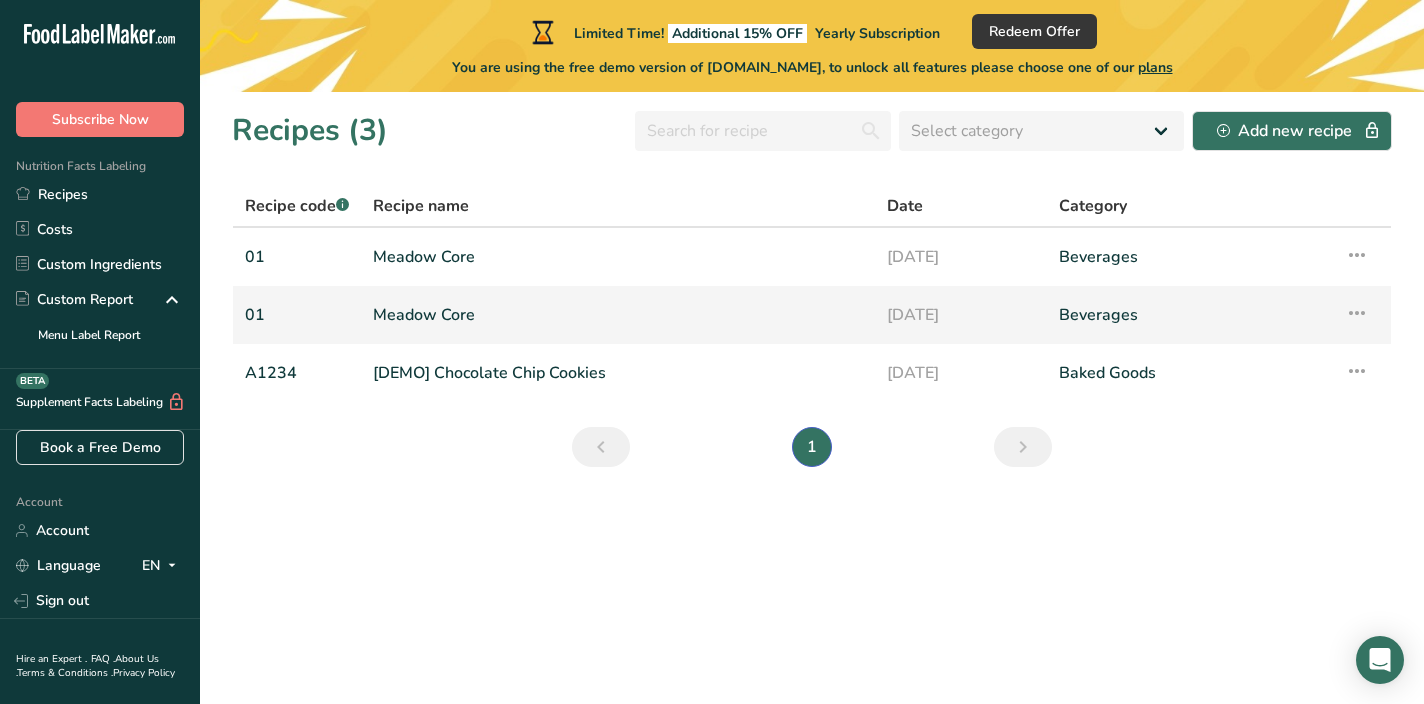 click on "Meadow Core" at bounding box center [618, 315] 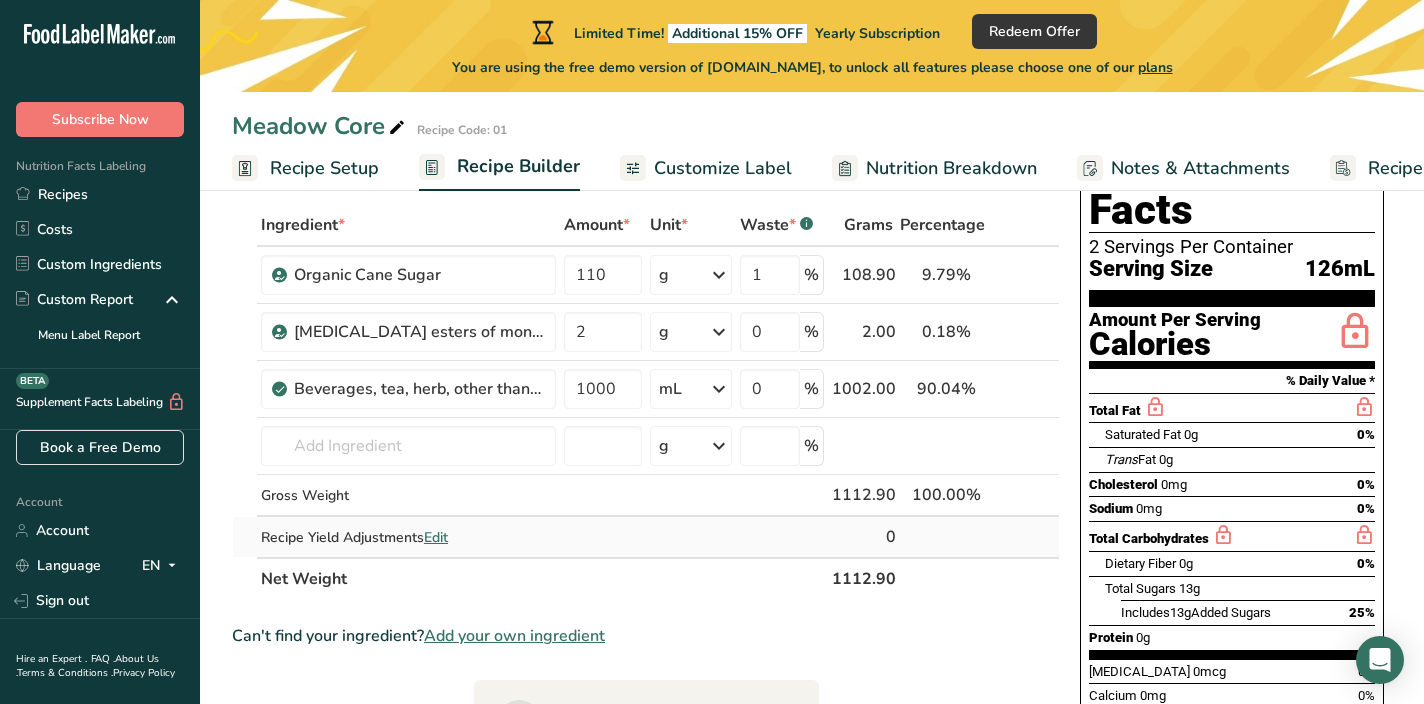 scroll, scrollTop: 102, scrollLeft: 0, axis: vertical 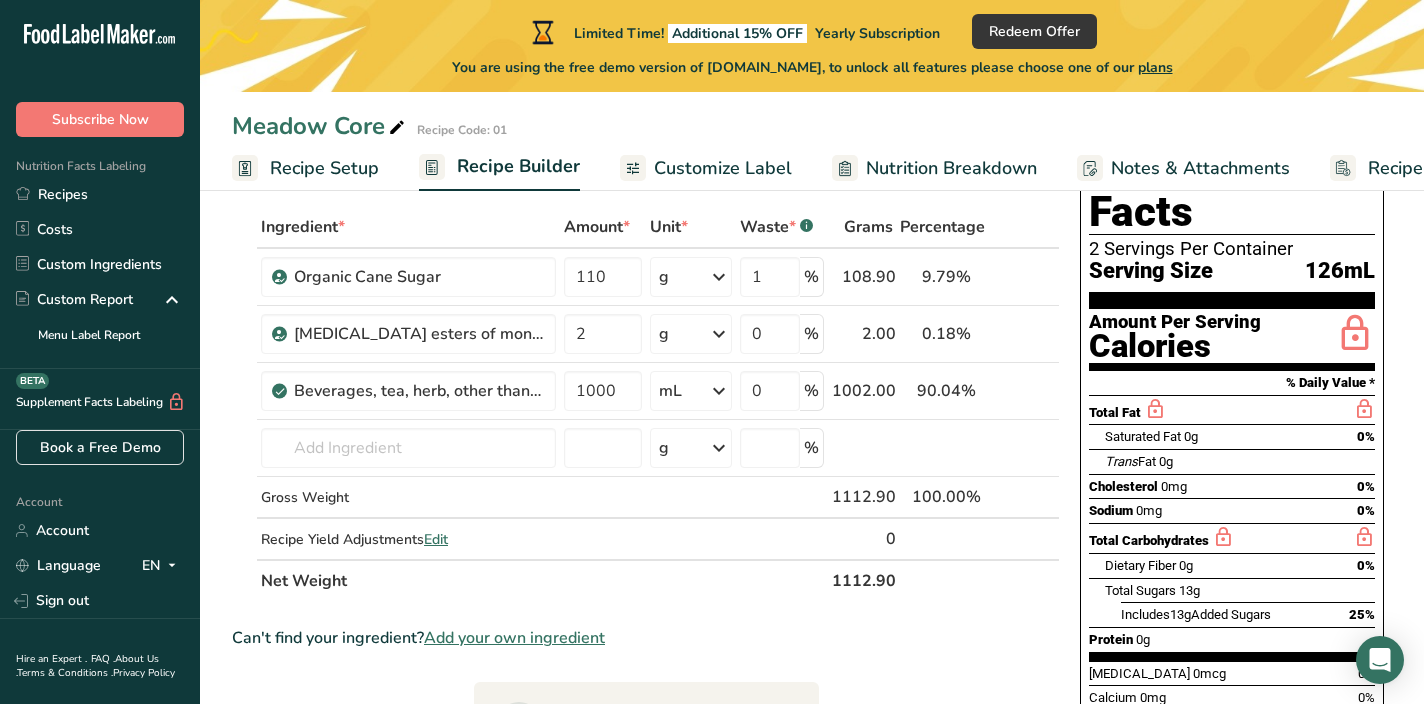 click on "Recipe Setup" at bounding box center (324, 168) 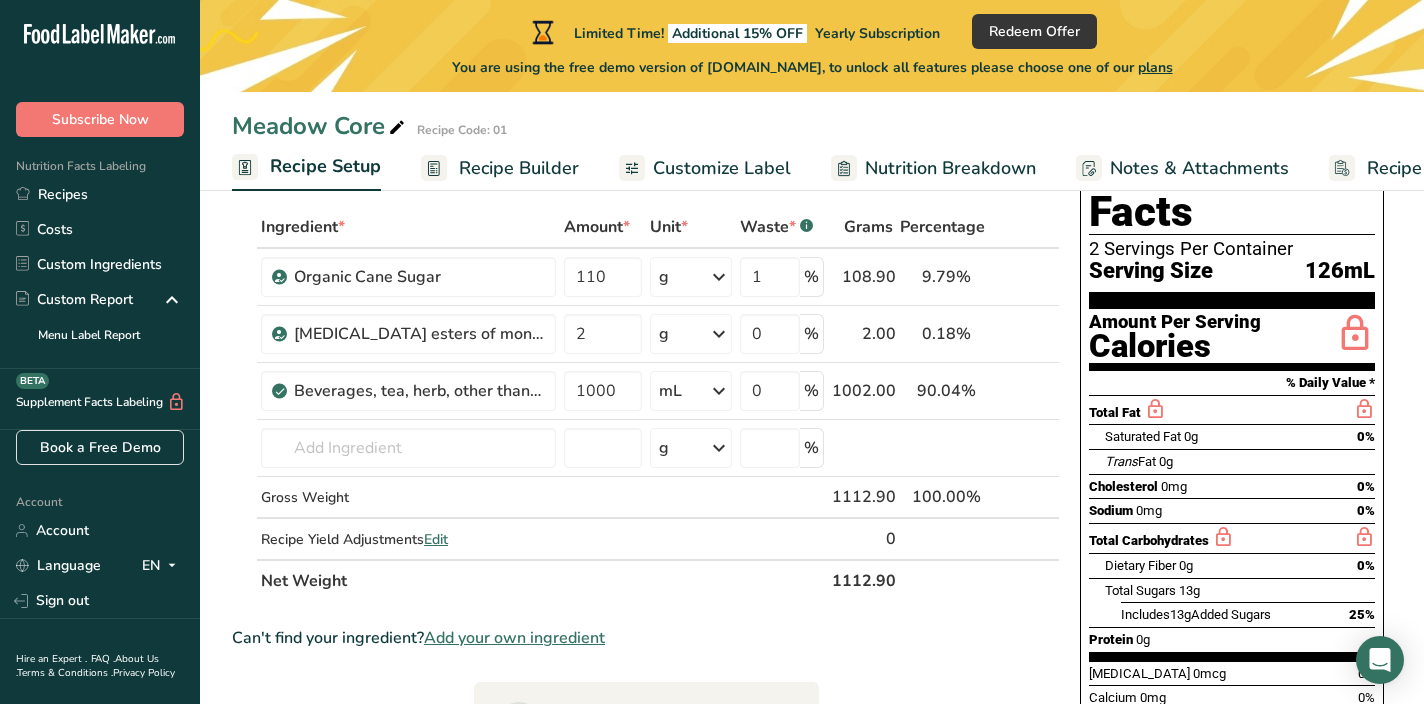 scroll, scrollTop: 0, scrollLeft: 7, axis: horizontal 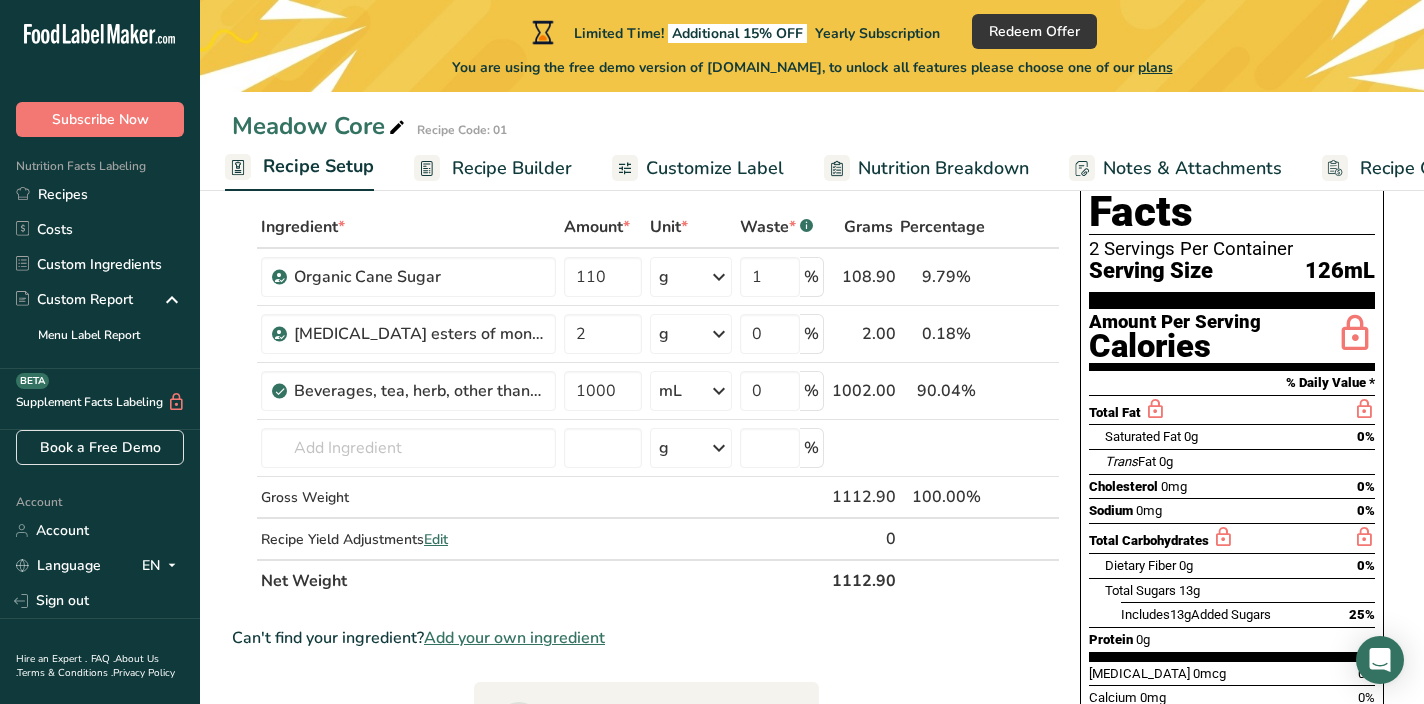 select on "22" 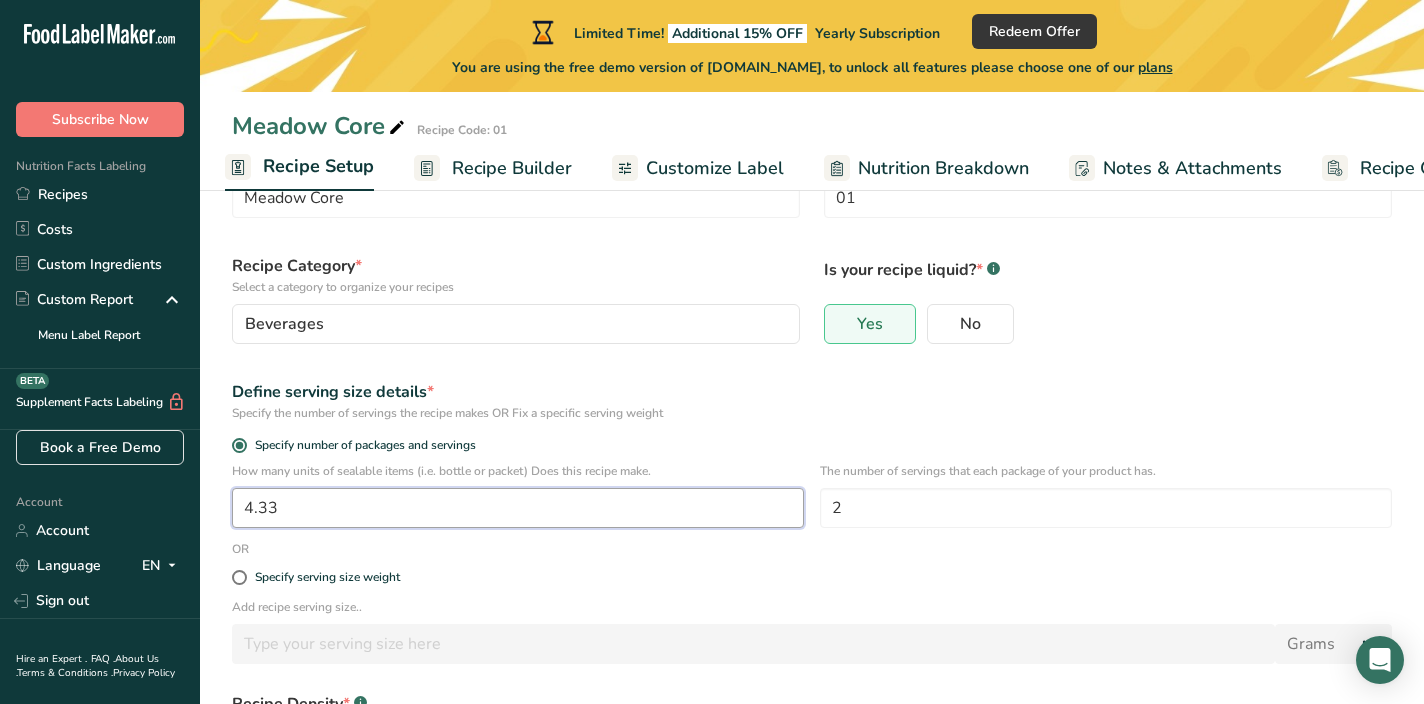 click on "4.33" at bounding box center [518, 508] 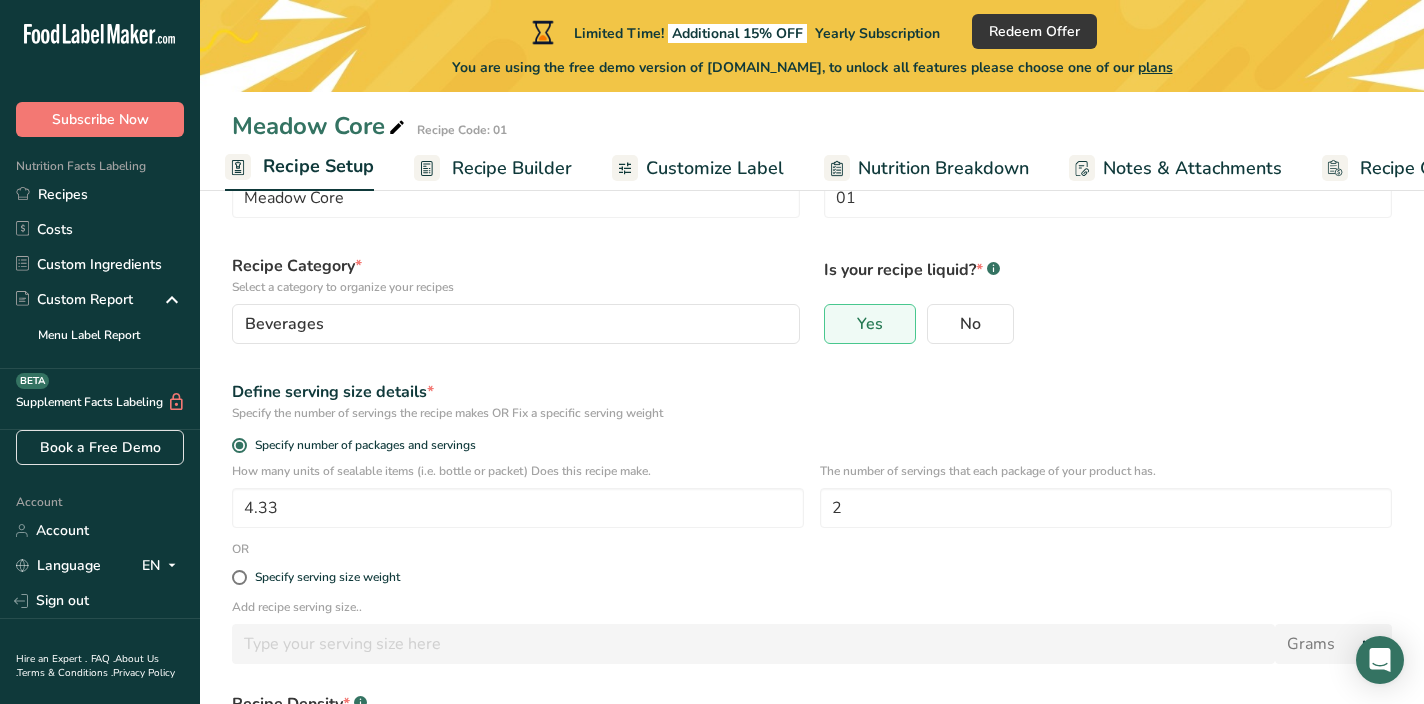 click on "Customize Label" at bounding box center (715, 168) 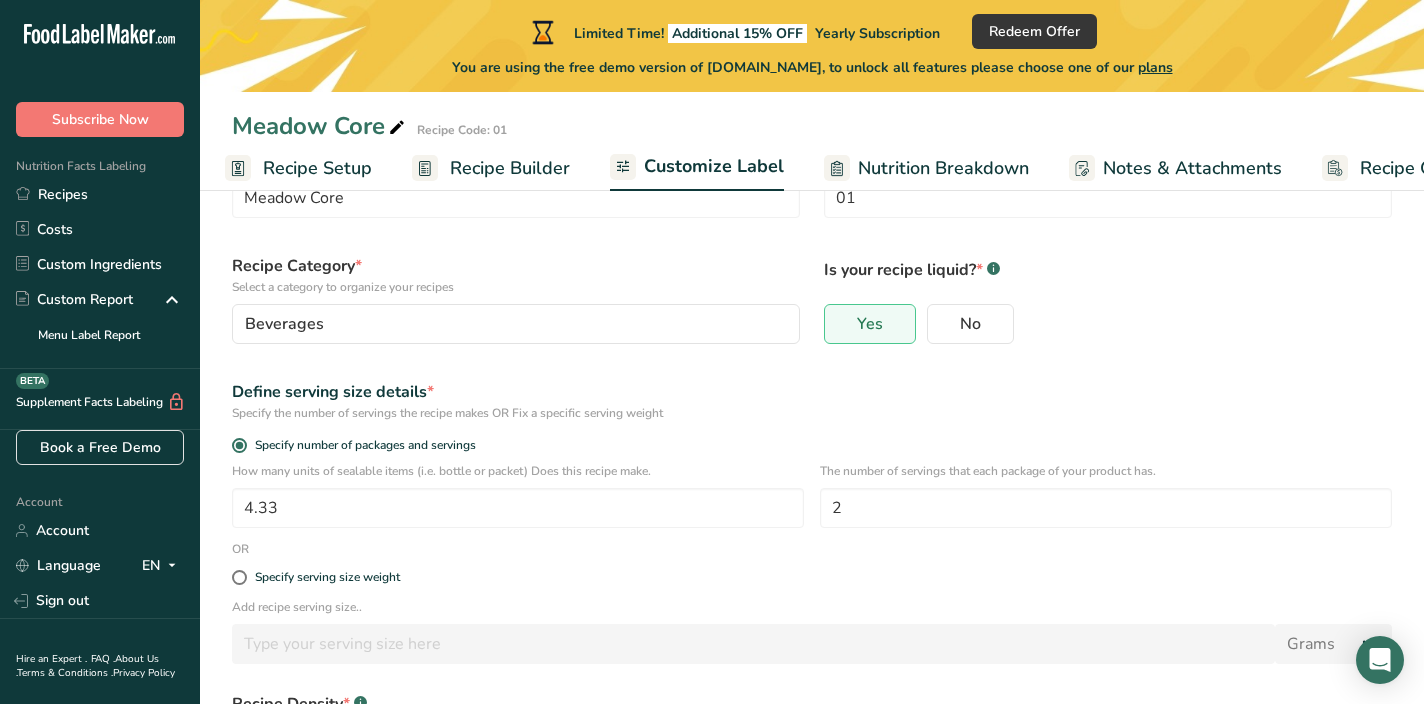 scroll, scrollTop: 0, scrollLeft: 97, axis: horizontal 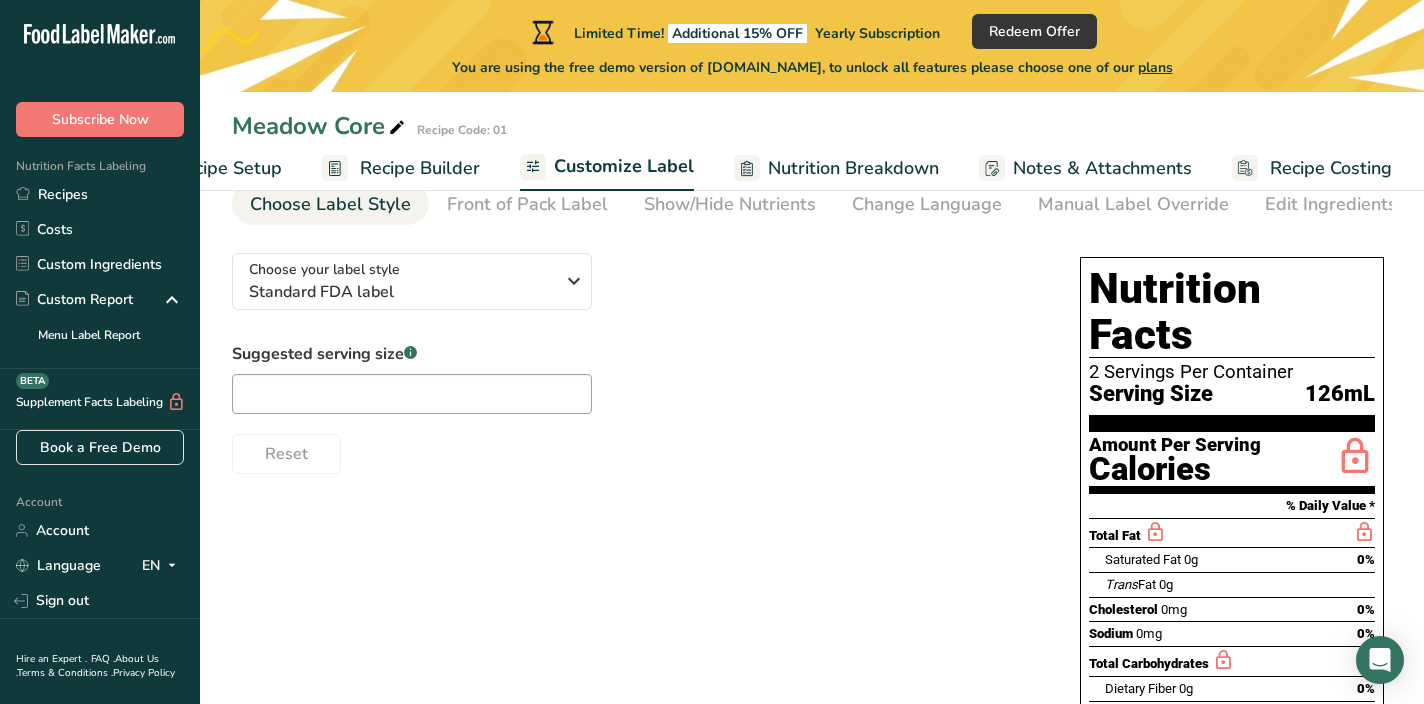 click on "Recipe Setup" at bounding box center (227, 168) 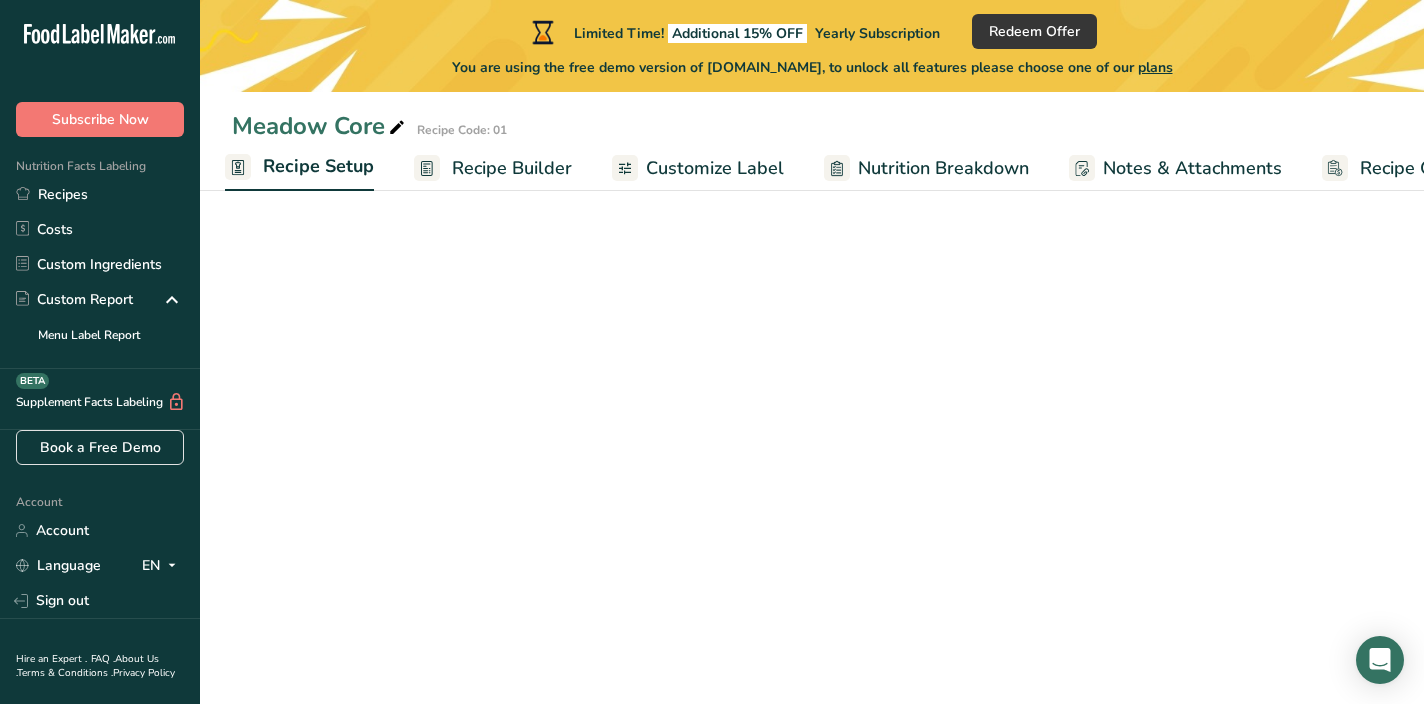 select on "22" 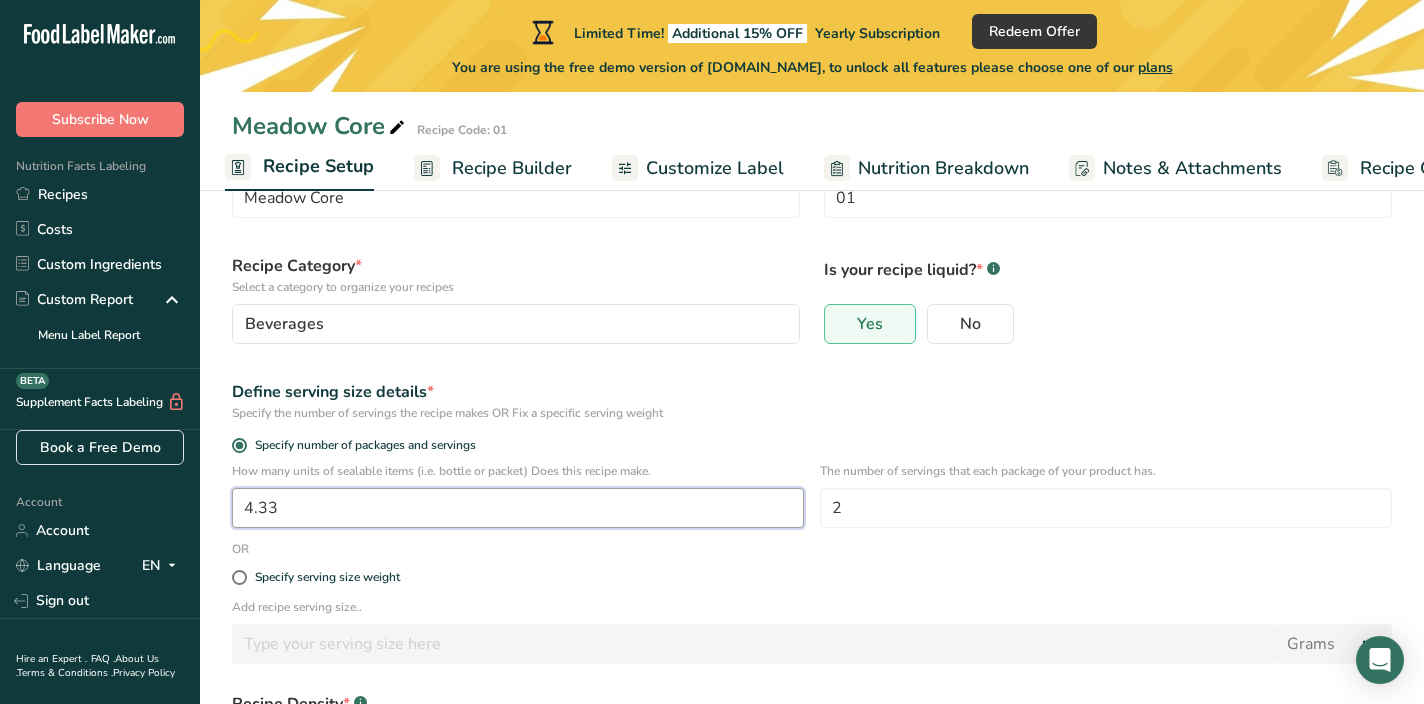 click on "4.33" at bounding box center (518, 508) 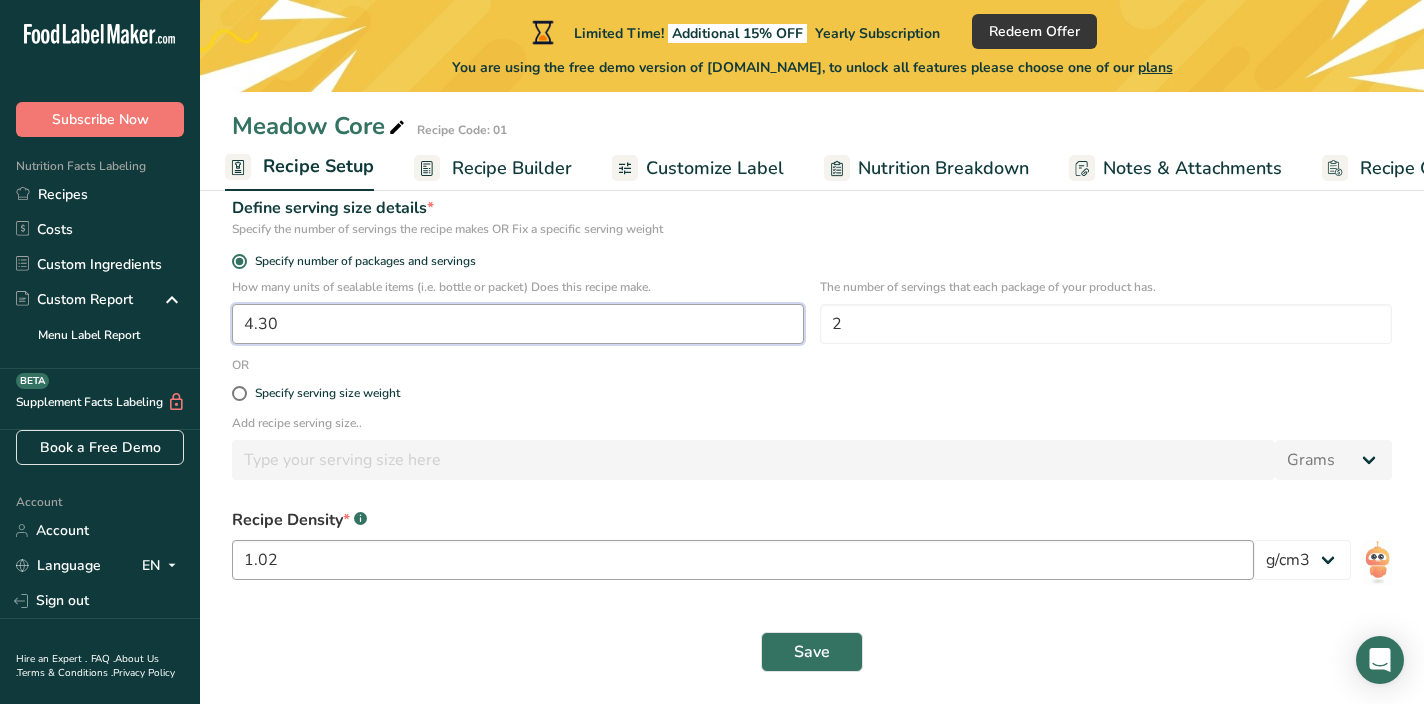 scroll, scrollTop: 286, scrollLeft: 0, axis: vertical 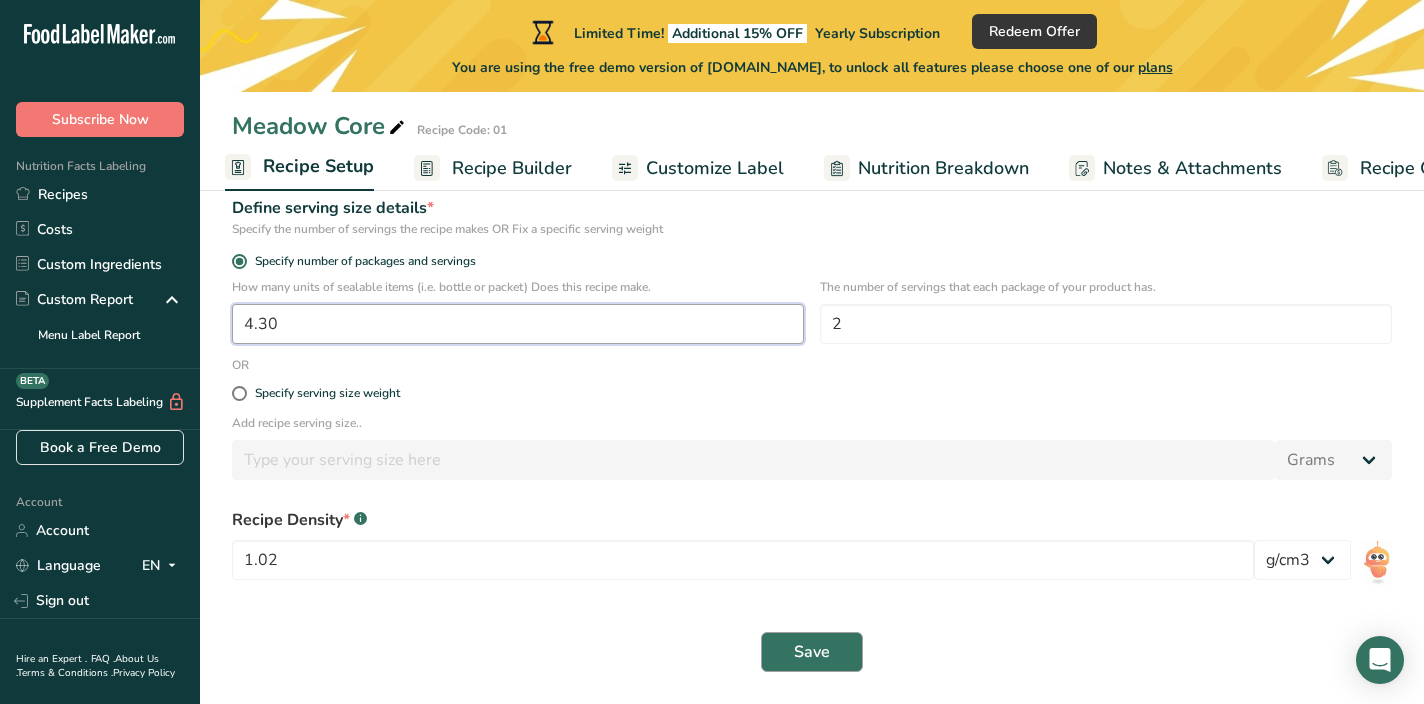 type on "4.30" 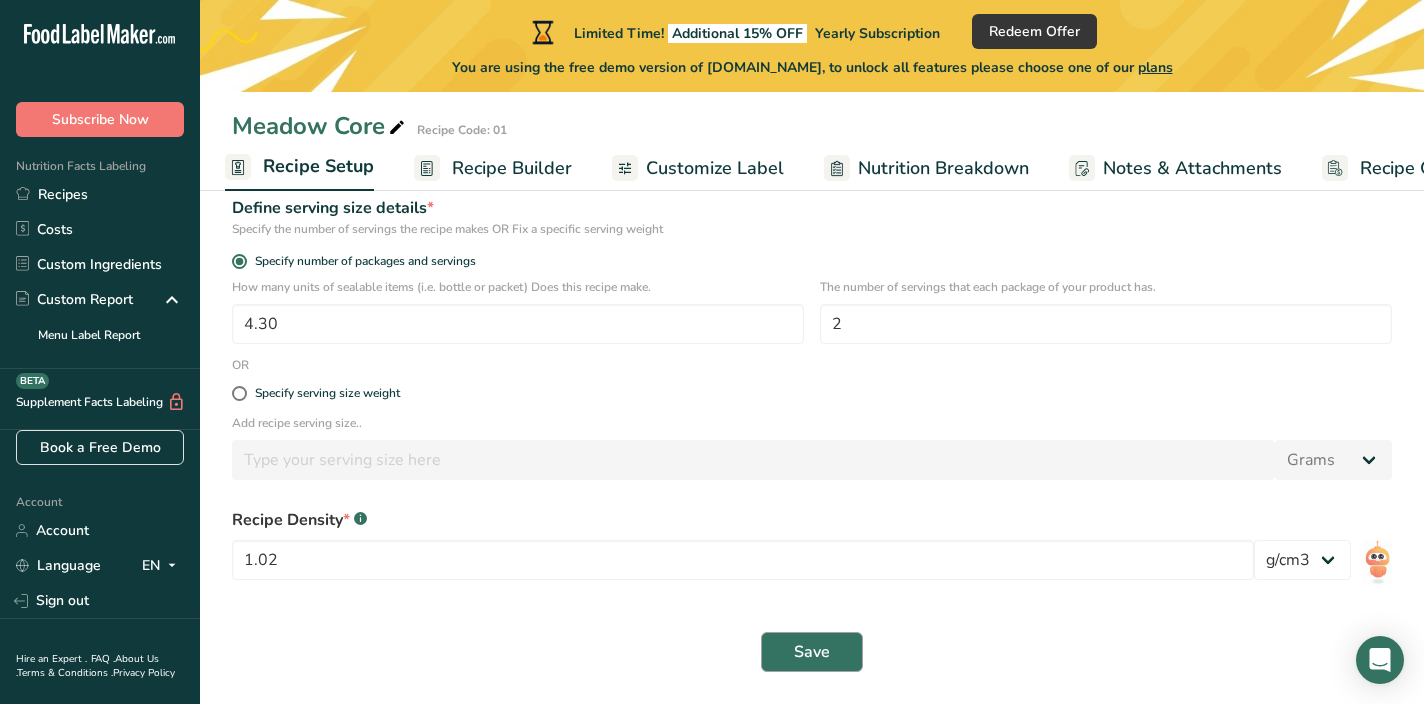 click on "Save" at bounding box center [812, 652] 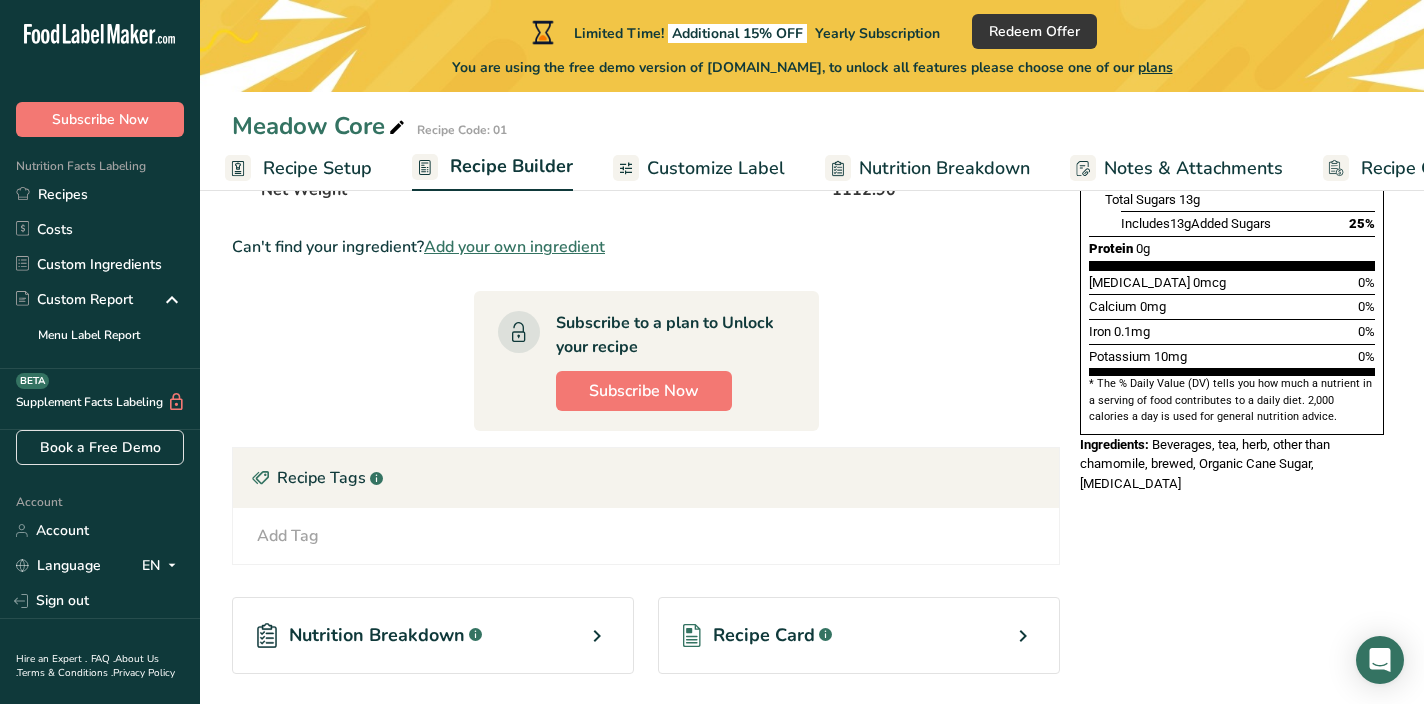 scroll, scrollTop: 507, scrollLeft: 0, axis: vertical 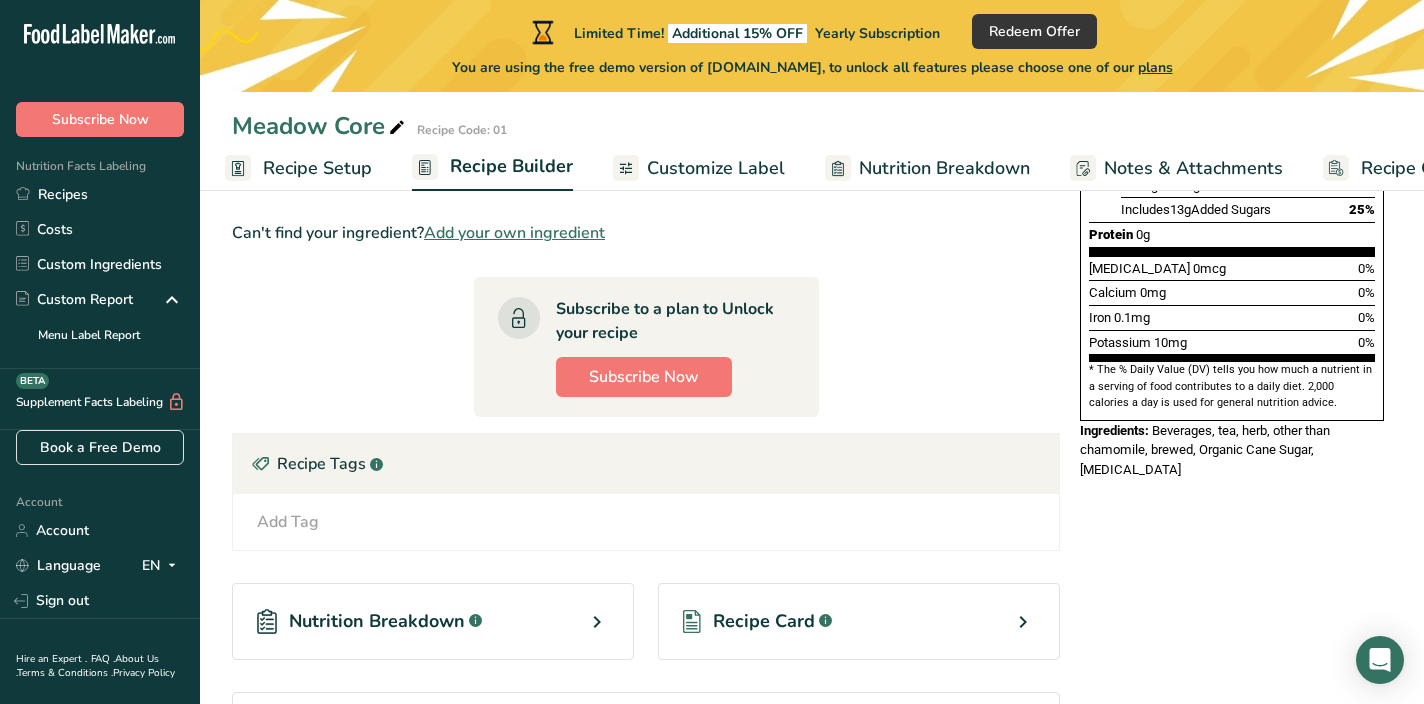 click on "Recipe Setup" at bounding box center (317, 168) 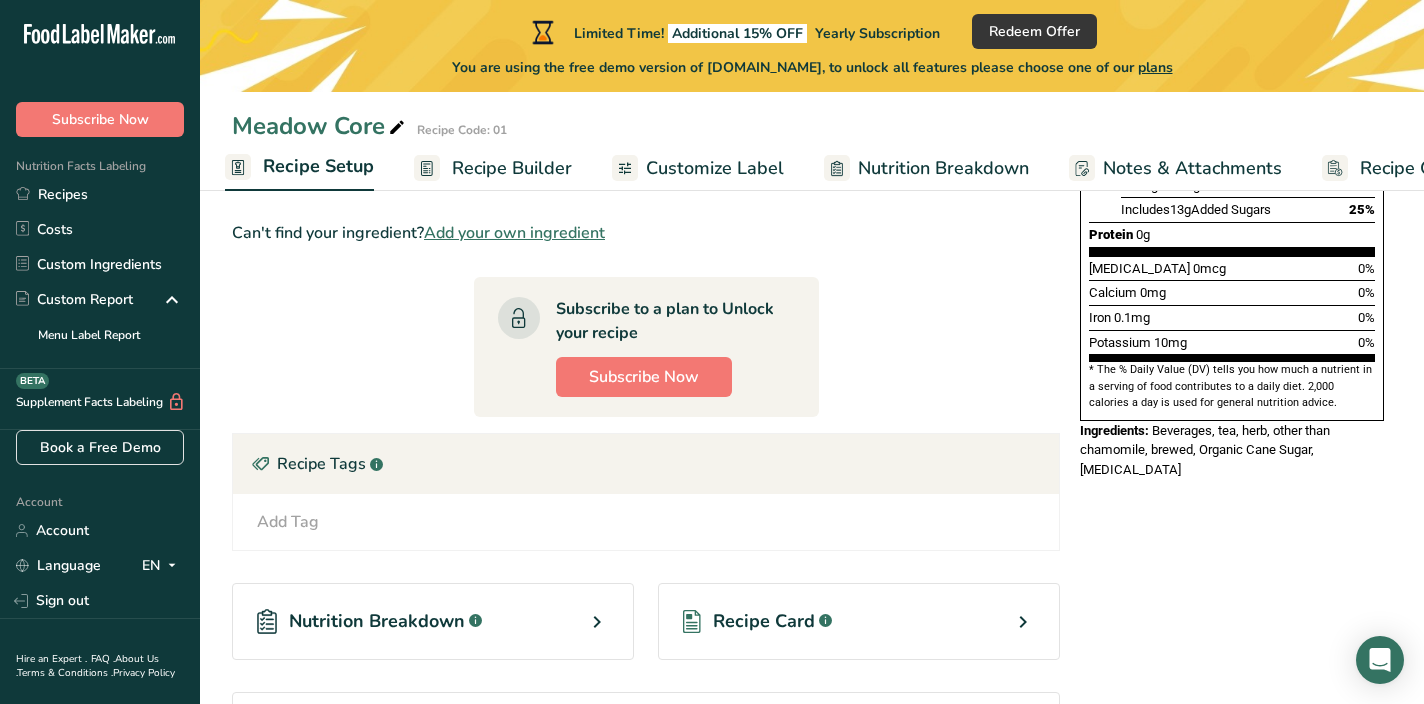 select on "22" 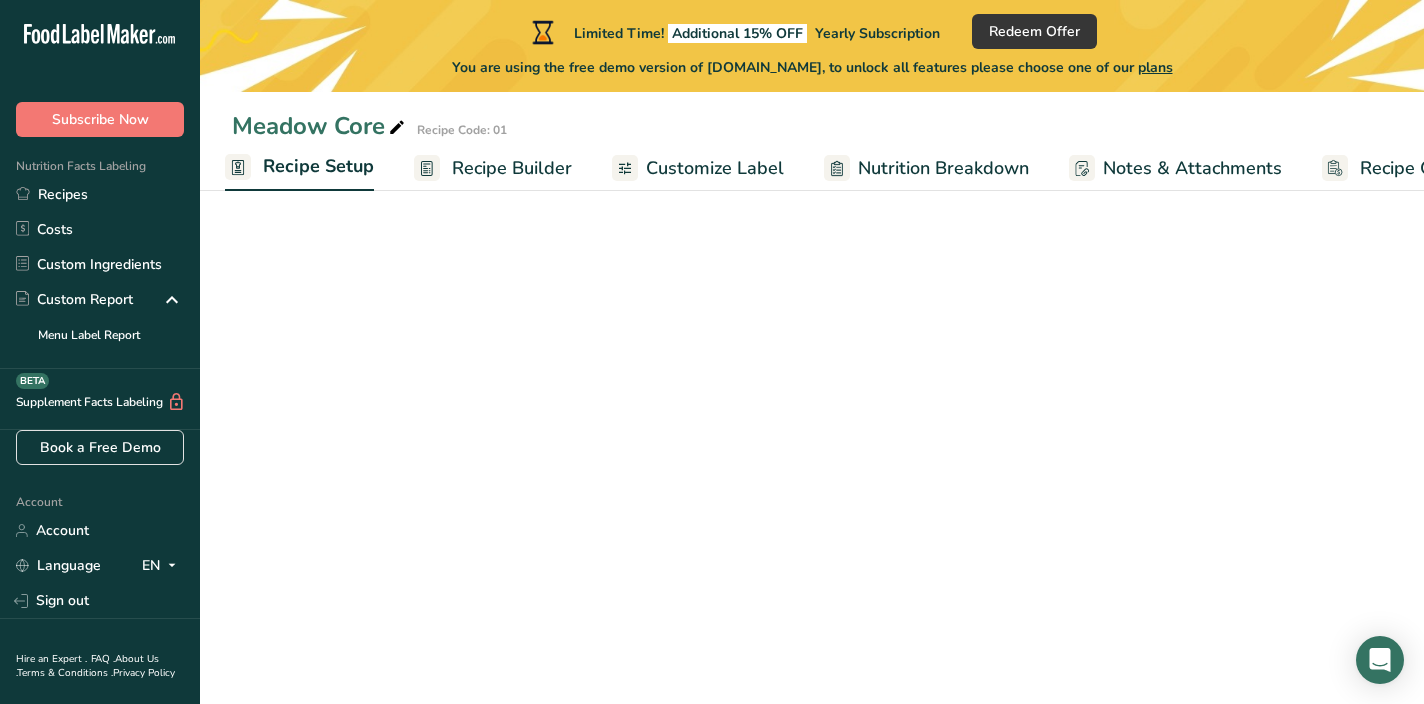scroll, scrollTop: 286, scrollLeft: 0, axis: vertical 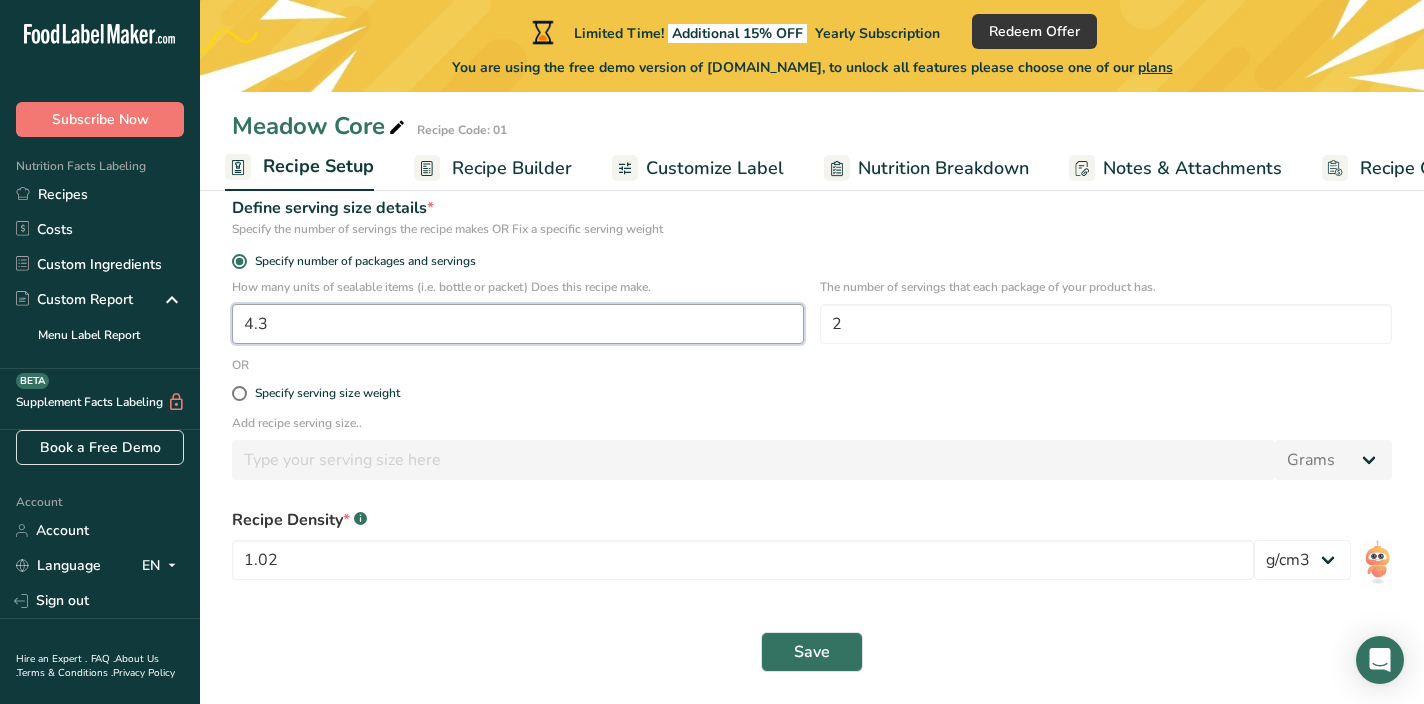click on "4.3" at bounding box center [518, 324] 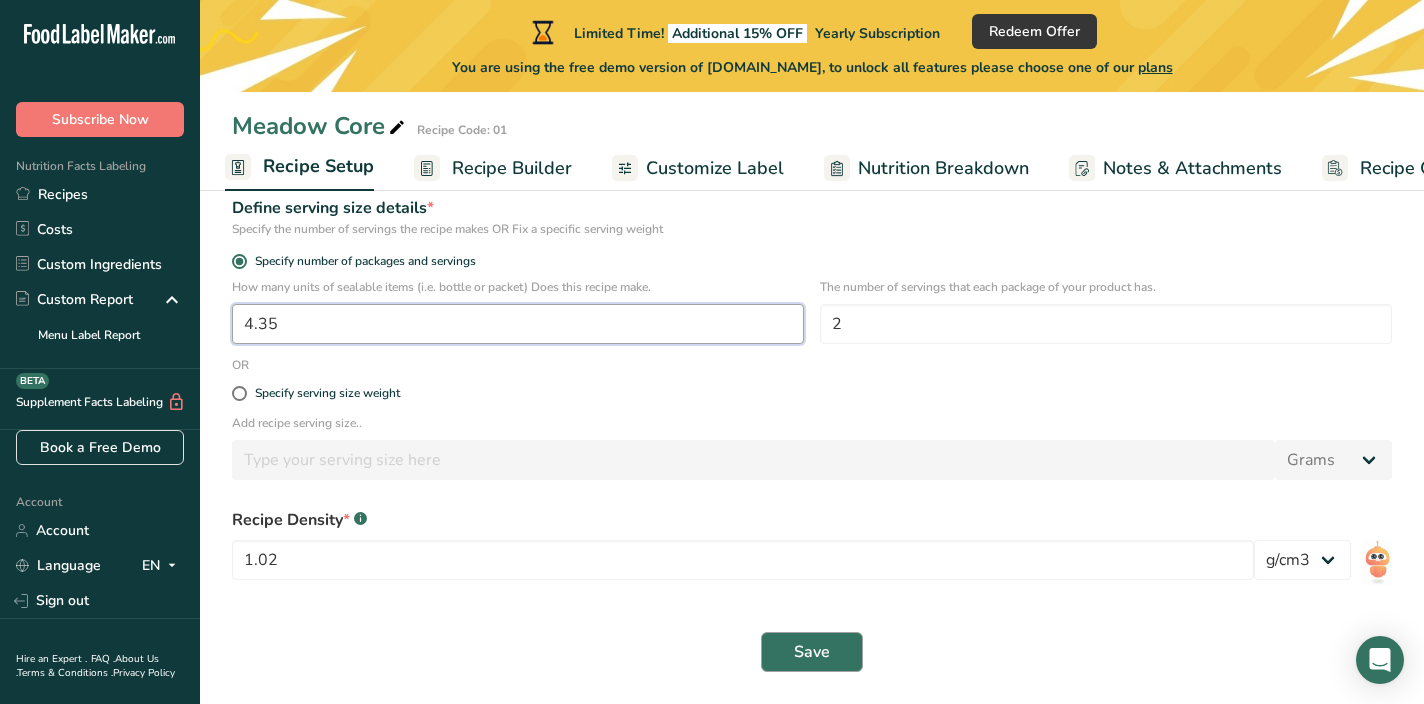 type on "4.35" 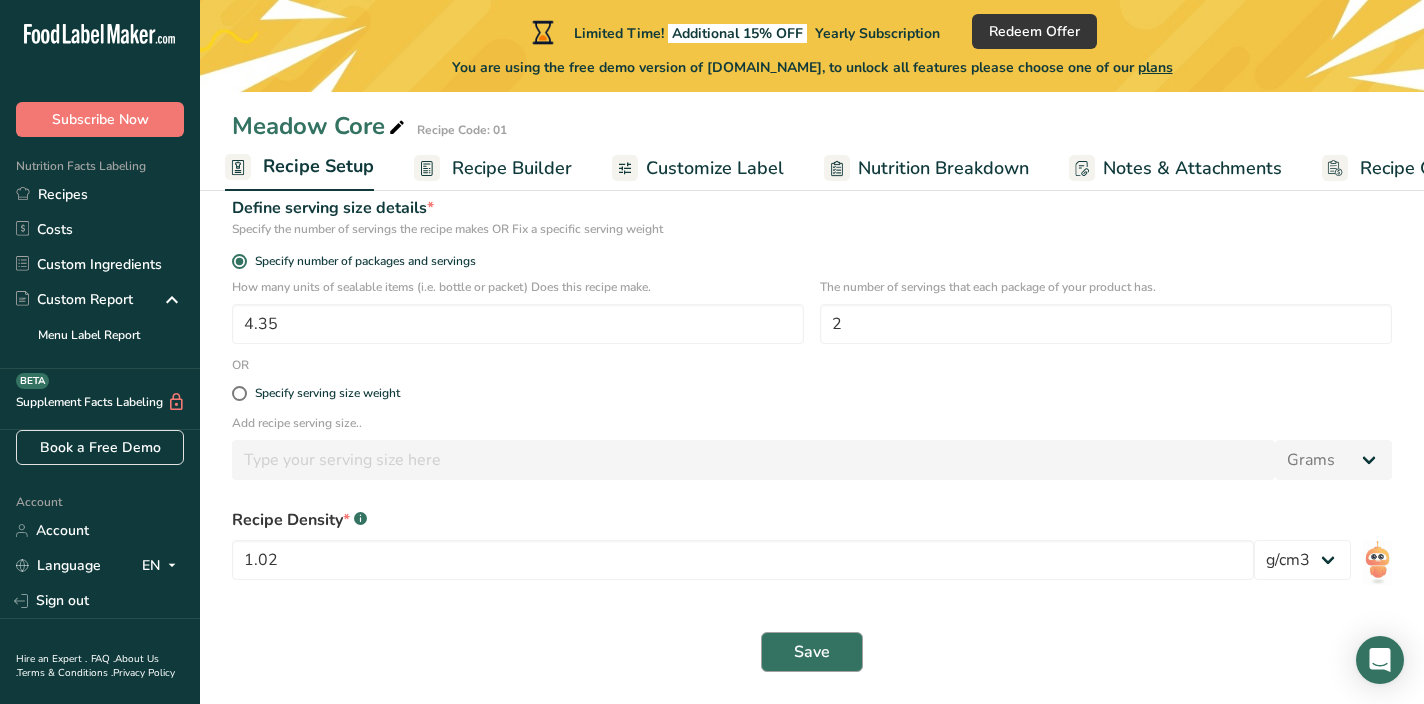 click on "Save" at bounding box center (812, 652) 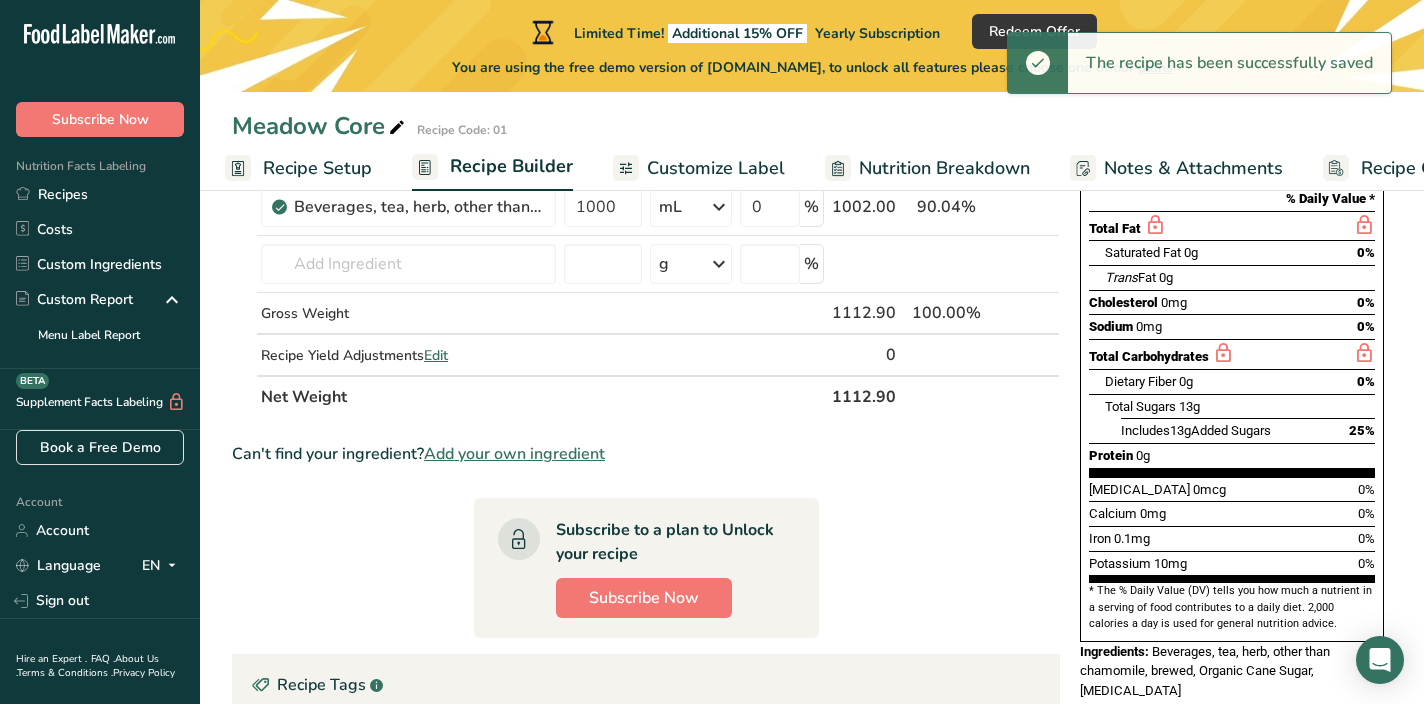 click on "Customize Label" at bounding box center [716, 168] 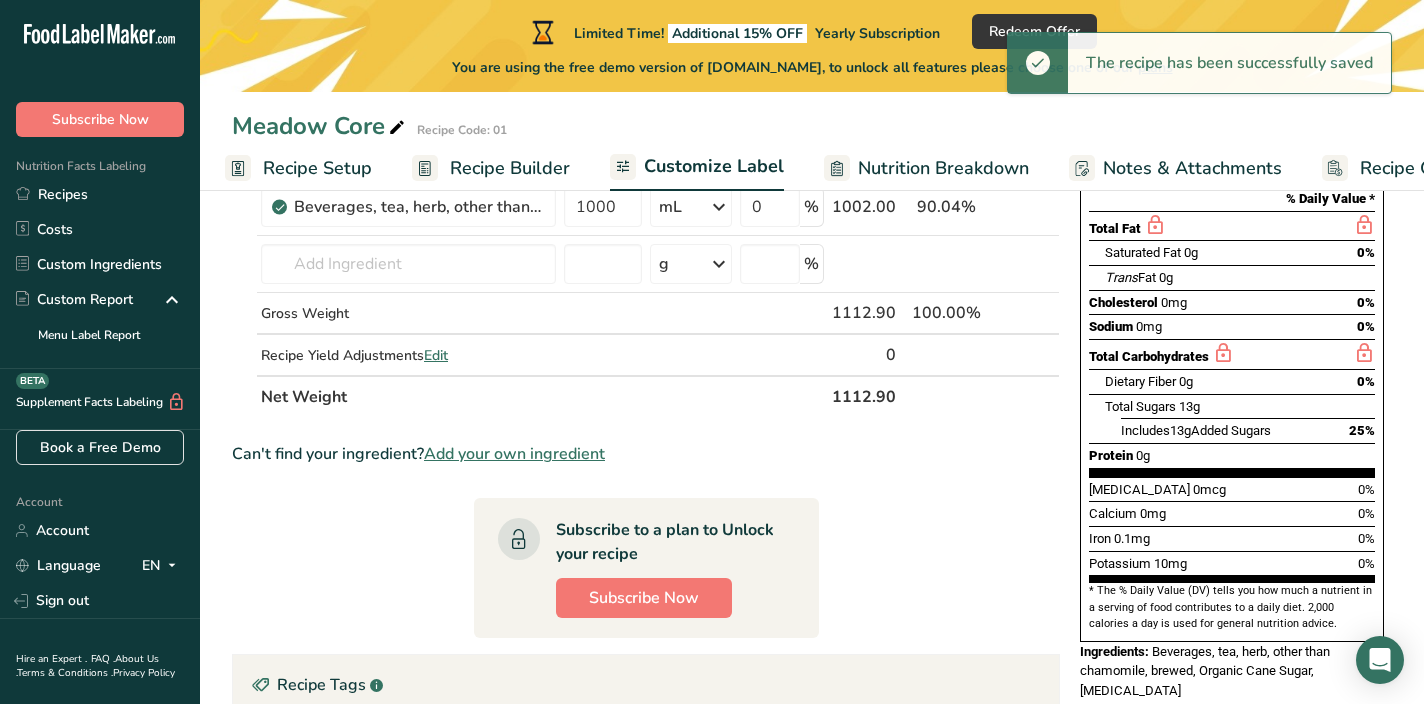 scroll, scrollTop: 0, scrollLeft: 97, axis: horizontal 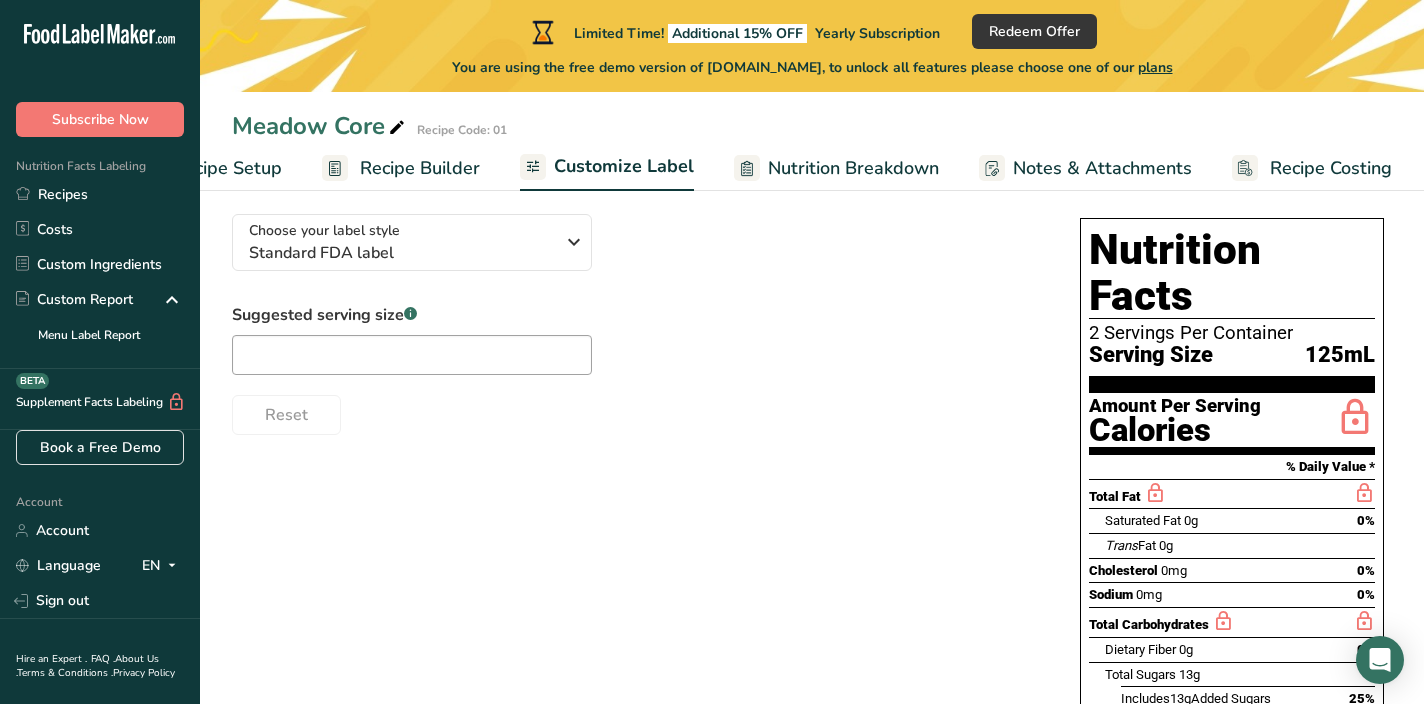 click on "Recipe Setup" at bounding box center (227, 168) 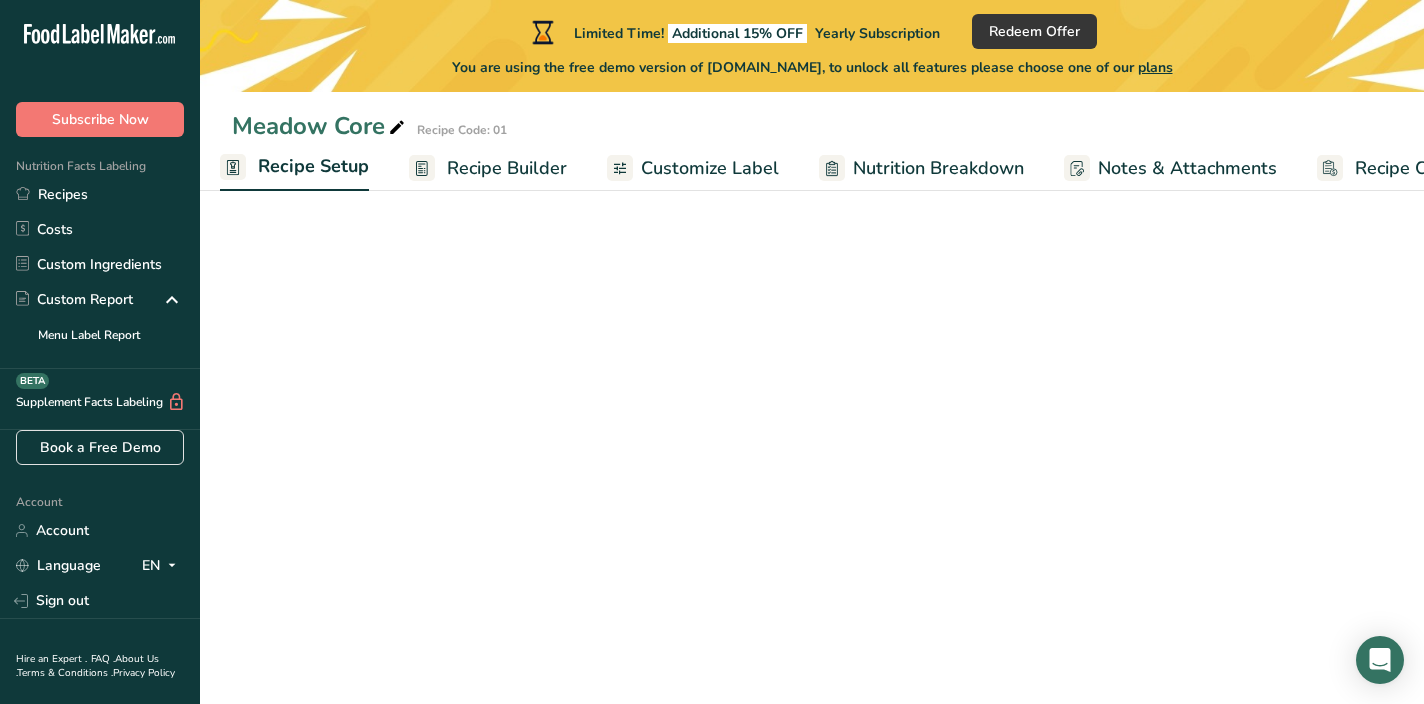 scroll, scrollTop: 0, scrollLeft: 7, axis: horizontal 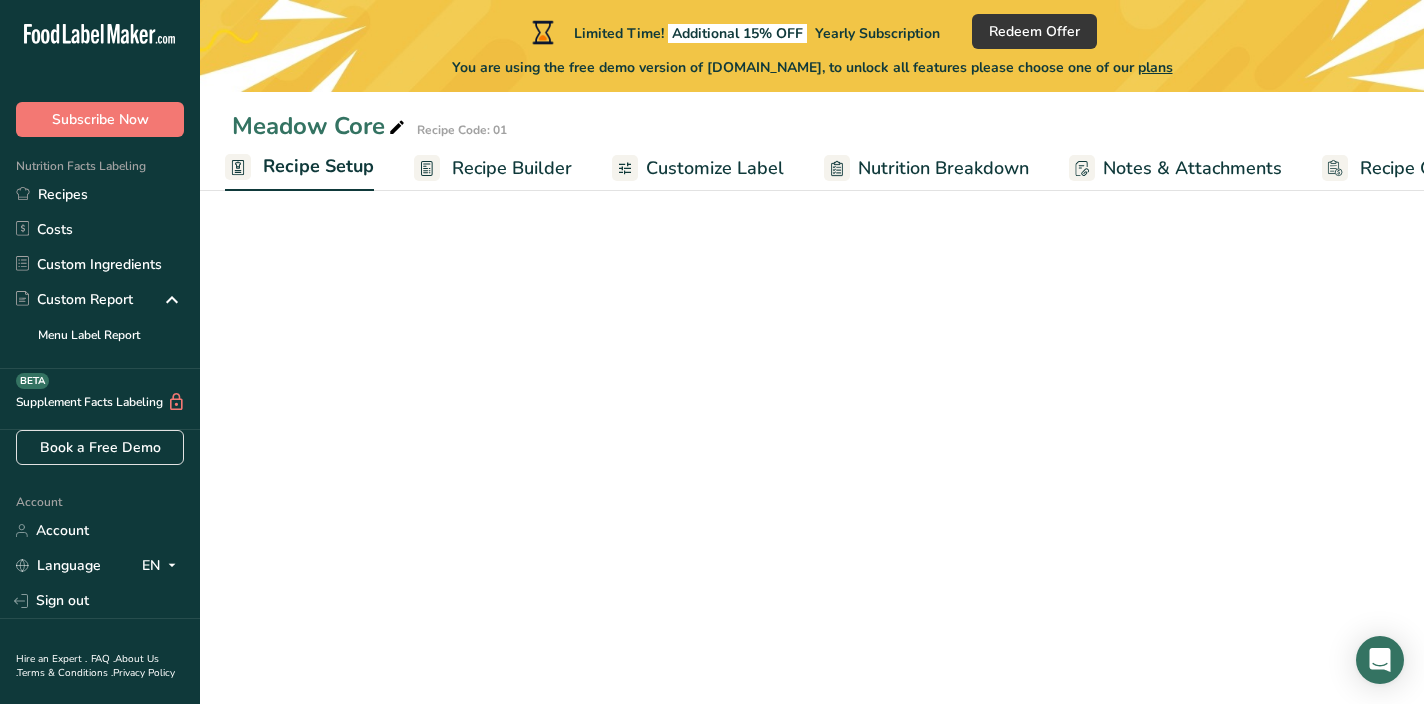 select on "22" 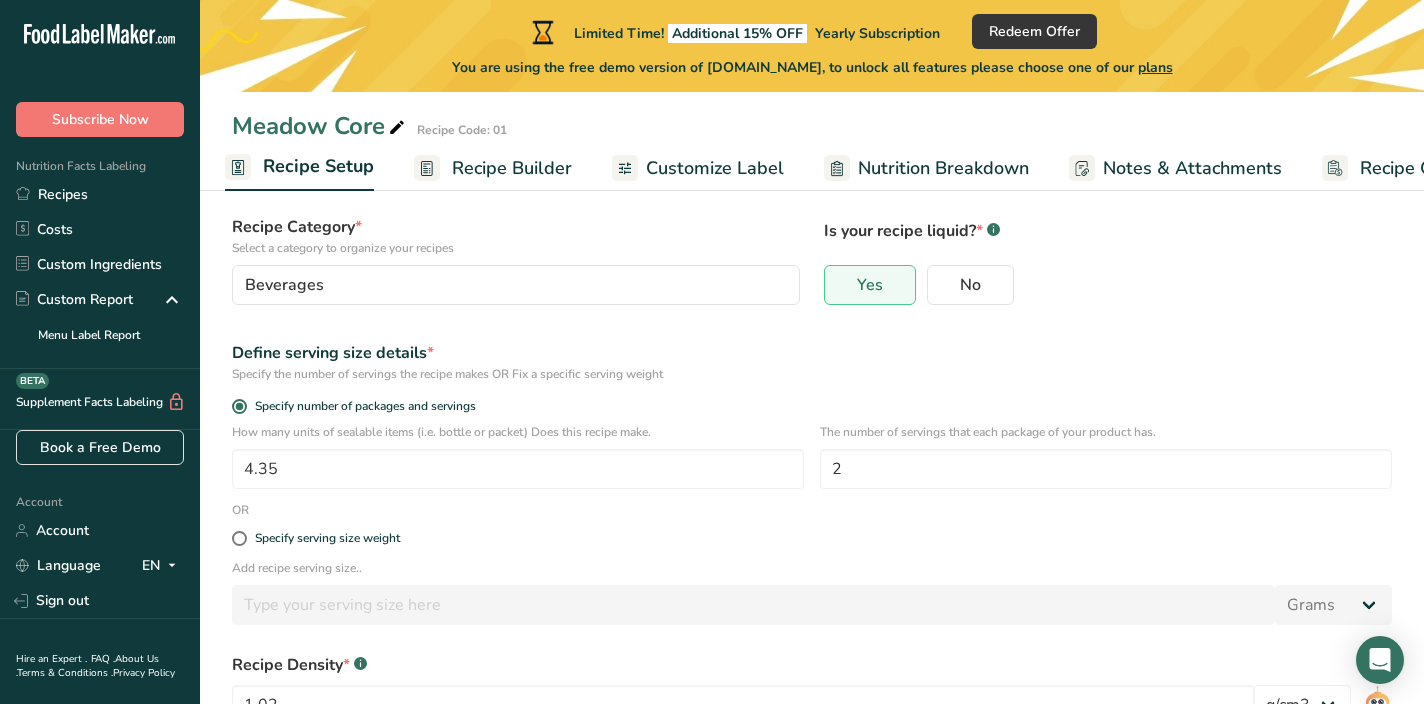 click on "Customize Label" at bounding box center [715, 168] 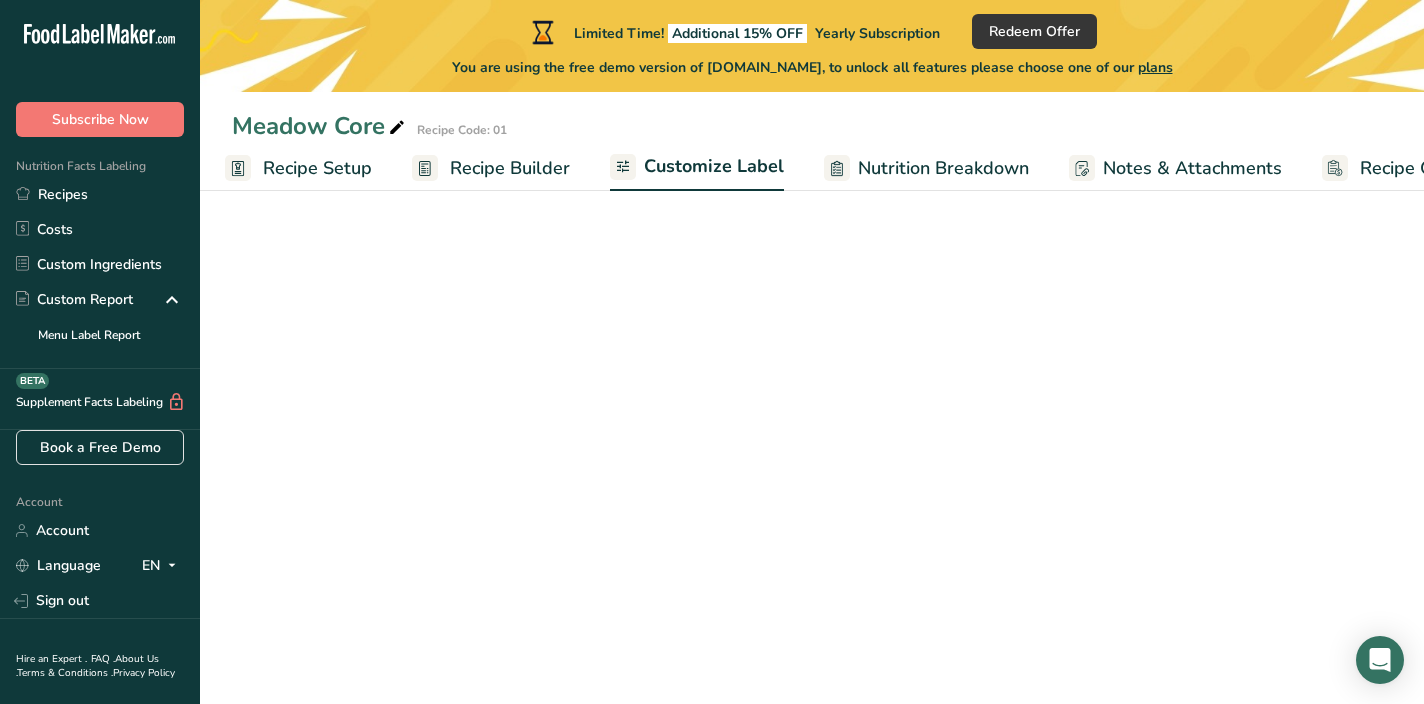 scroll, scrollTop: 0, scrollLeft: 97, axis: horizontal 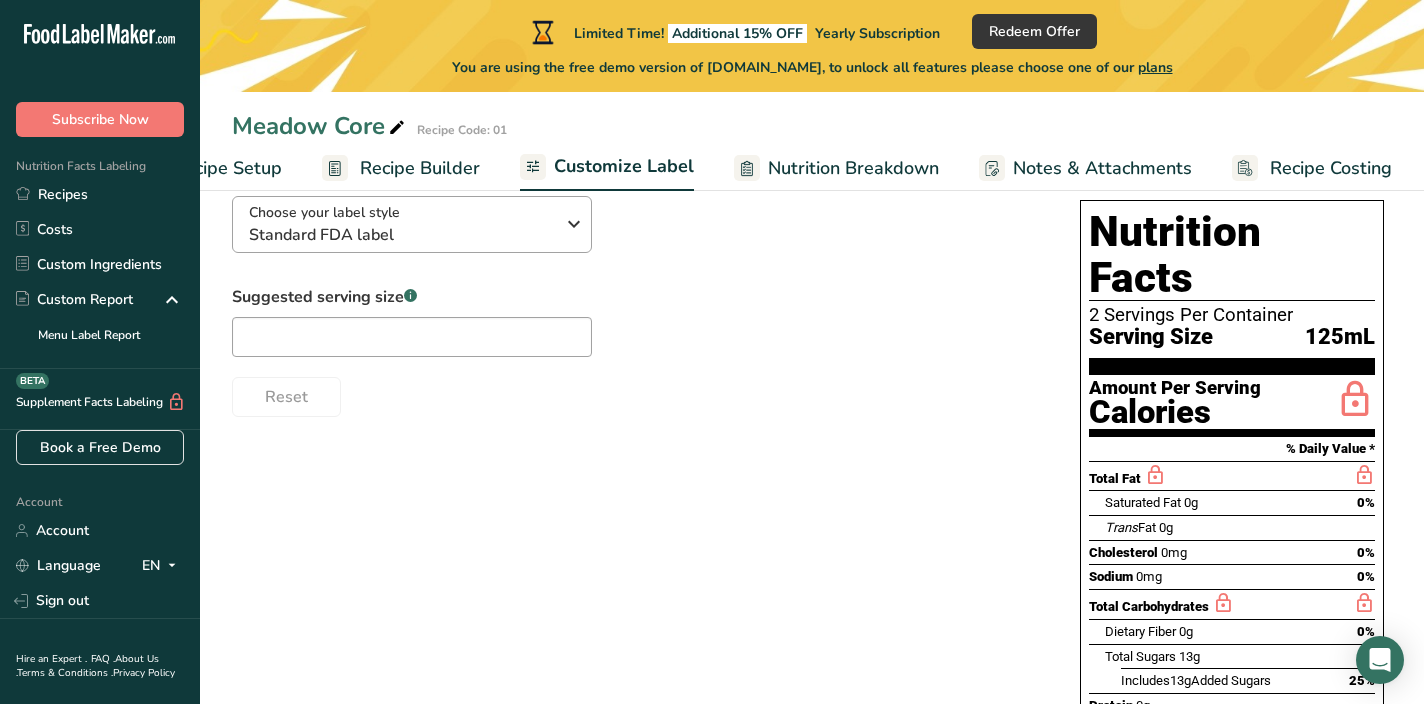 click on "Standard FDA label" at bounding box center [401, 235] 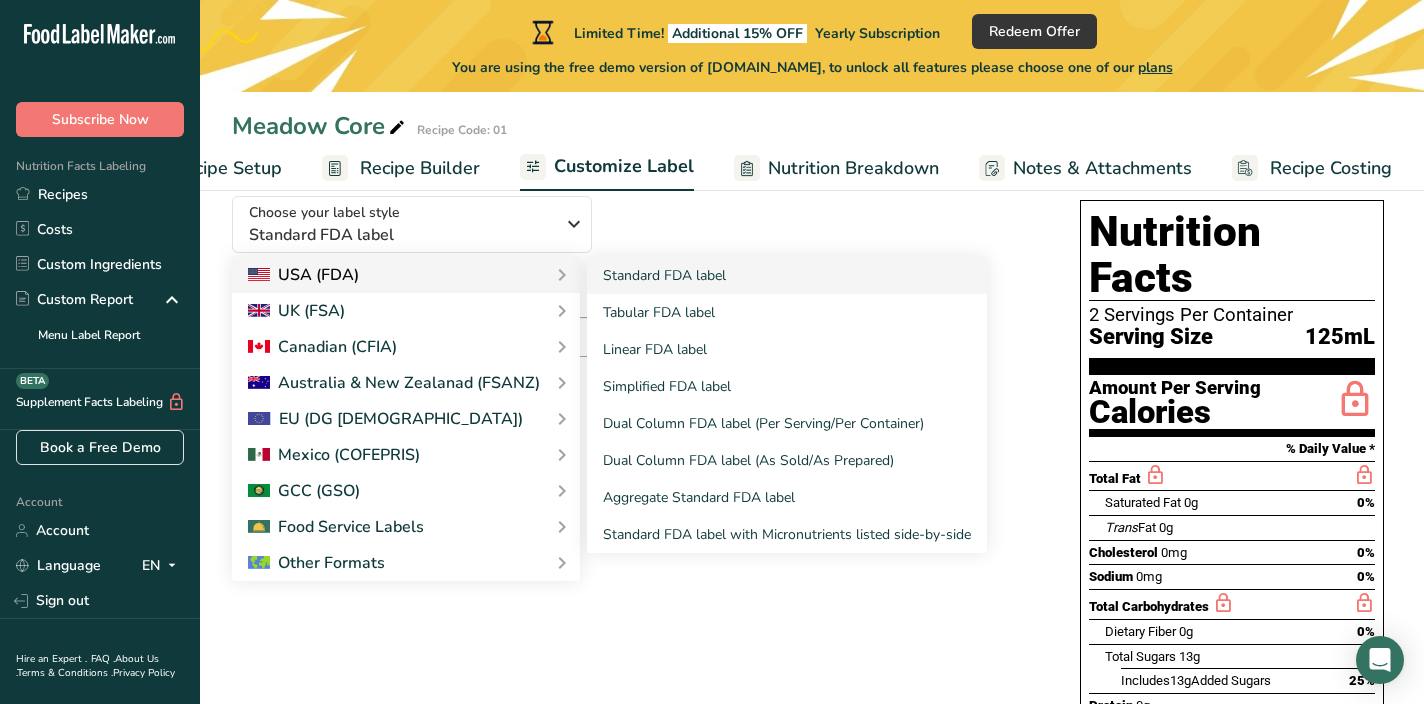click on "USA (FDA)" at bounding box center [406, 275] 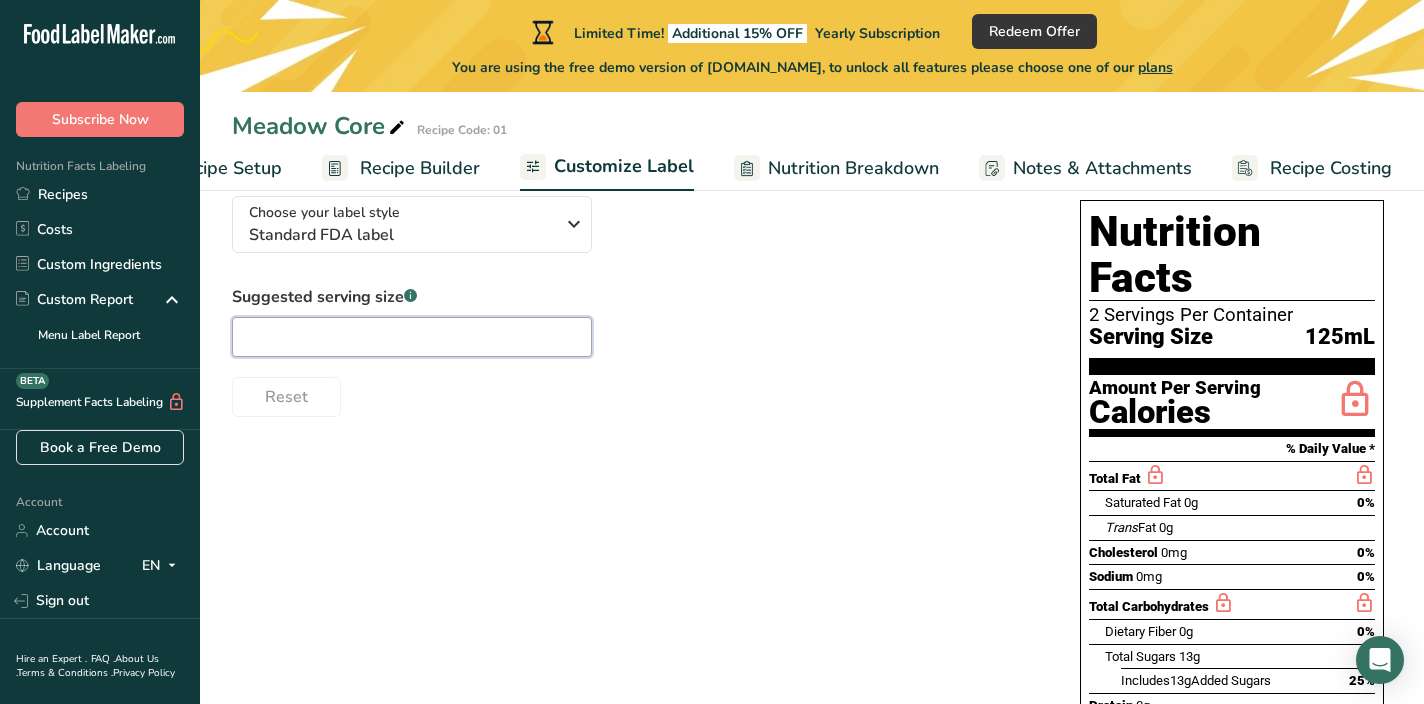 click at bounding box center (412, 337) 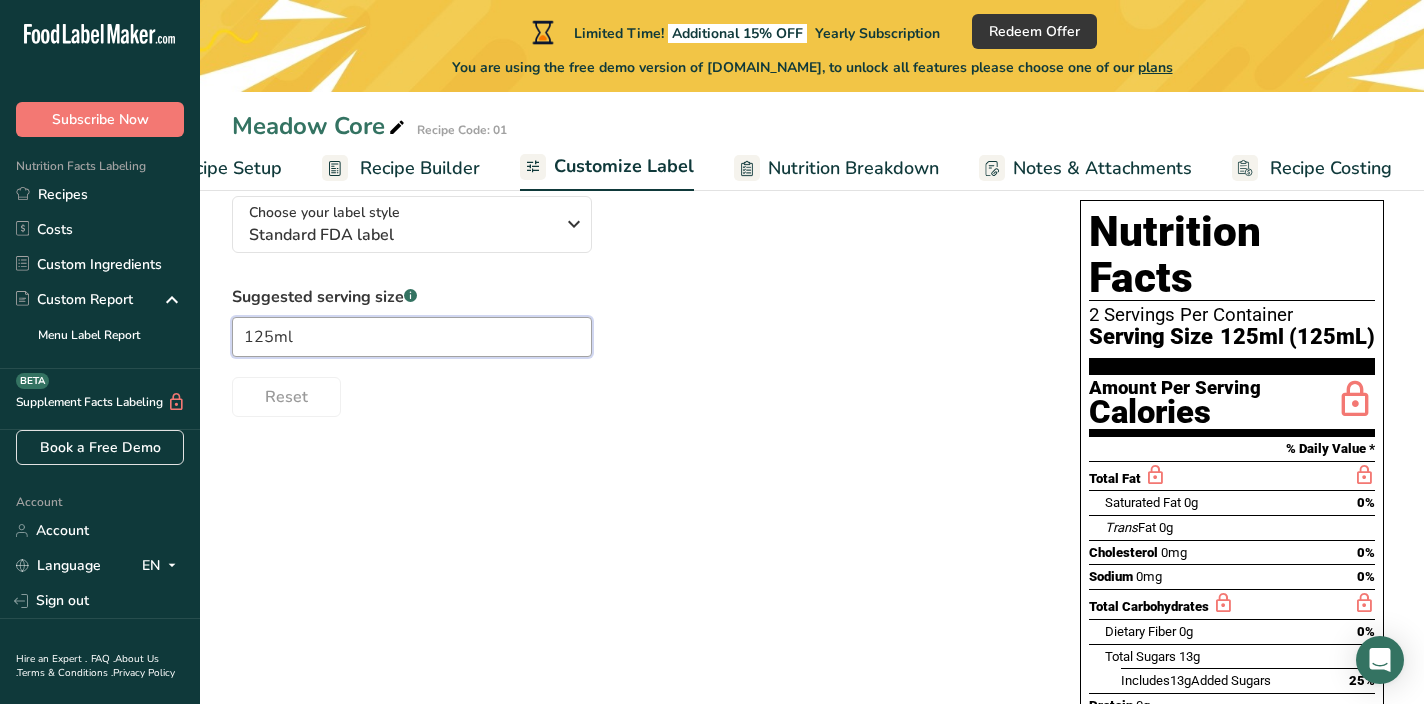 type on "125ml" 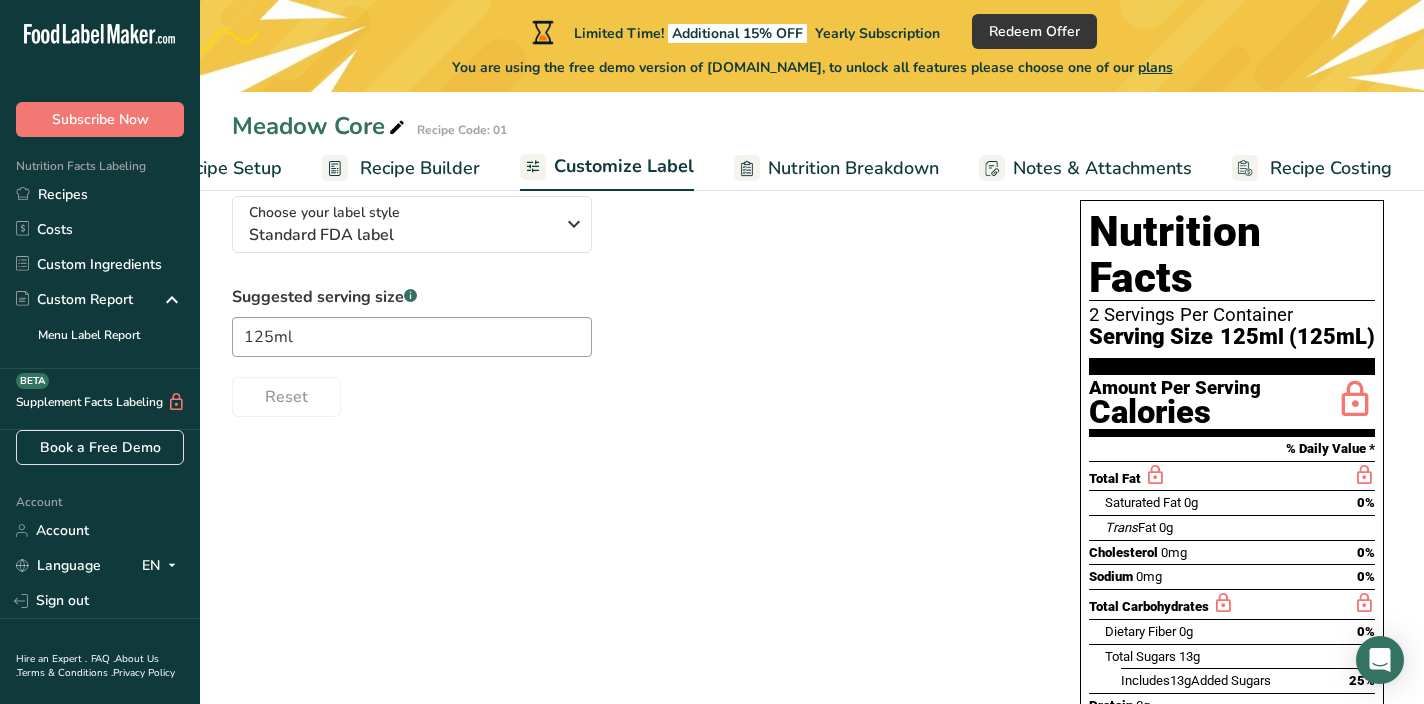 click on "Choose your label style
Standard FDA label
USA (FDA)
Standard FDA label
Tabular FDA label
Linear FDA label
Simplified FDA label
Dual Column FDA label (Per Serving/Per Container)
Dual Column FDA label (As Sold/As Prepared)
Aggregate Standard FDA label
Standard FDA label with Micronutrients listed side-by-side
[GEOGRAPHIC_DATA] (FSA)
UK Mandatory Label "Back of Pack"
UK Traffic Light Label  "Front of Pack"
Canadian (CFIA)
Canadian Standard label
Canadian Dual Column label" at bounding box center (812, 575) 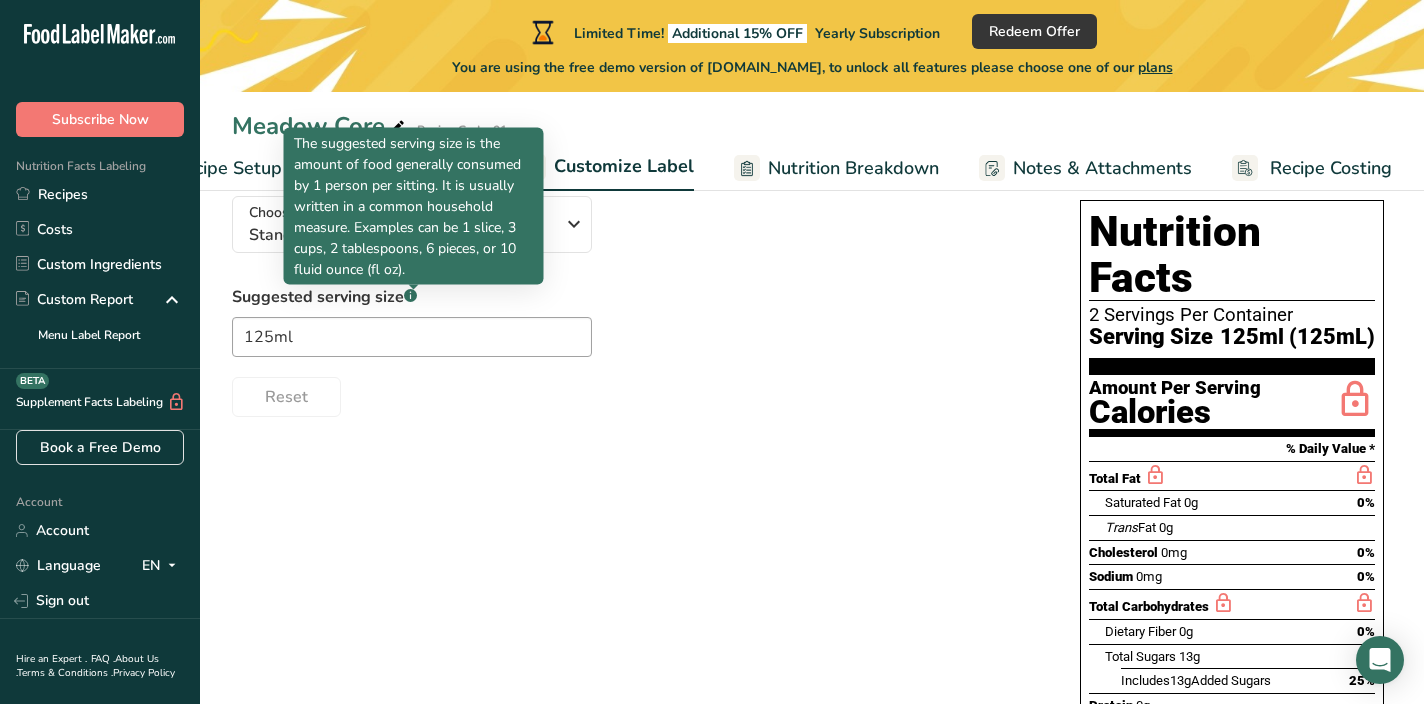 click 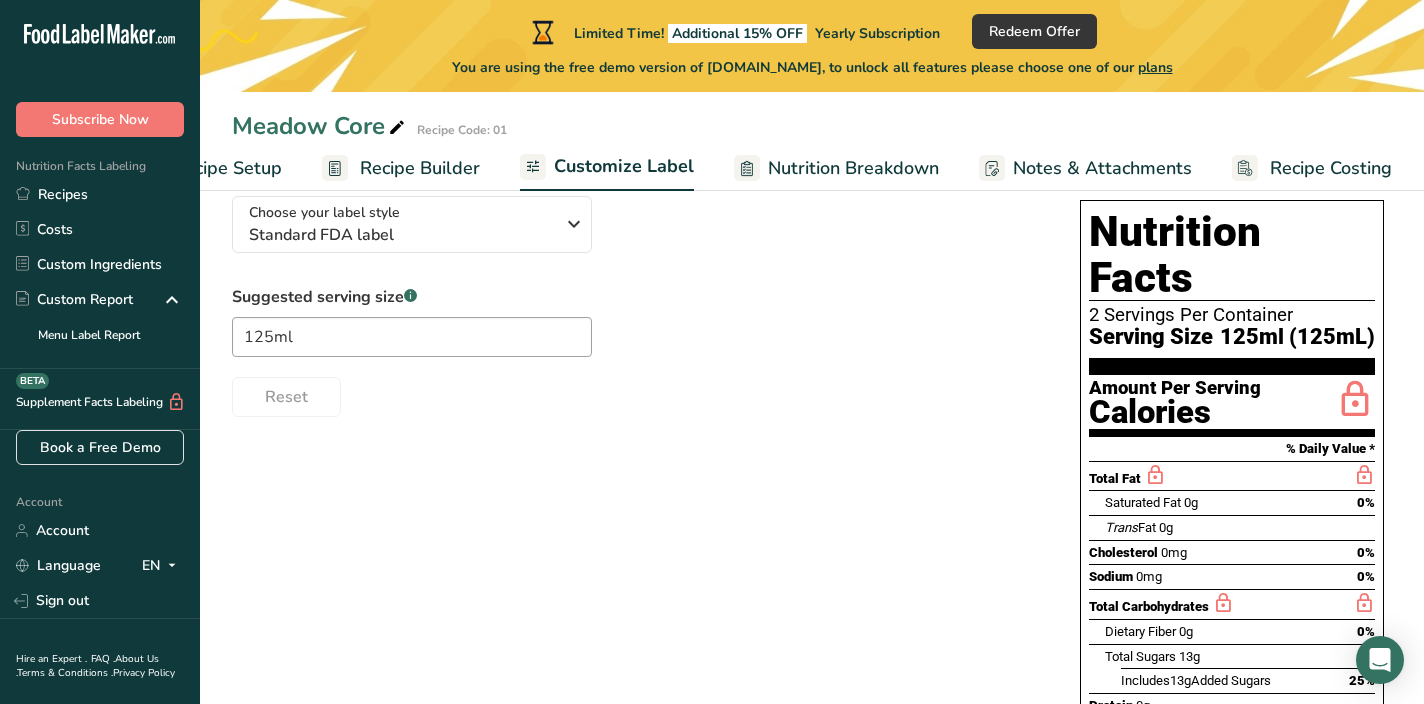 click 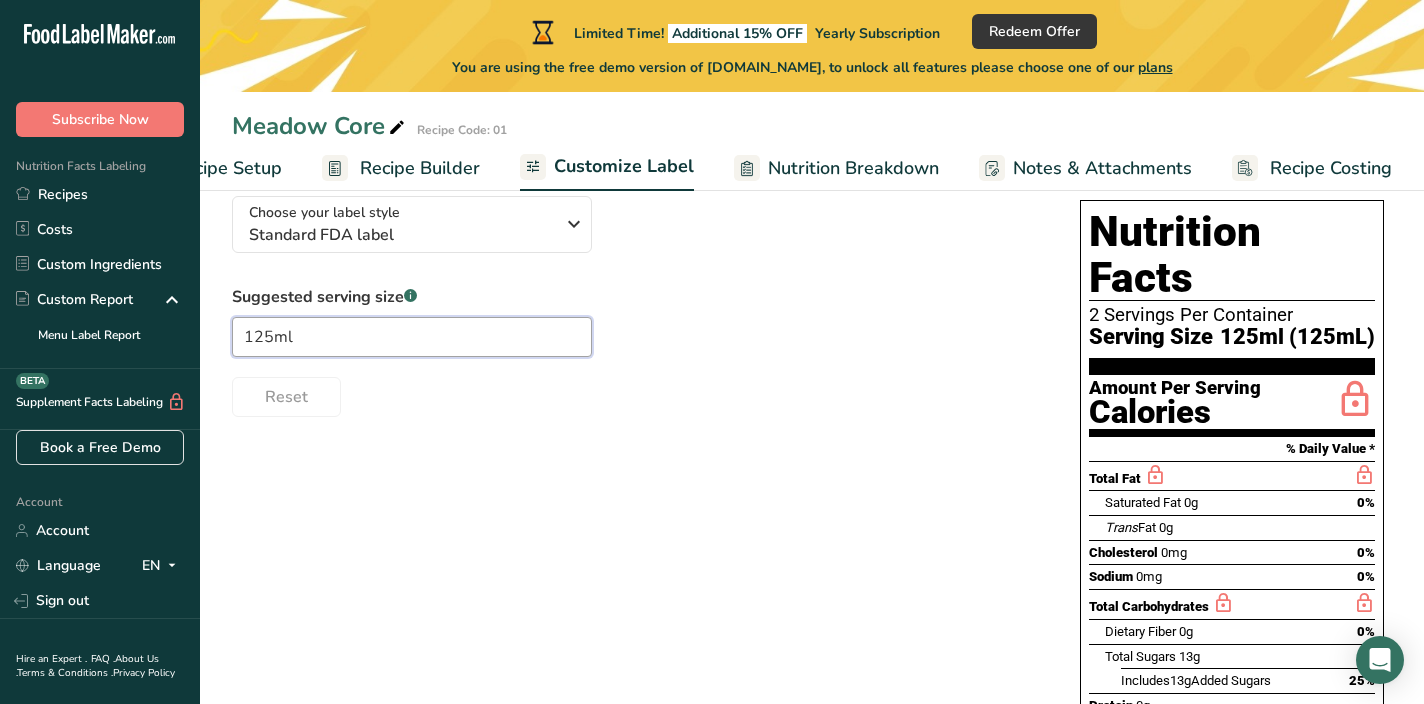 click on "125ml" at bounding box center (412, 337) 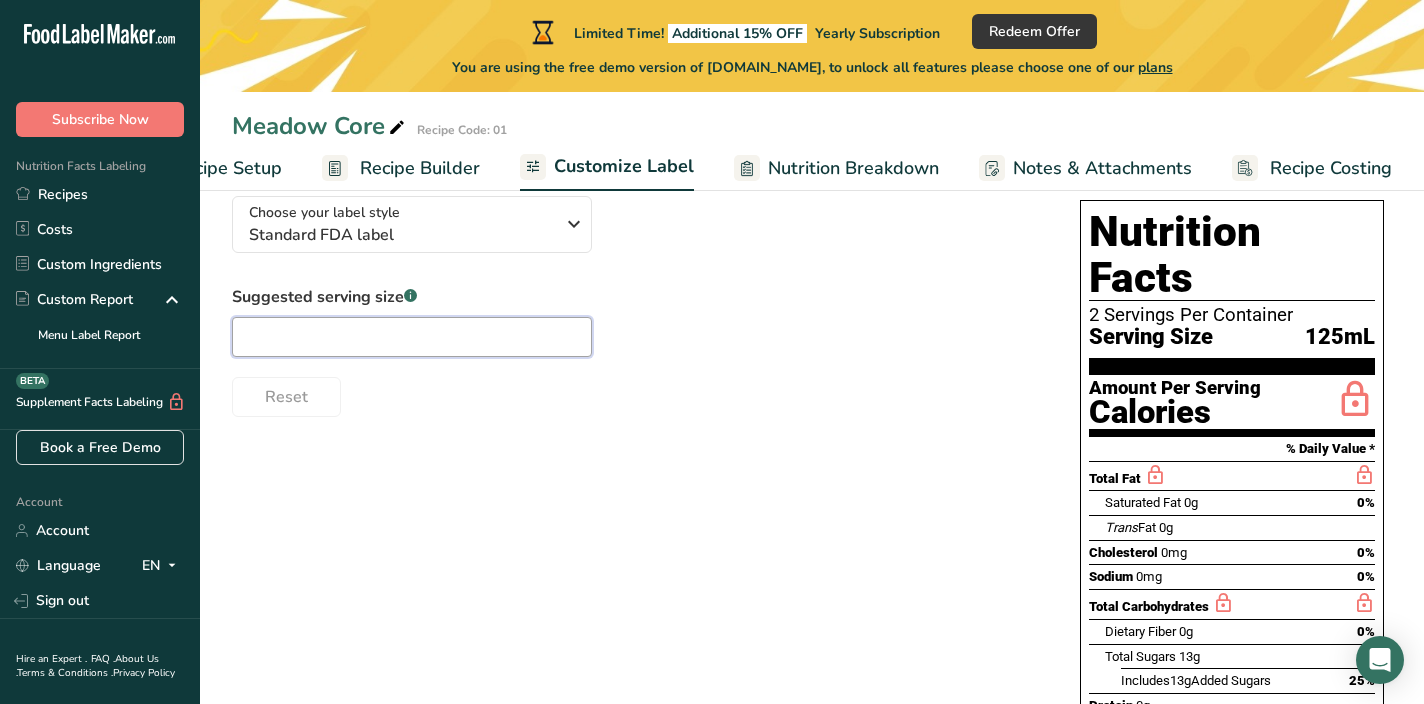 type 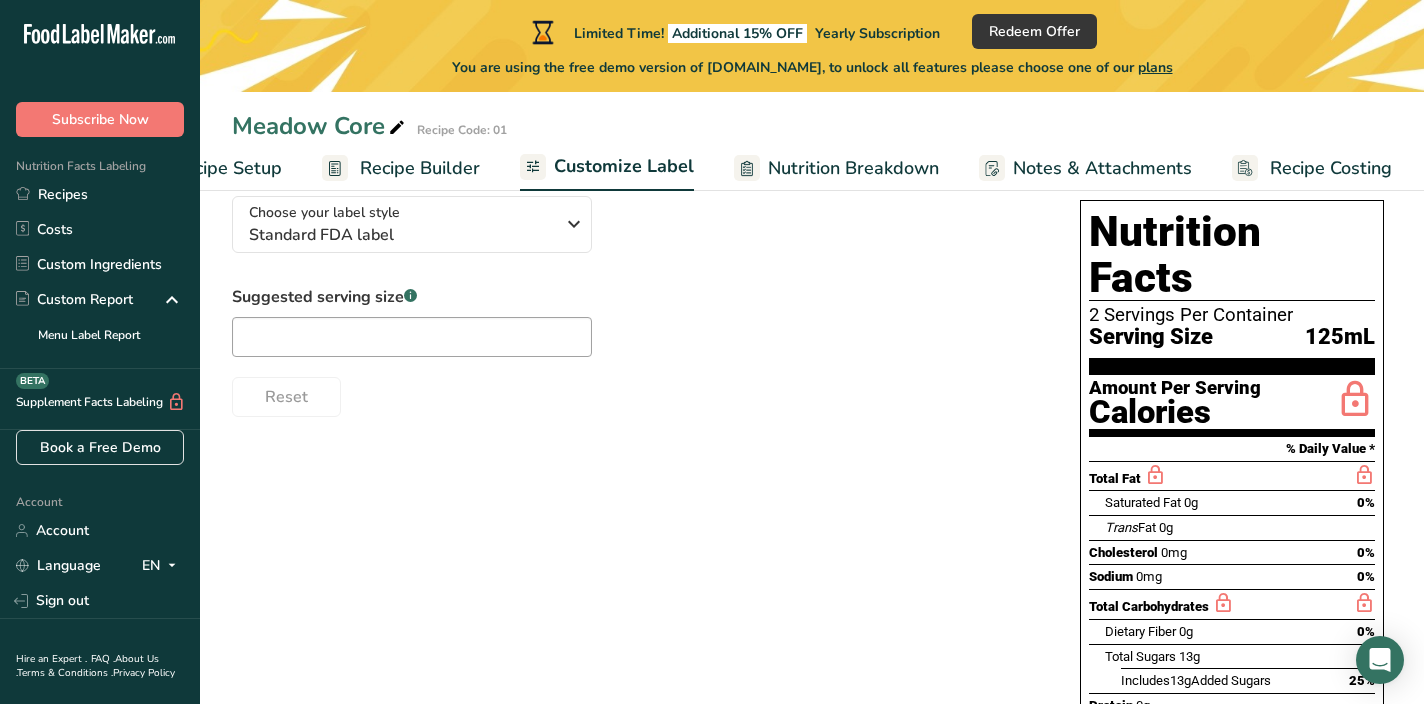 click on "Choose your label style
Standard FDA label
USA (FDA)
Standard FDA label
Tabular FDA label
Linear FDA label
Simplified FDA label
Dual Column FDA label (Per Serving/Per Container)
Dual Column FDA label (As Sold/As Prepared)
Aggregate Standard FDA label
Standard FDA label with Micronutrients listed side-by-side
[GEOGRAPHIC_DATA] (FSA)
UK Mandatory Label "Back of Pack"
UK Traffic Light Label  "Front of Pack"
Canadian (CFIA)
Canadian Standard label
Canadian Dual Column label" at bounding box center (812, 575) 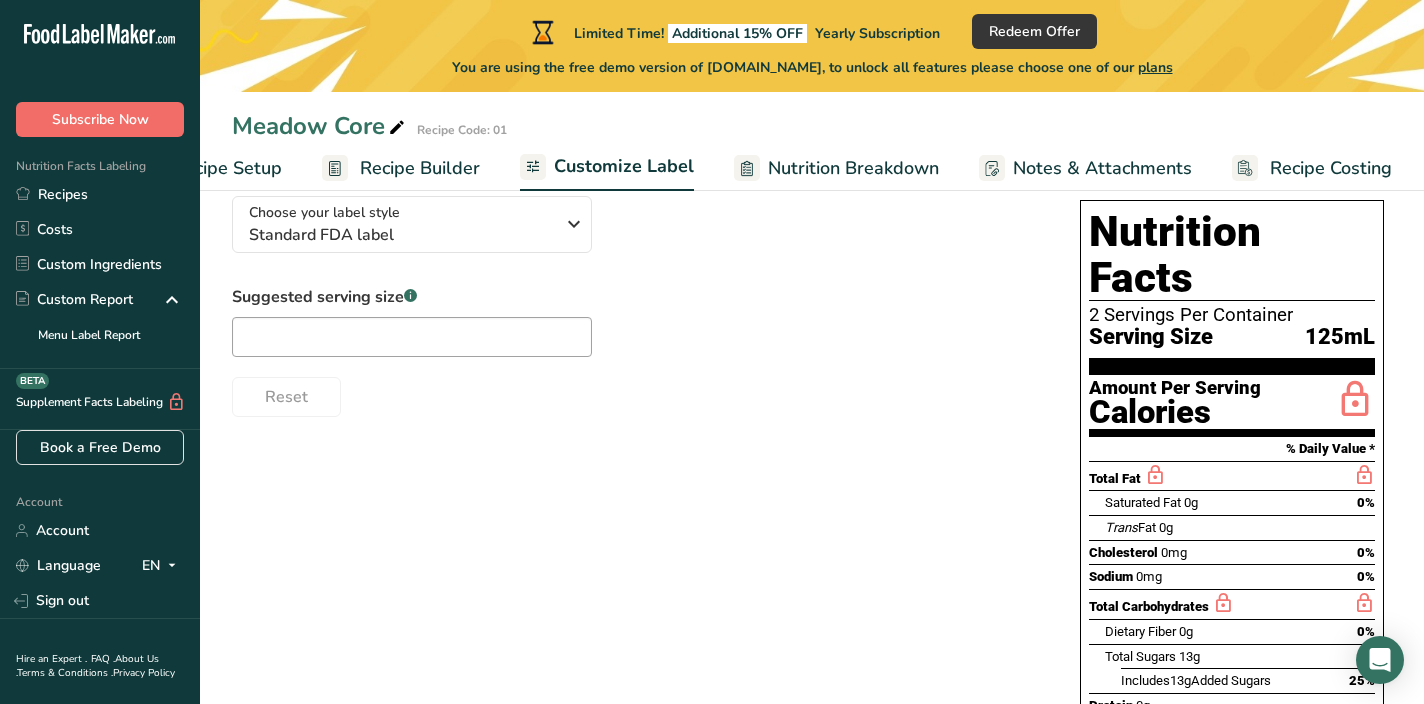 click on "Subscribe Now" at bounding box center [100, 119] 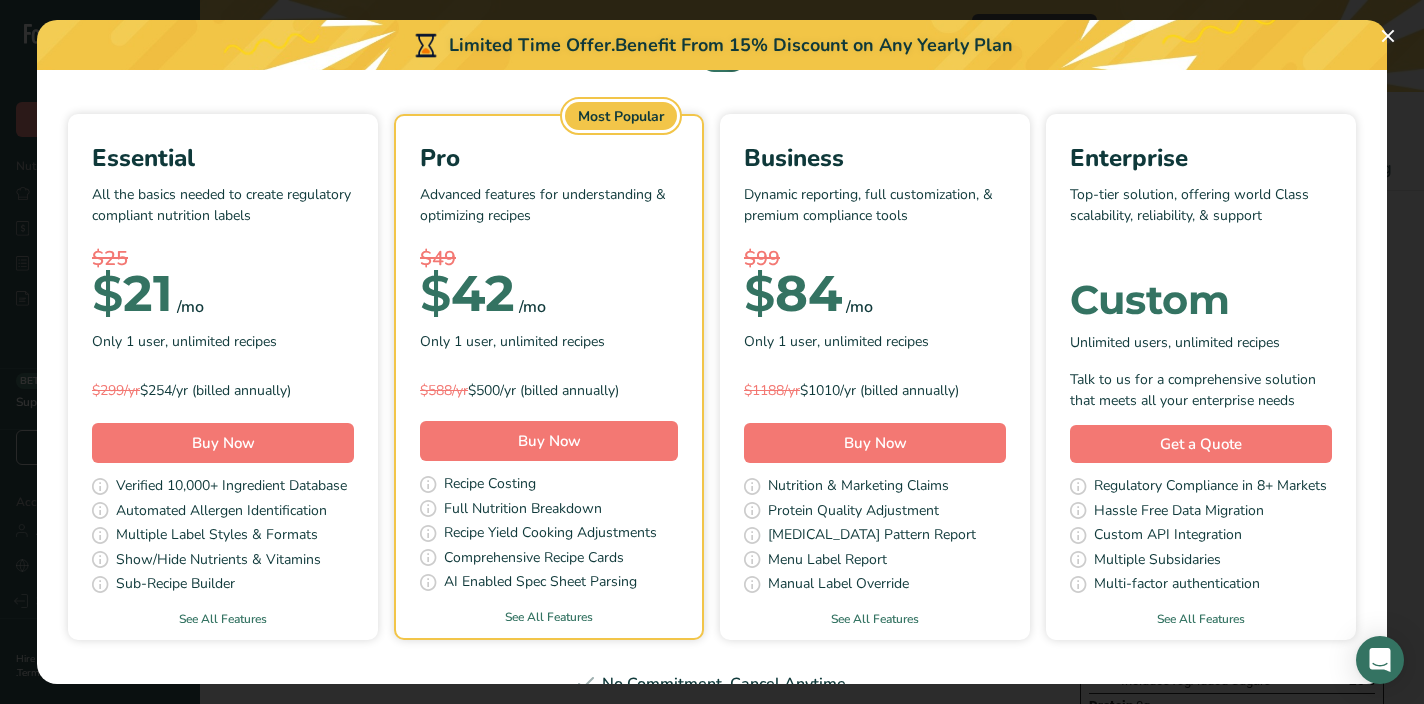 scroll, scrollTop: 114, scrollLeft: 0, axis: vertical 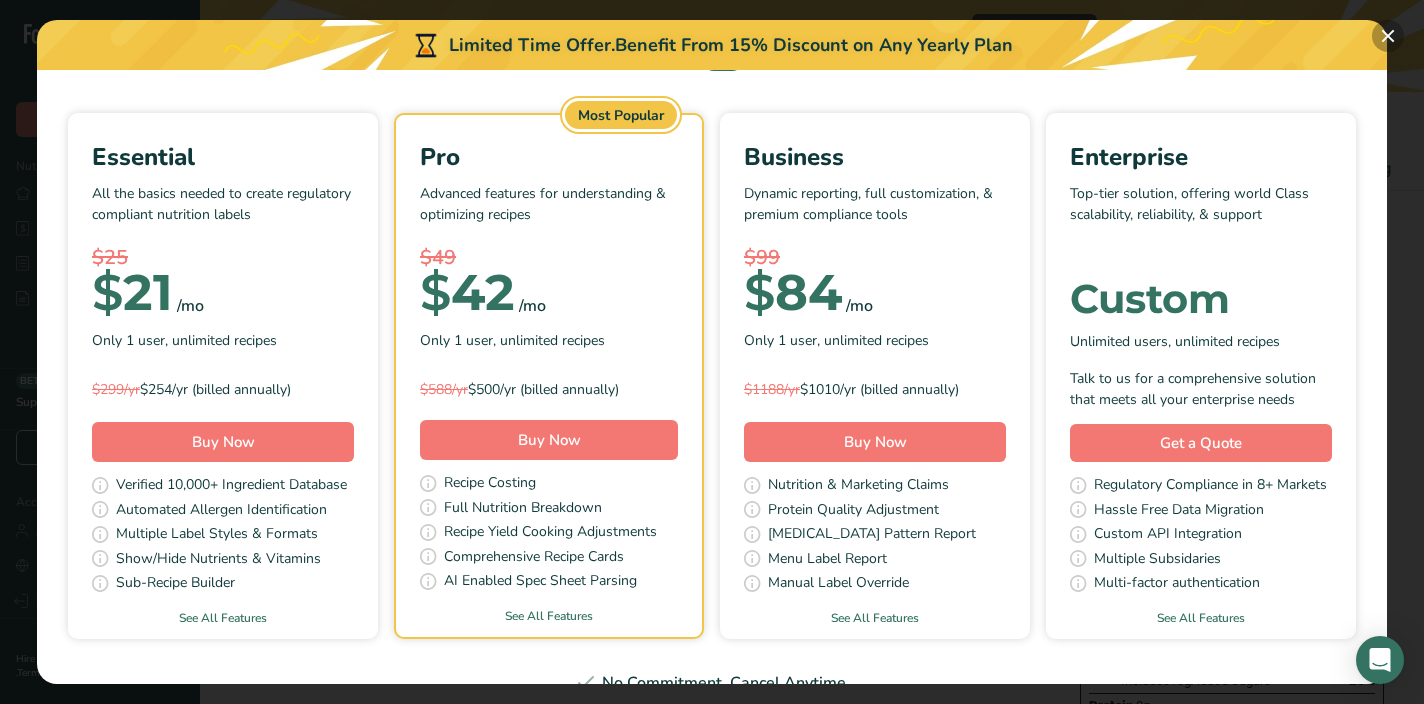 click at bounding box center [1388, 36] 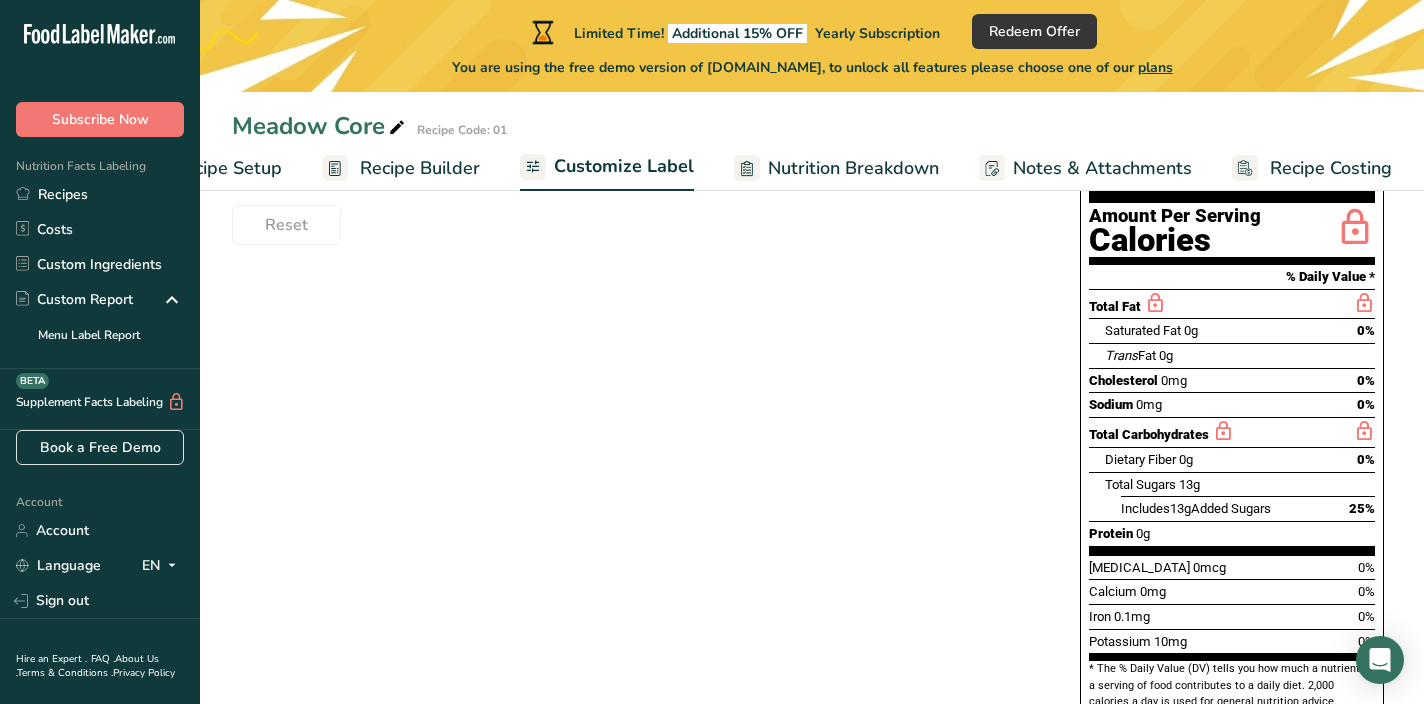 scroll, scrollTop: 326, scrollLeft: 0, axis: vertical 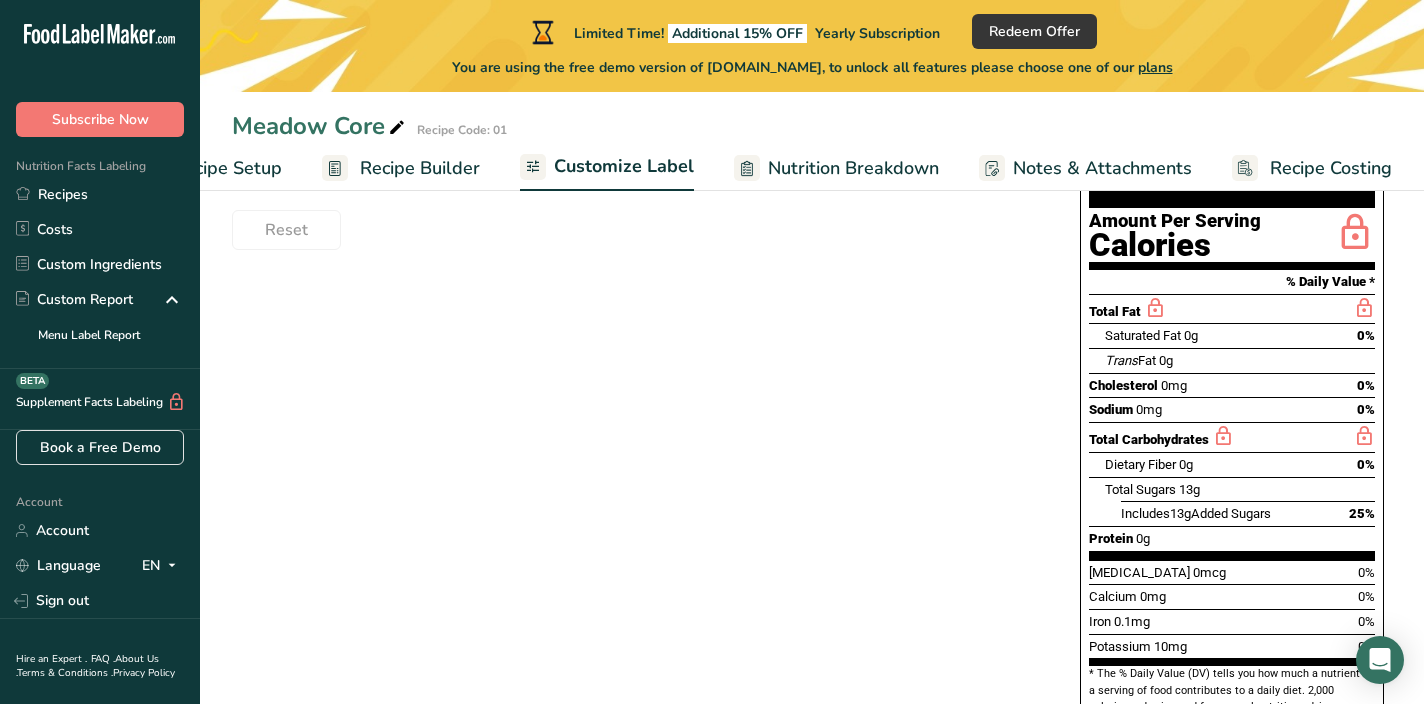 click on "Recipe Builder" at bounding box center [420, 168] 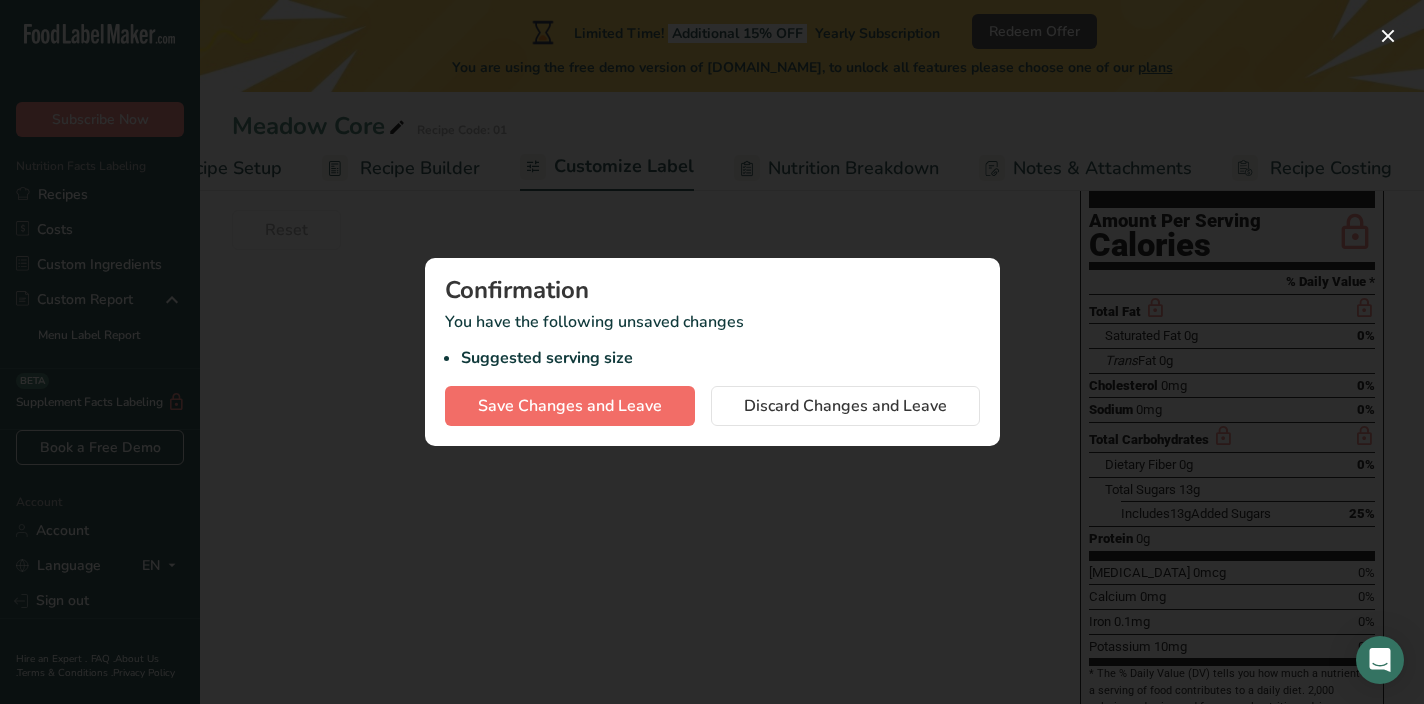 click on "Save Changes and Leave" at bounding box center (570, 406) 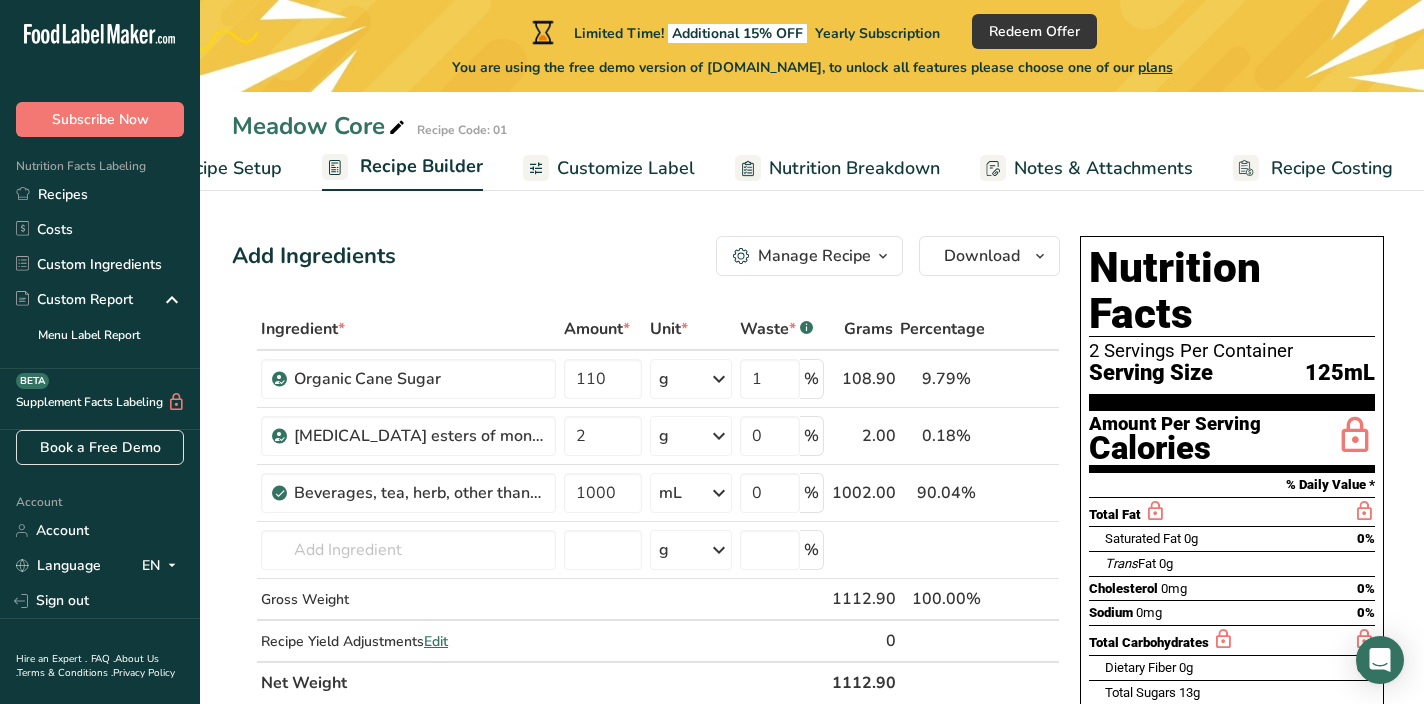 scroll, scrollTop: 0, scrollLeft: 0, axis: both 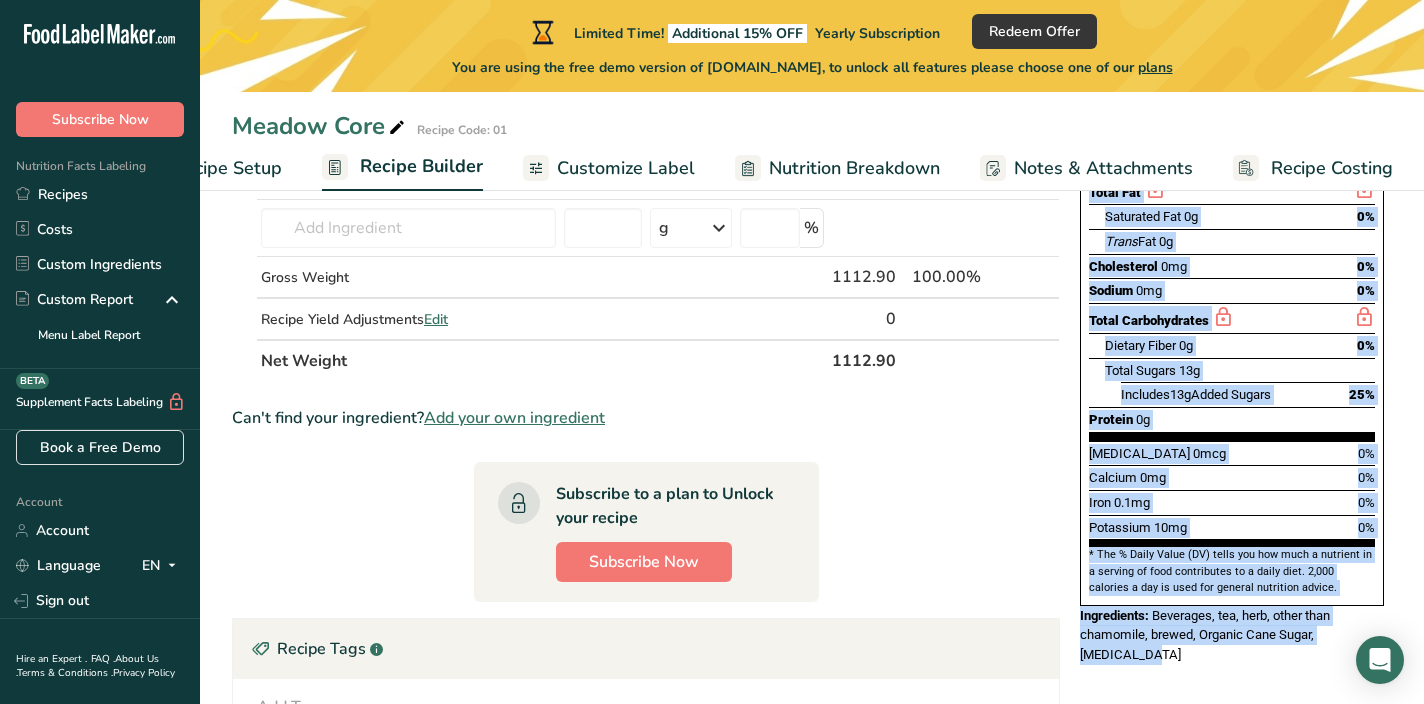 drag, startPoint x: 1079, startPoint y: 216, endPoint x: 1385, endPoint y: 581, distance: 476.2993 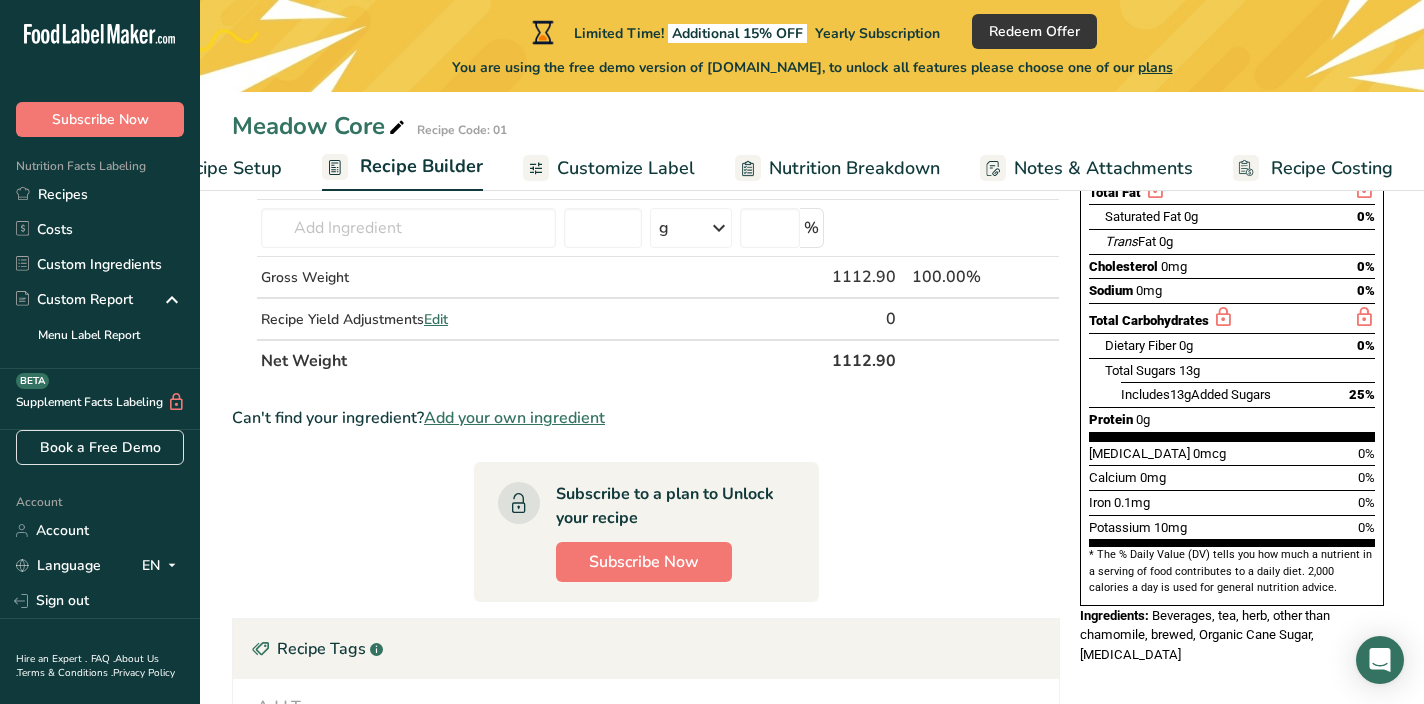 click on "Ingredient *
Amount *
Unit *
Waste *   .a-a{fill:#347362;}.b-a{fill:#fff;}          Grams
Percentage
Organic Cane Sugar
110
g
Weight Units
g
kg
mg
See more
Volume Units
l
Volume units require a density conversion. If you know your ingredient's density enter it below. Otherwise, click on "RIA" our AI Regulatory bot - she will be able to help you
lb/ft3
g/cm3
Confirm
mL
Volume units require a density conversion. If you know your ingredient's density enter it below. Otherwise, click on "RIA" our AI Regulatory bot - she will be able to help you
fl oz" at bounding box center [646, 513] 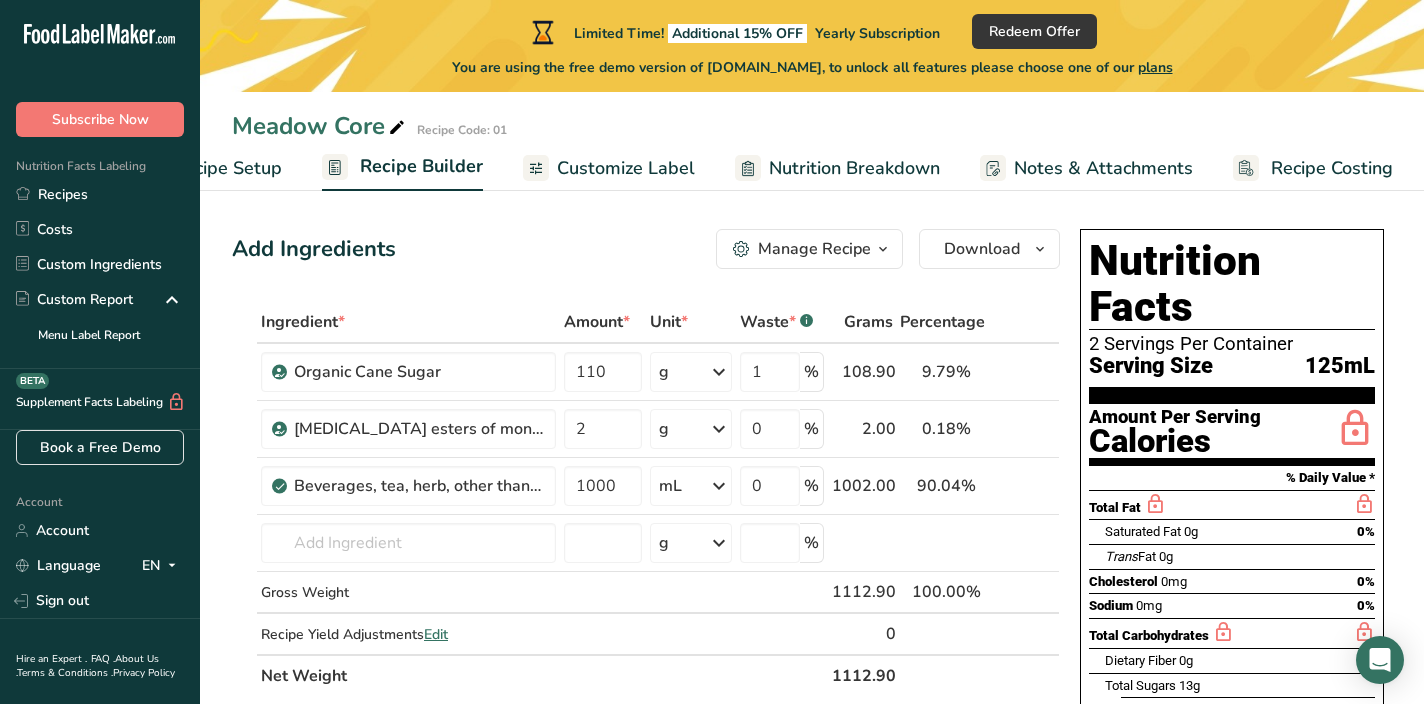 scroll, scrollTop: 6, scrollLeft: 0, axis: vertical 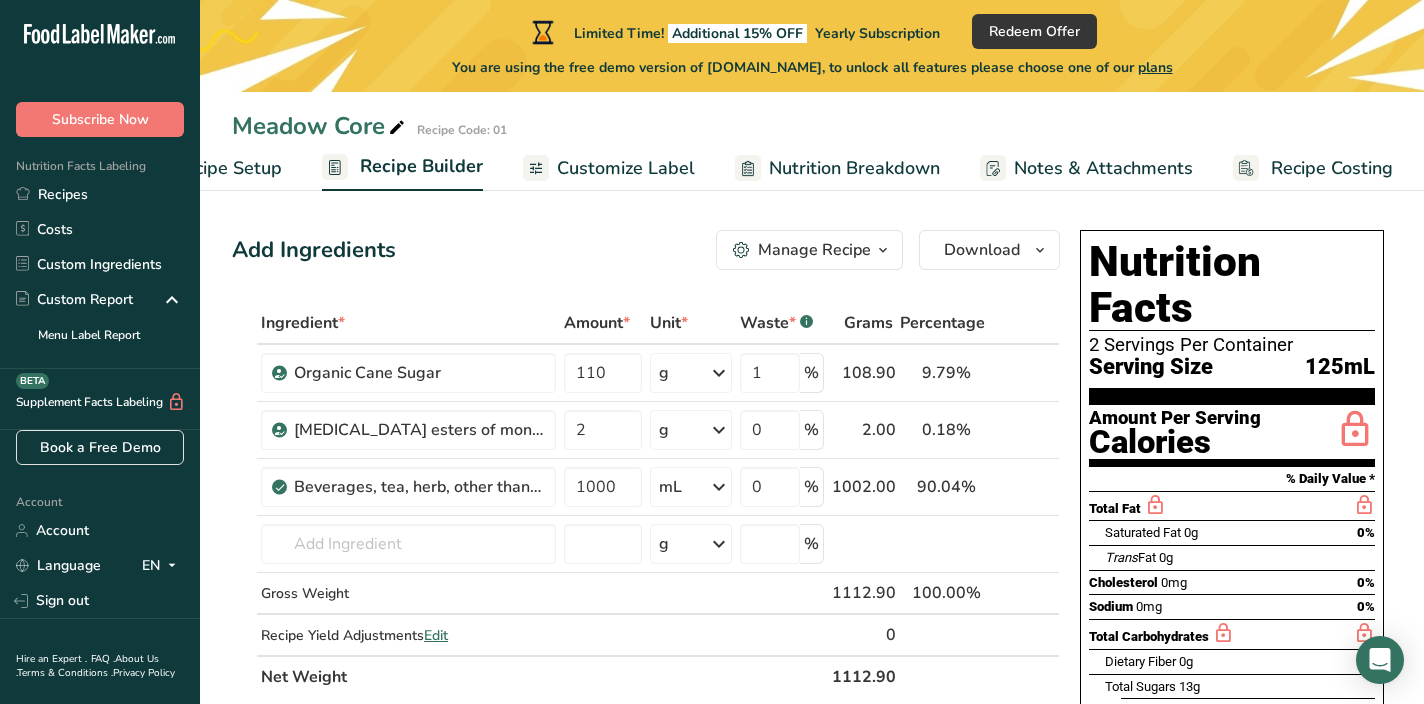 click on "Add Ingredients
Manage Recipe         Delete Recipe             Duplicate Recipe               Scale Recipe               Save as Sub-Recipe   .a-a{fill:#347362;}.b-a{fill:#fff;}                                 Nutrition Breakdown                 Recipe Card
NEW
[MEDICAL_DATA] Pattern Report             Activity History
Download
Choose your preferred label style
Standard FDA label
Standard FDA label
The most common format for nutrition facts labels in compliance with the FDA's typeface, style and requirements
Tabular FDA label
A label format compliant with the FDA regulations presented in a tabular (horizontal) display.
Linear FDA label
A simple linear display for small sized packages.
Simplified FDA label" at bounding box center [812, 805] 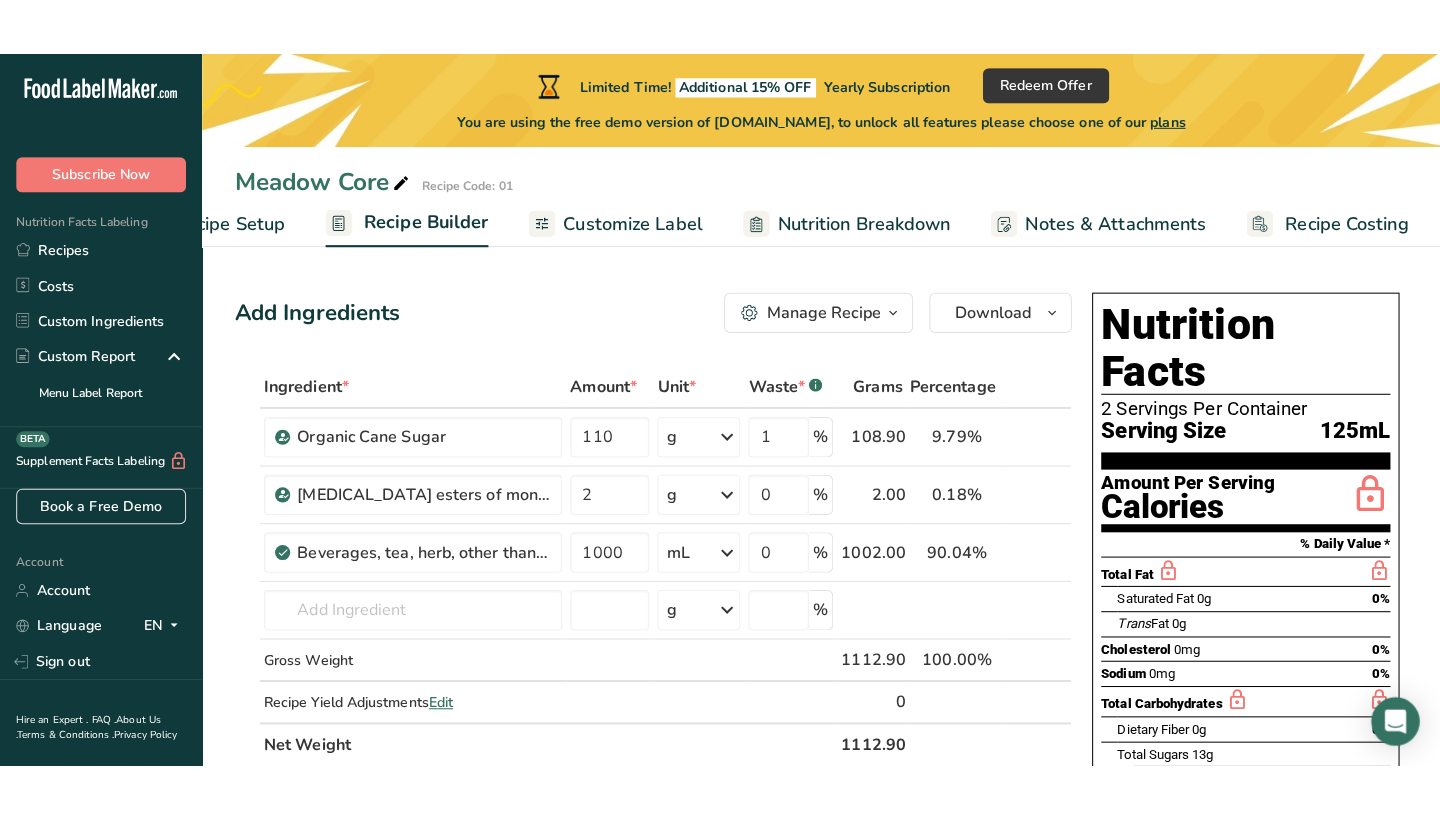 scroll, scrollTop: 0, scrollLeft: 0, axis: both 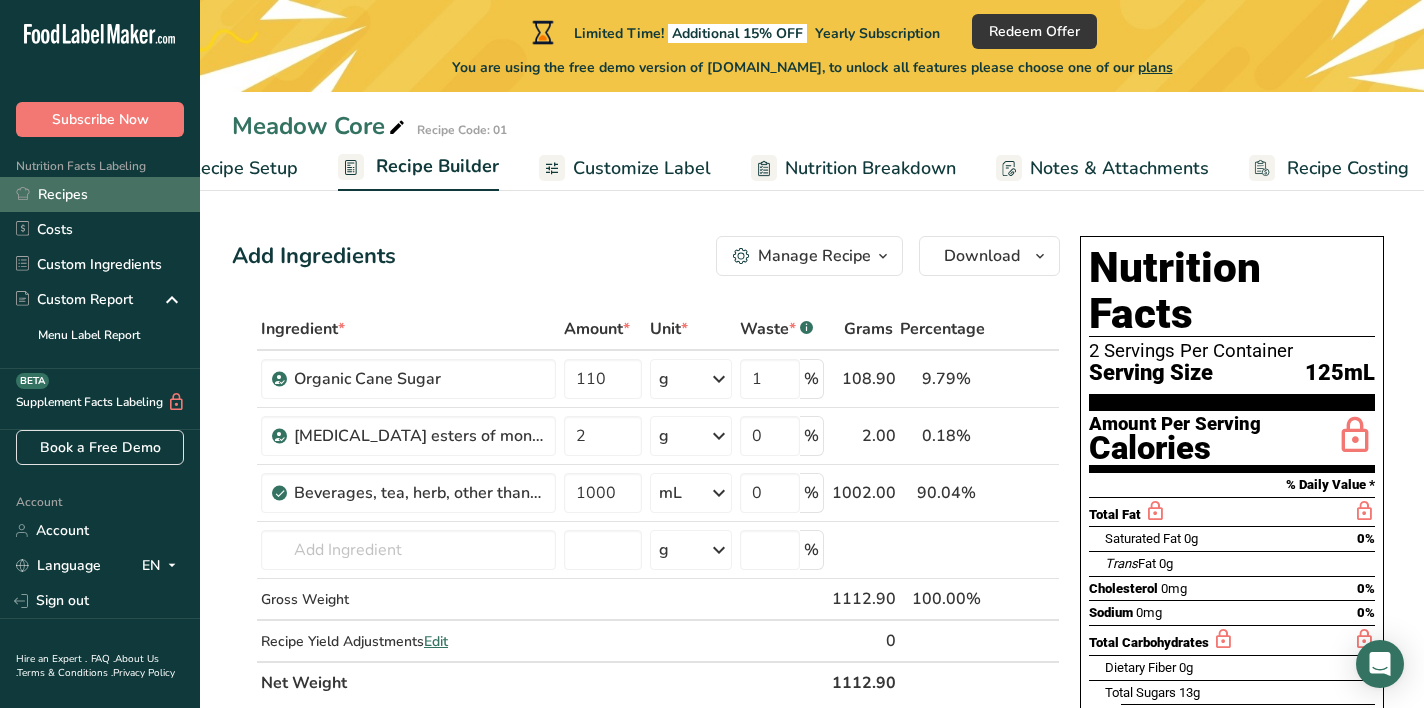 click on "Recipes" at bounding box center [100, 194] 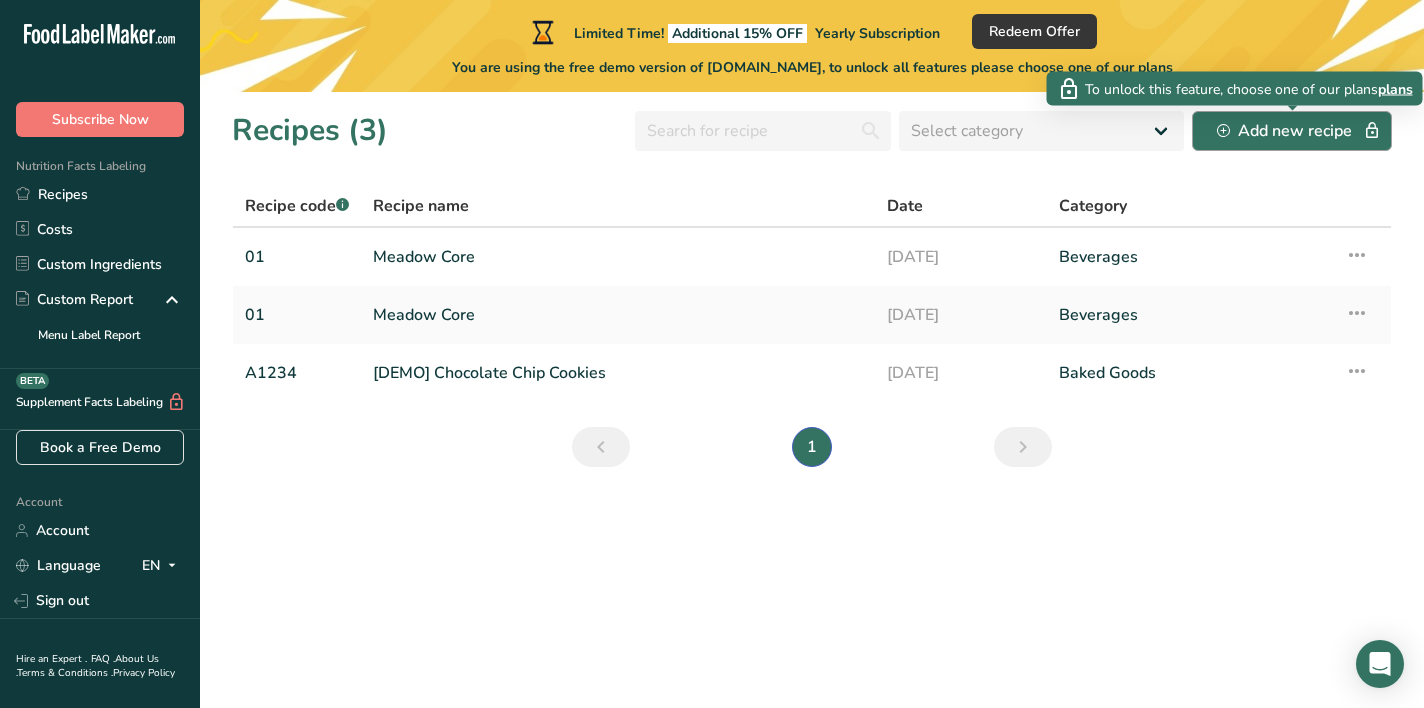 click on "Add new recipe" at bounding box center (1292, 131) 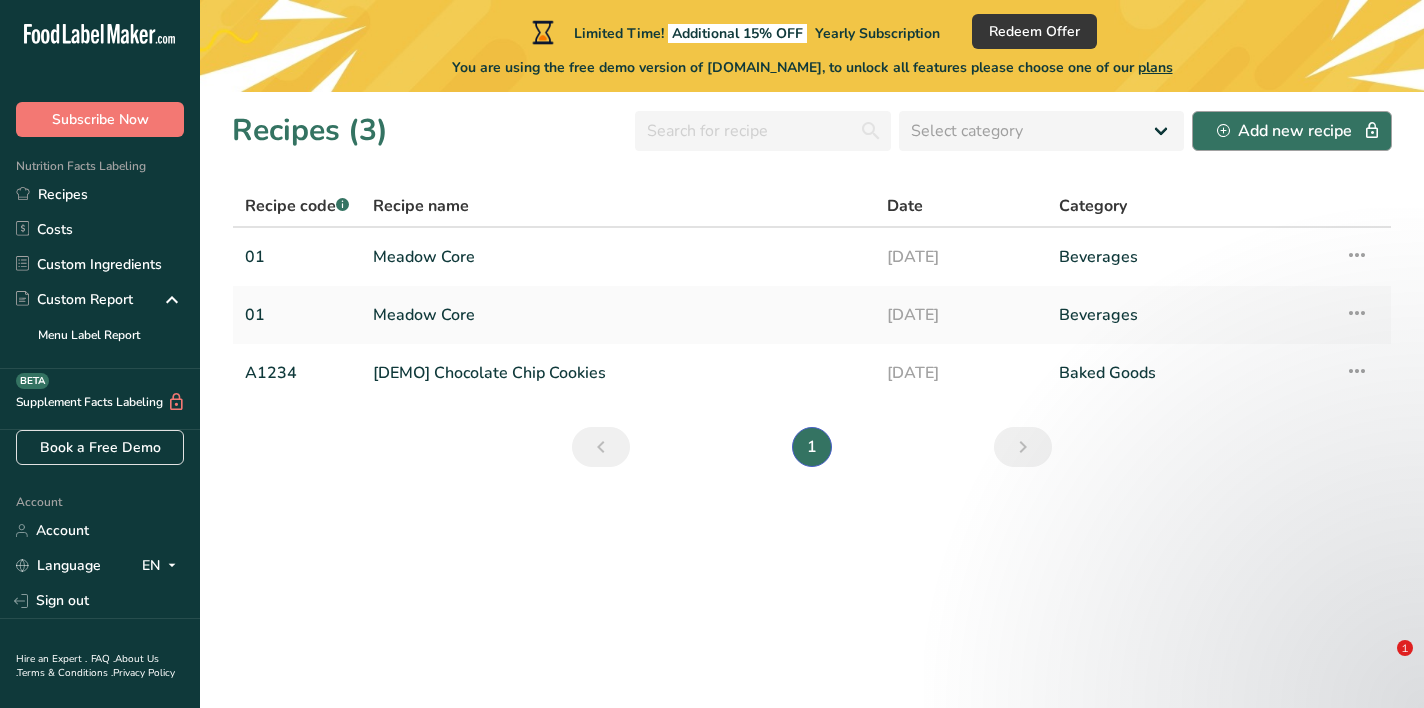 click 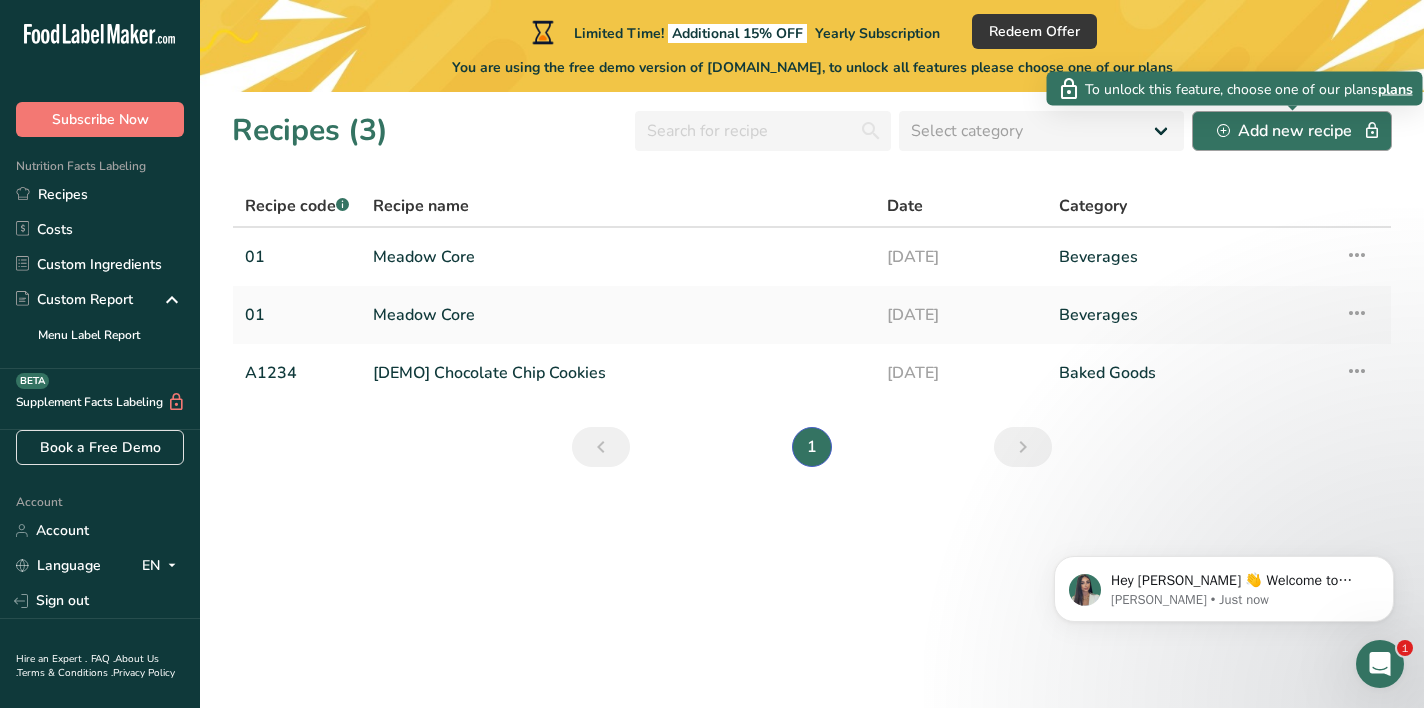scroll, scrollTop: 0, scrollLeft: 0, axis: both 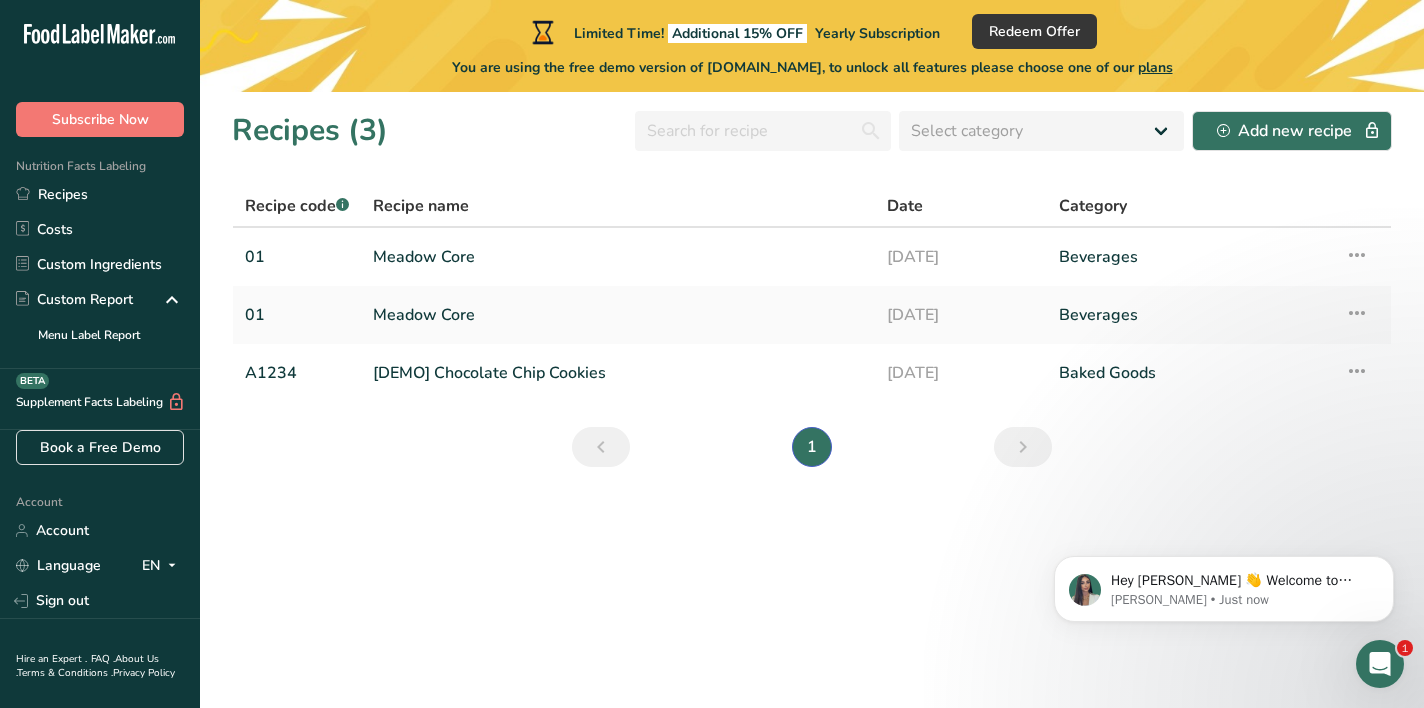 click on "Recipes (3)
Select category
All
Baked Goods
[GEOGRAPHIC_DATA]
Confectionery
Cooked Meals, Salads, & Sauces
[GEOGRAPHIC_DATA]
Snacks
Add new recipe
Recipe code
.a-a{fill:#347362;}.b-a{fill:#fff;}          Recipe name   Date   Category
01
[GEOGRAPHIC_DATA]
[DATE]
Beverages
Recipe Setup       Delete Recipe             Duplicate Recipe               Scale Recipe               Save as Sub-Recipe   .a-a{fill:#347362;}.b-a{fill:#fff;}                                 Nutrition Breakdown                 Recipe Card
NEW
[MEDICAL_DATA] Pattern Report             Activity History
01
[GEOGRAPHIC_DATA]" at bounding box center (812, 400) 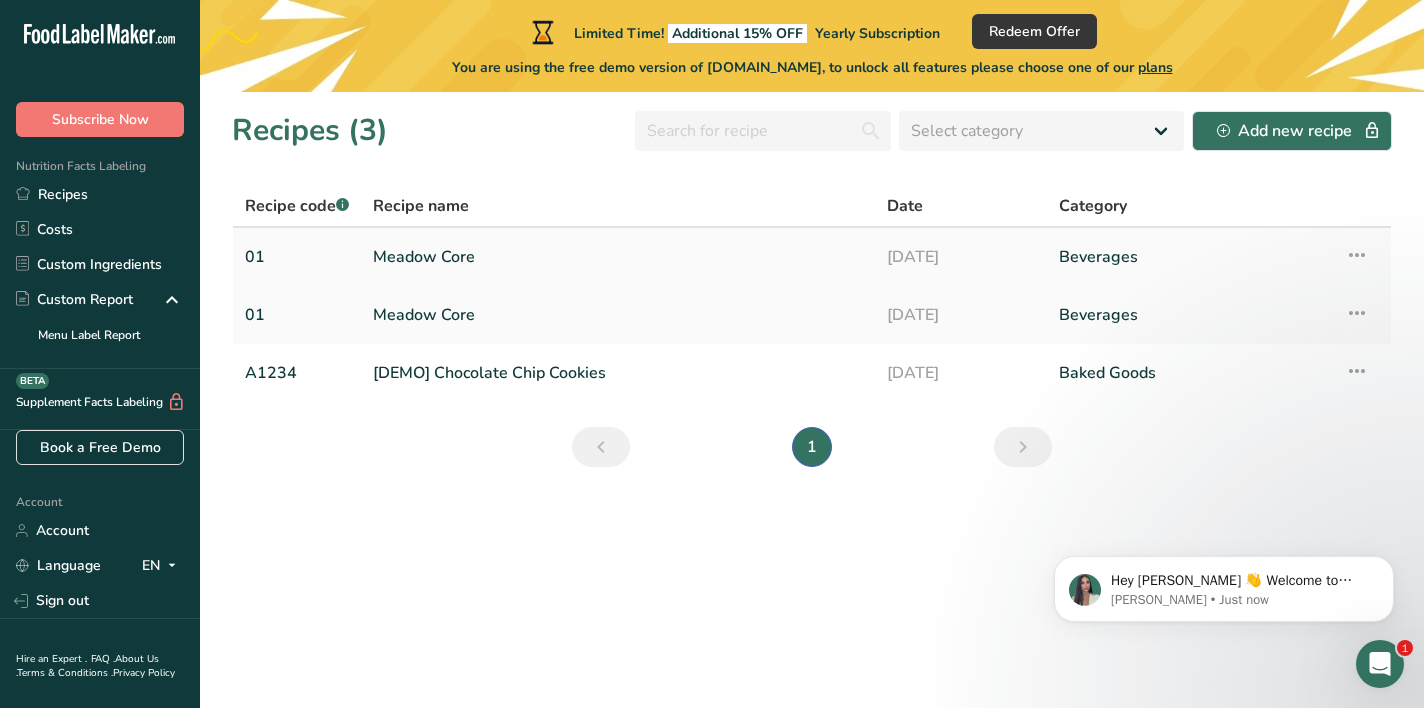click on "Meadow Core" at bounding box center (618, 257) 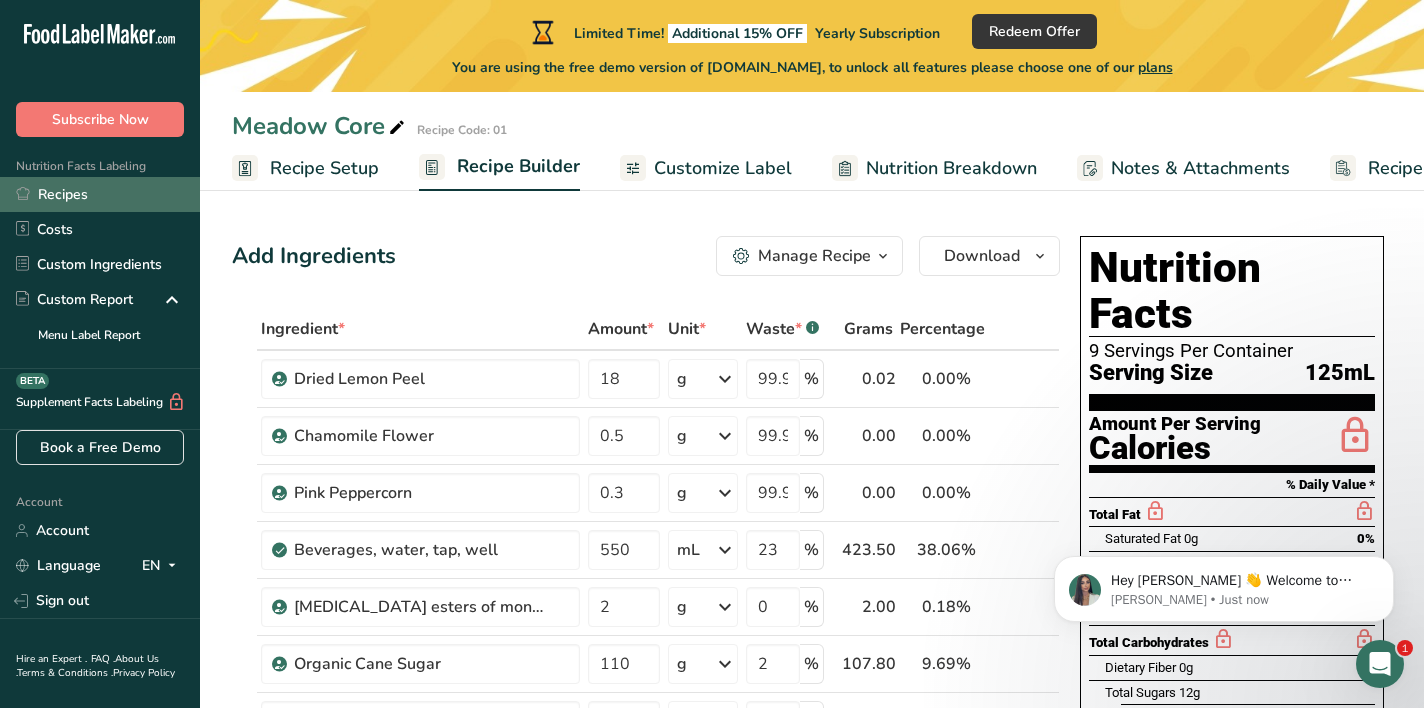 click on "Recipes" at bounding box center (100, 194) 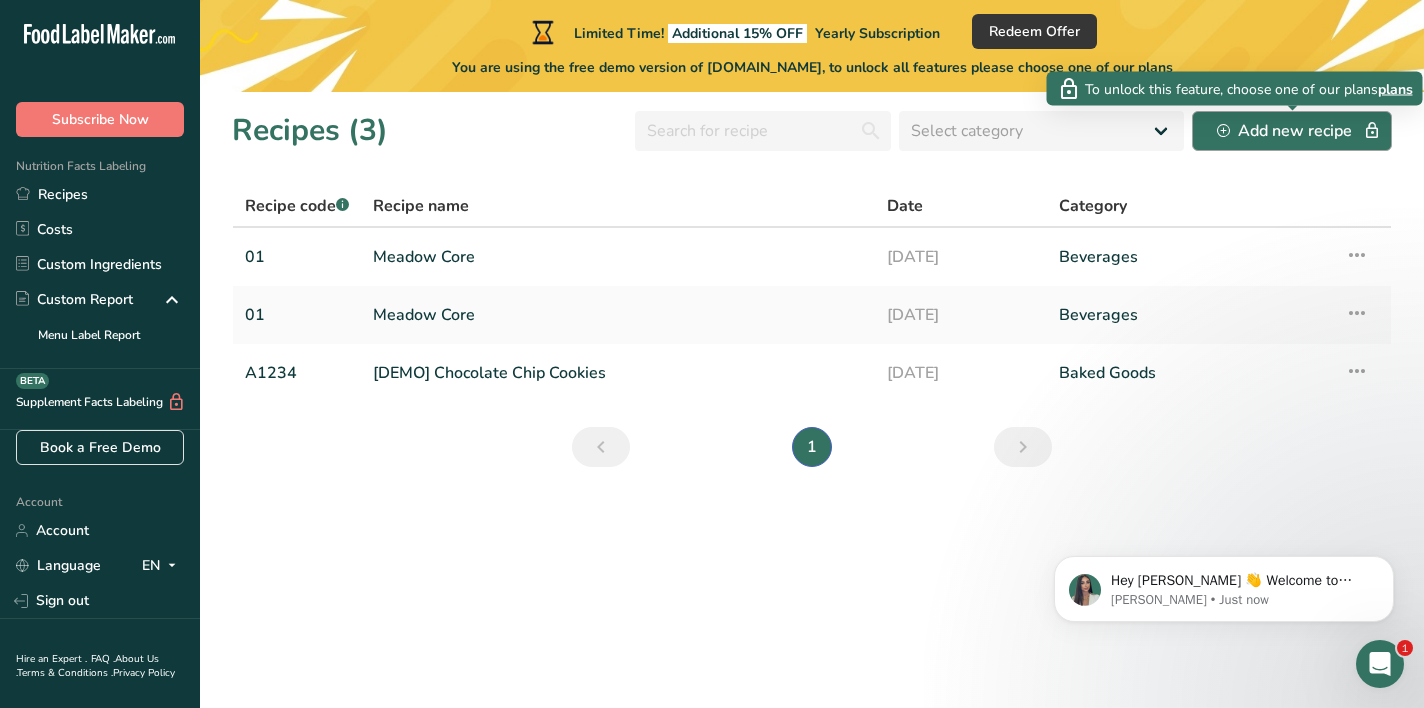 click on "Add new recipe" at bounding box center [1292, 131] 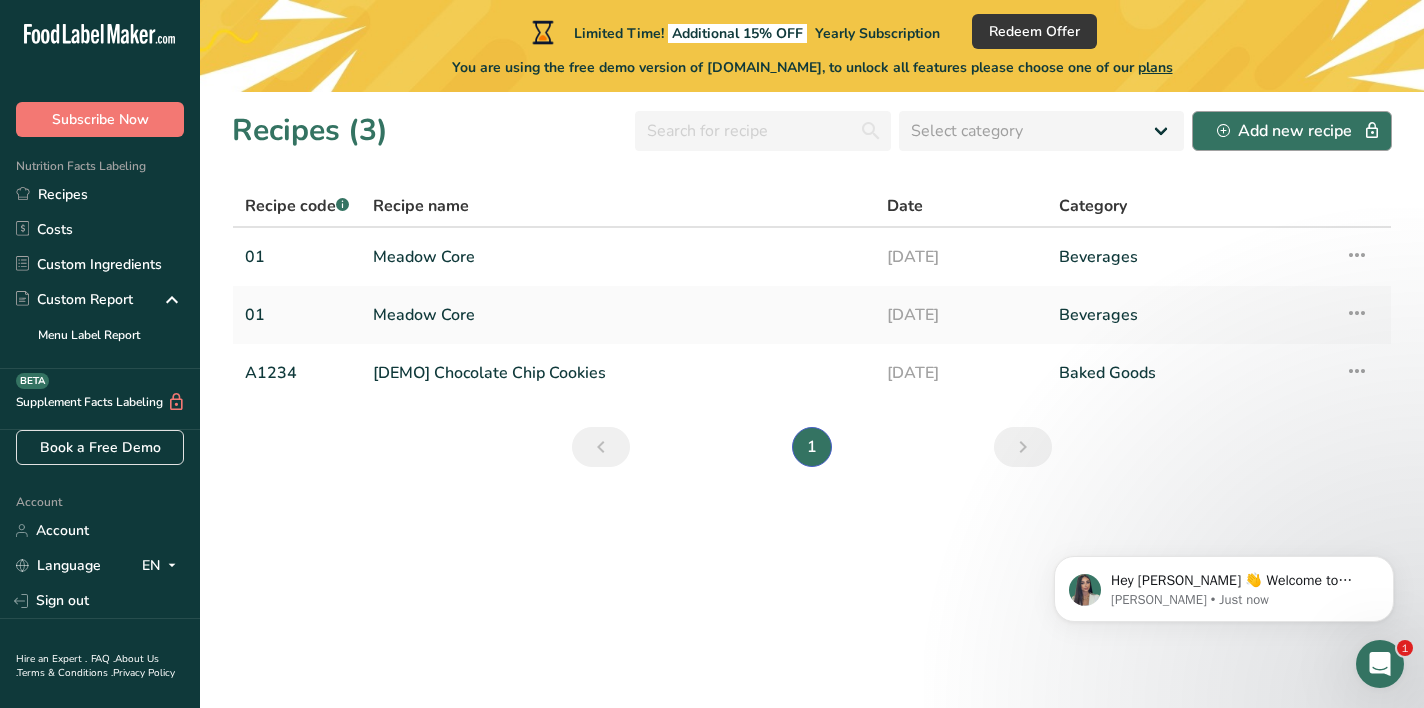 click 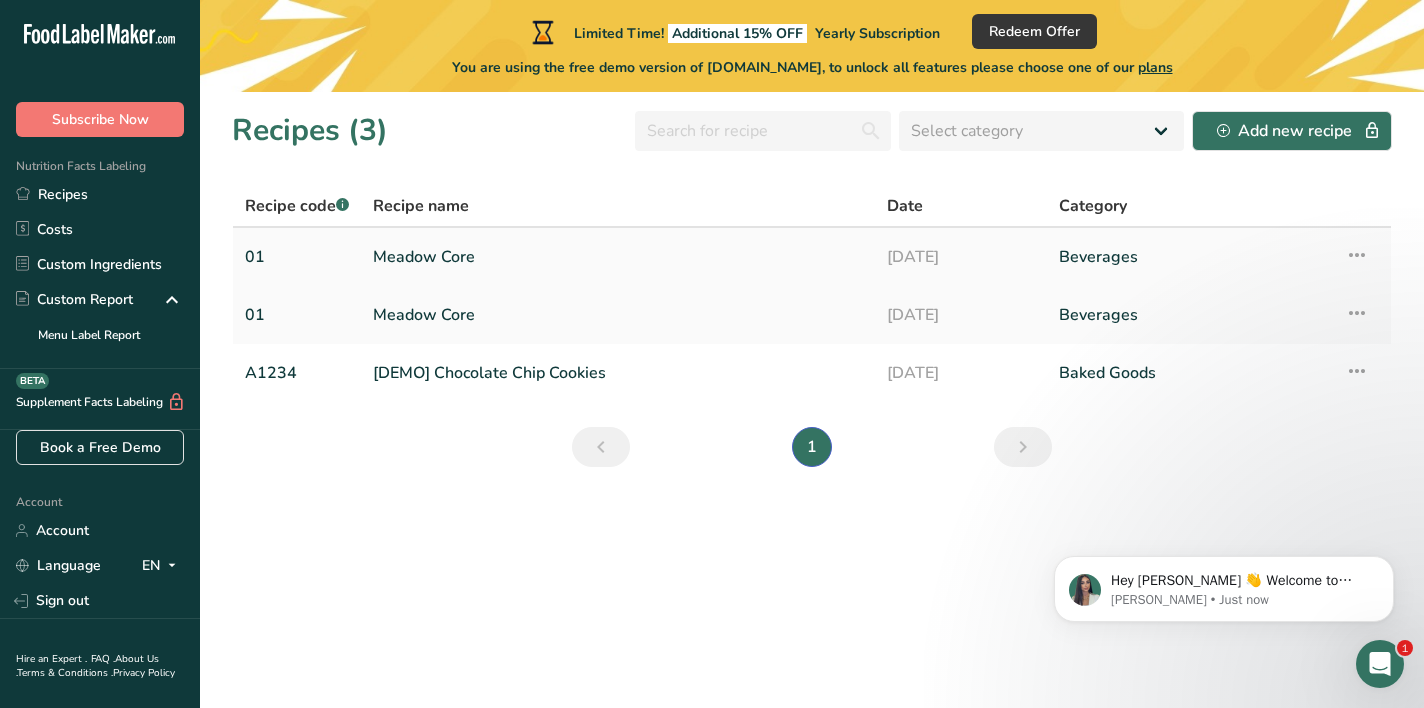 click at bounding box center [1357, 255] 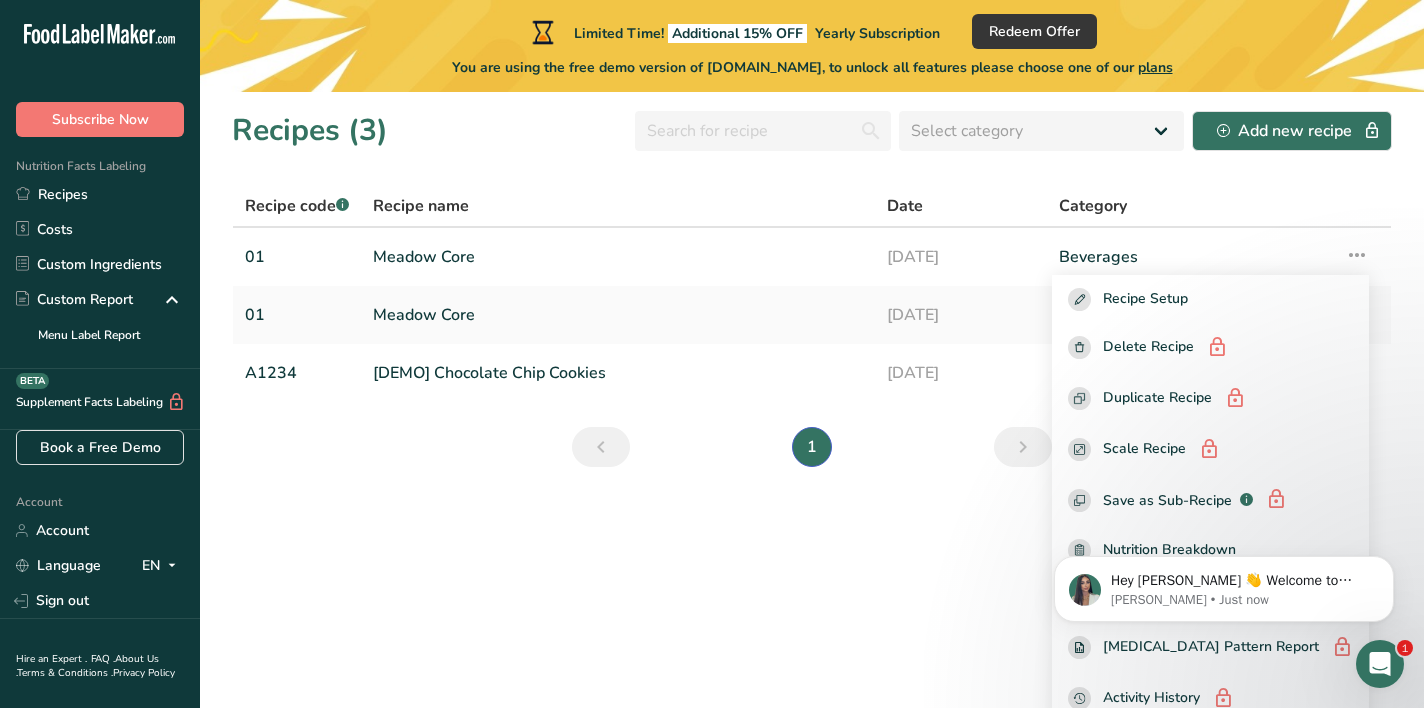 click on "Recipes (3)
Select category
All
Baked Goods
[GEOGRAPHIC_DATA]
Confectionery
Cooked Meals, Salads, & Sauces
[GEOGRAPHIC_DATA]
Snacks
Add new recipe
Recipe code
.a-a{fill:#347362;}.b-a{fill:#fff;}          Recipe name   Date   Category
01
[GEOGRAPHIC_DATA]
[DATE]
Beverages
Recipe Setup       Delete Recipe             Duplicate Recipe               Scale Recipe               Save as Sub-Recipe   .a-a{fill:#347362;}.b-a{fill:#fff;}                                 Nutrition Breakdown                 Recipe Card
NEW
[MEDICAL_DATA] Pattern Report             Activity History
01
[GEOGRAPHIC_DATA]" at bounding box center [812, 400] 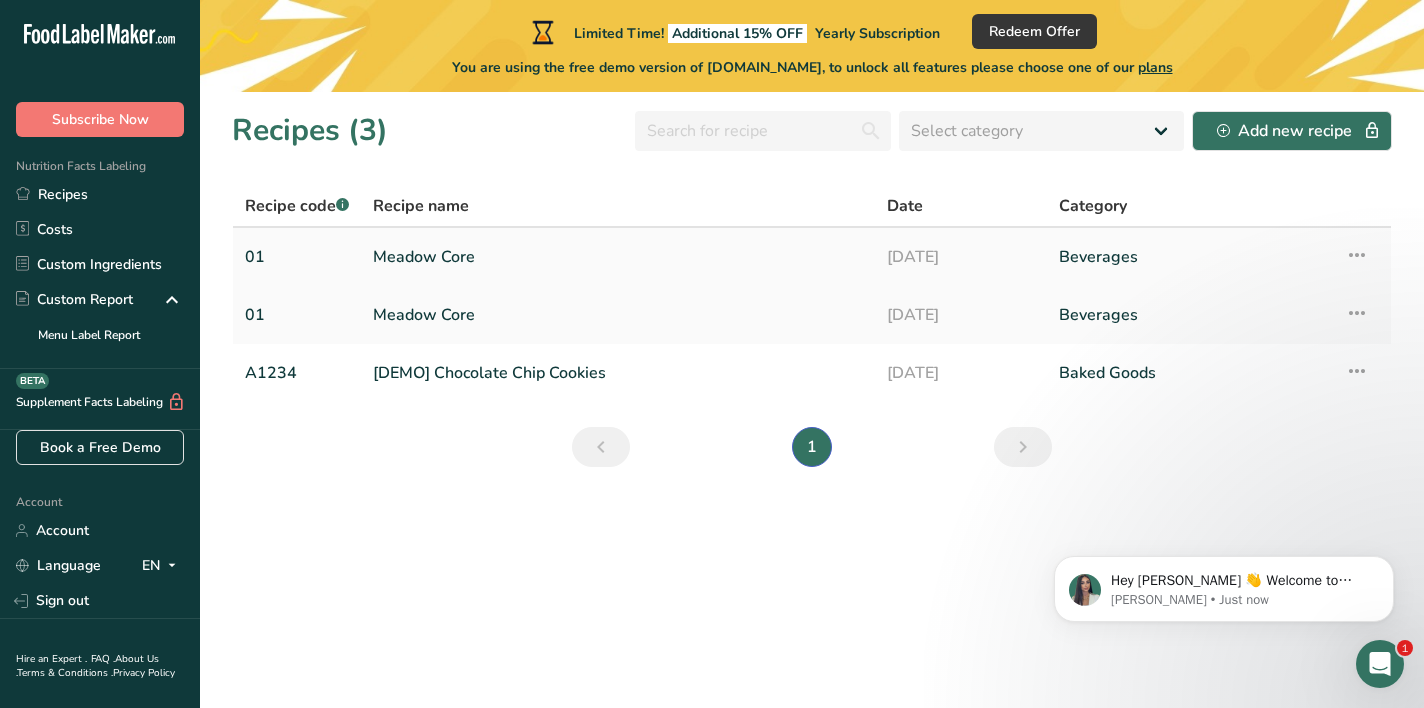 click on "Meadow Core" at bounding box center (618, 257) 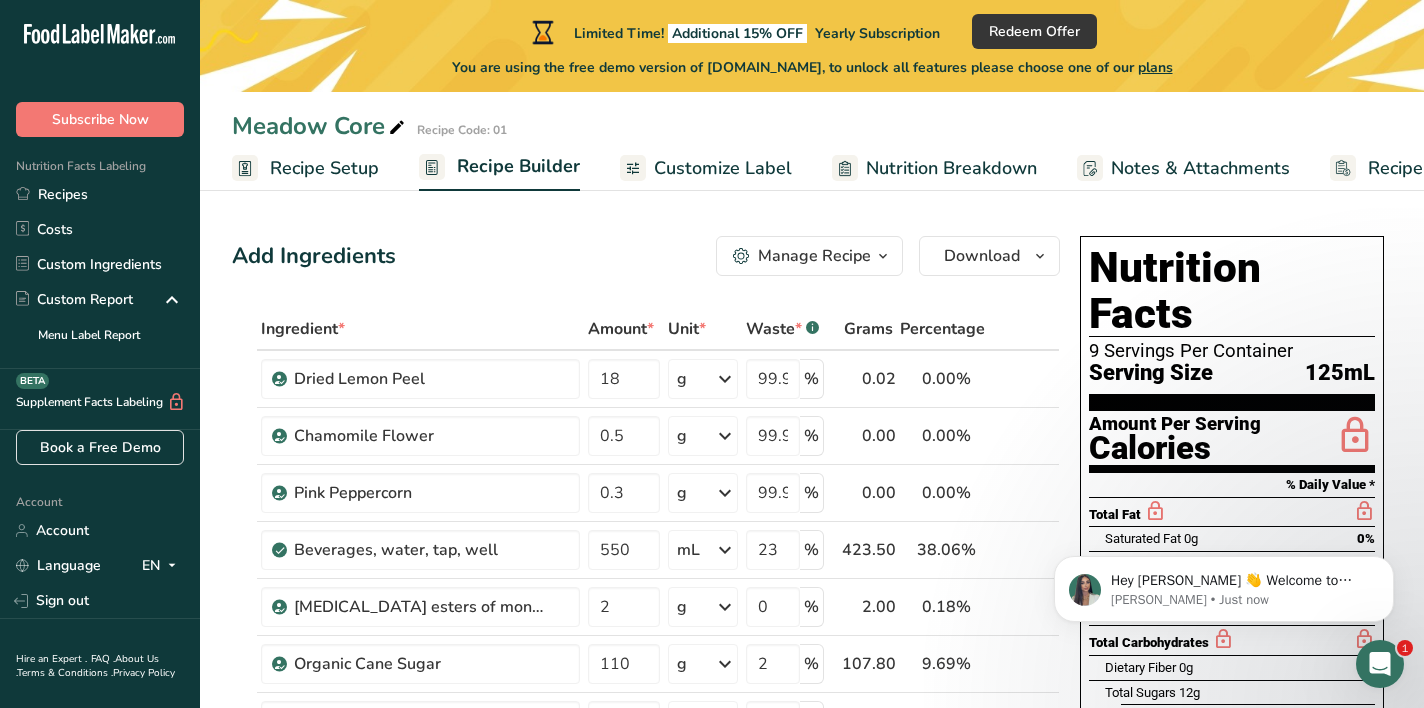 click at bounding box center [397, 128] 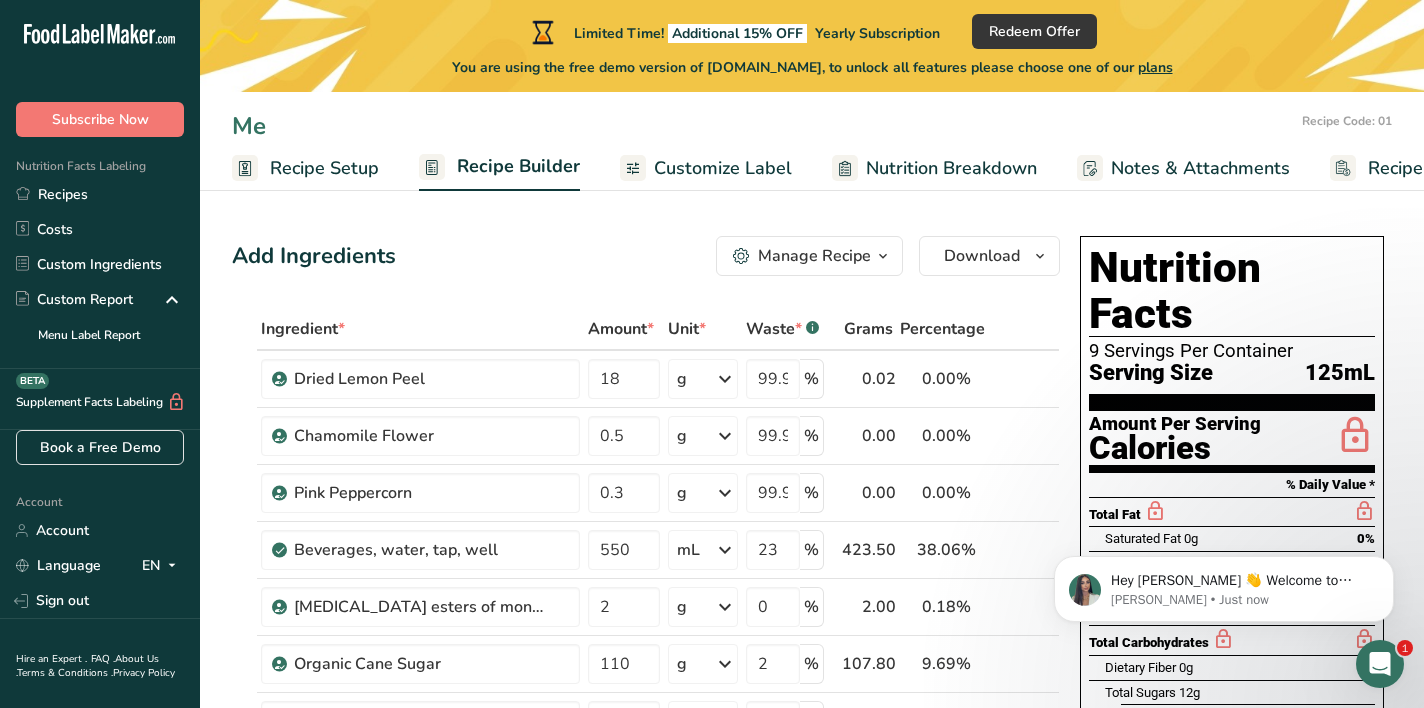 type on "M" 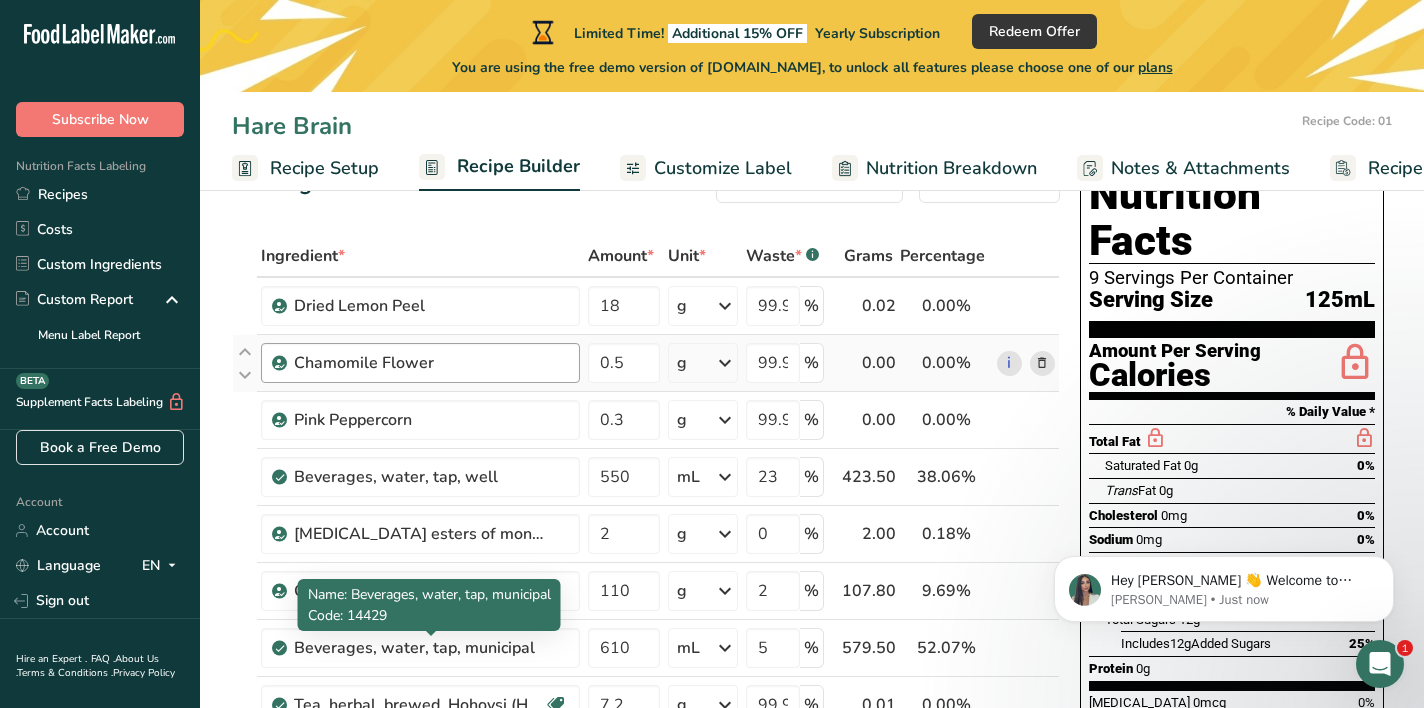 scroll, scrollTop: 71, scrollLeft: 0, axis: vertical 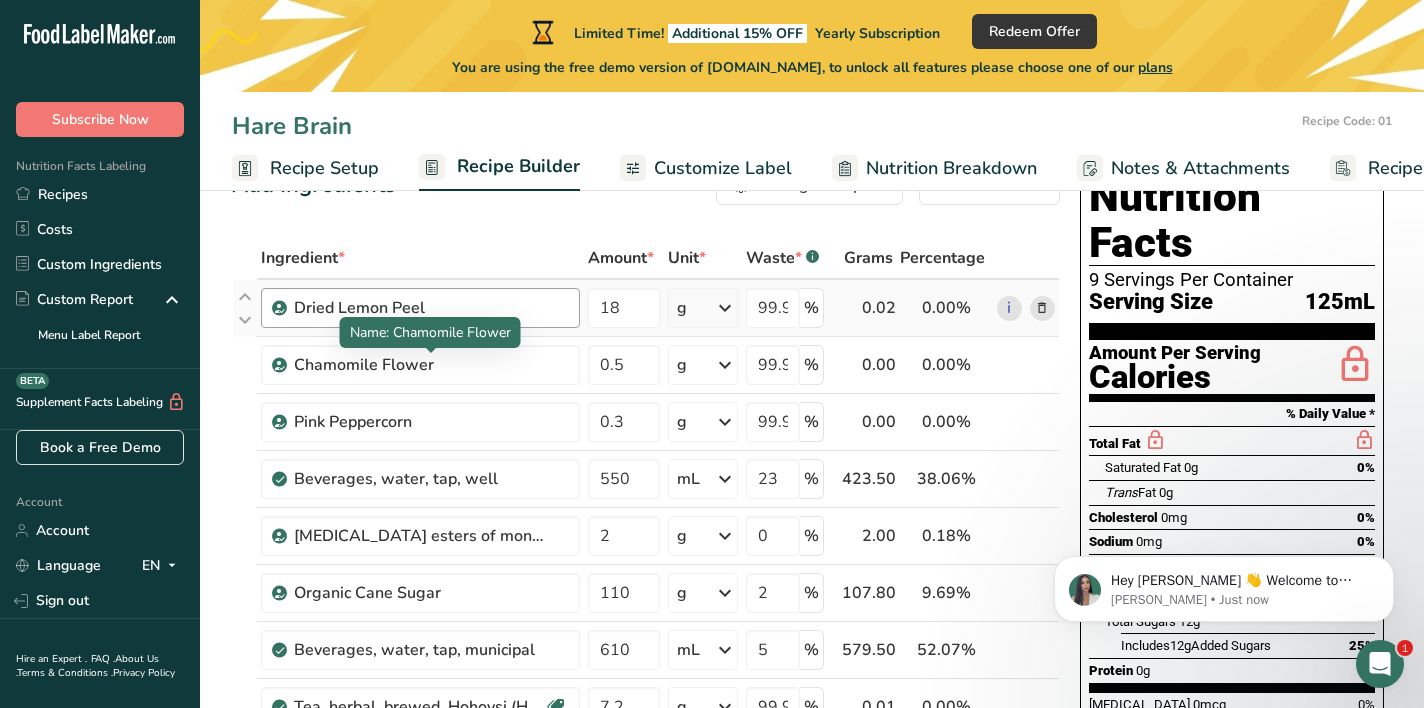type on "Hare Brain" 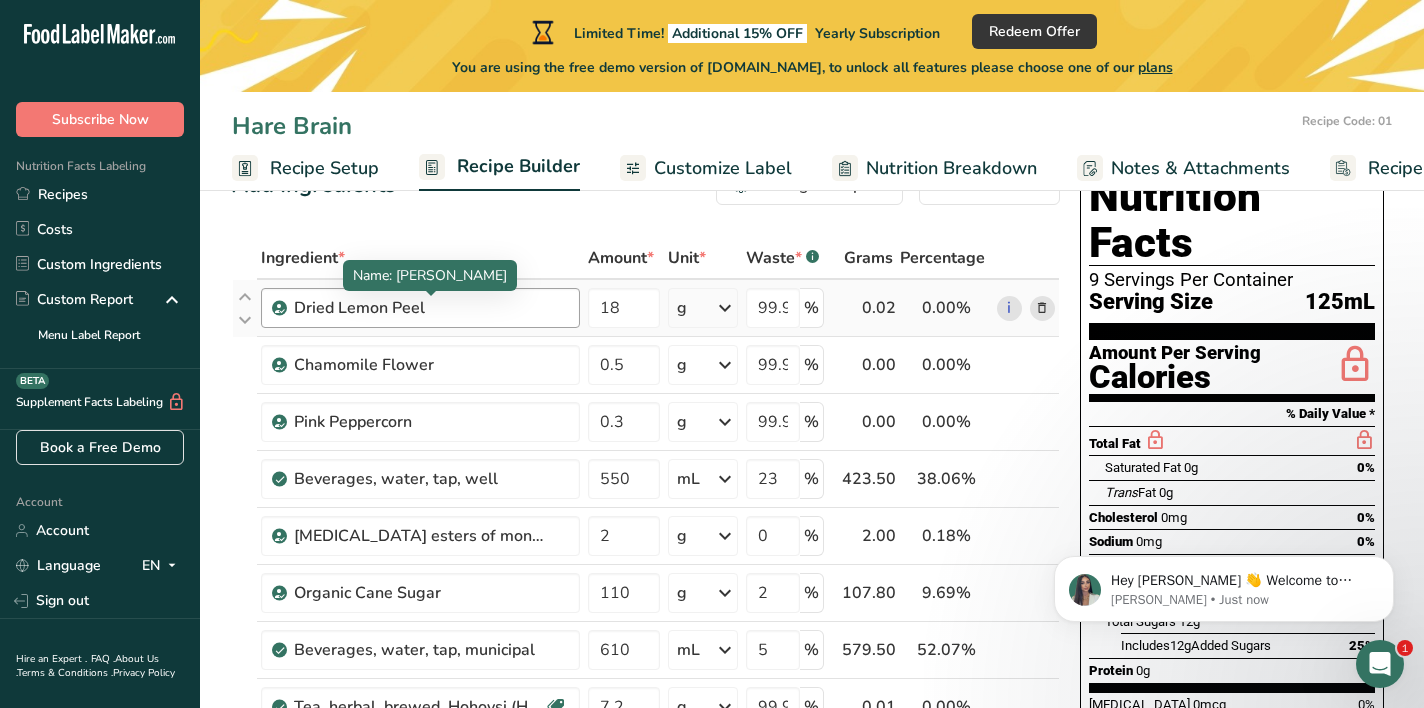 click on "Dried Lemon Peel" at bounding box center (419, 308) 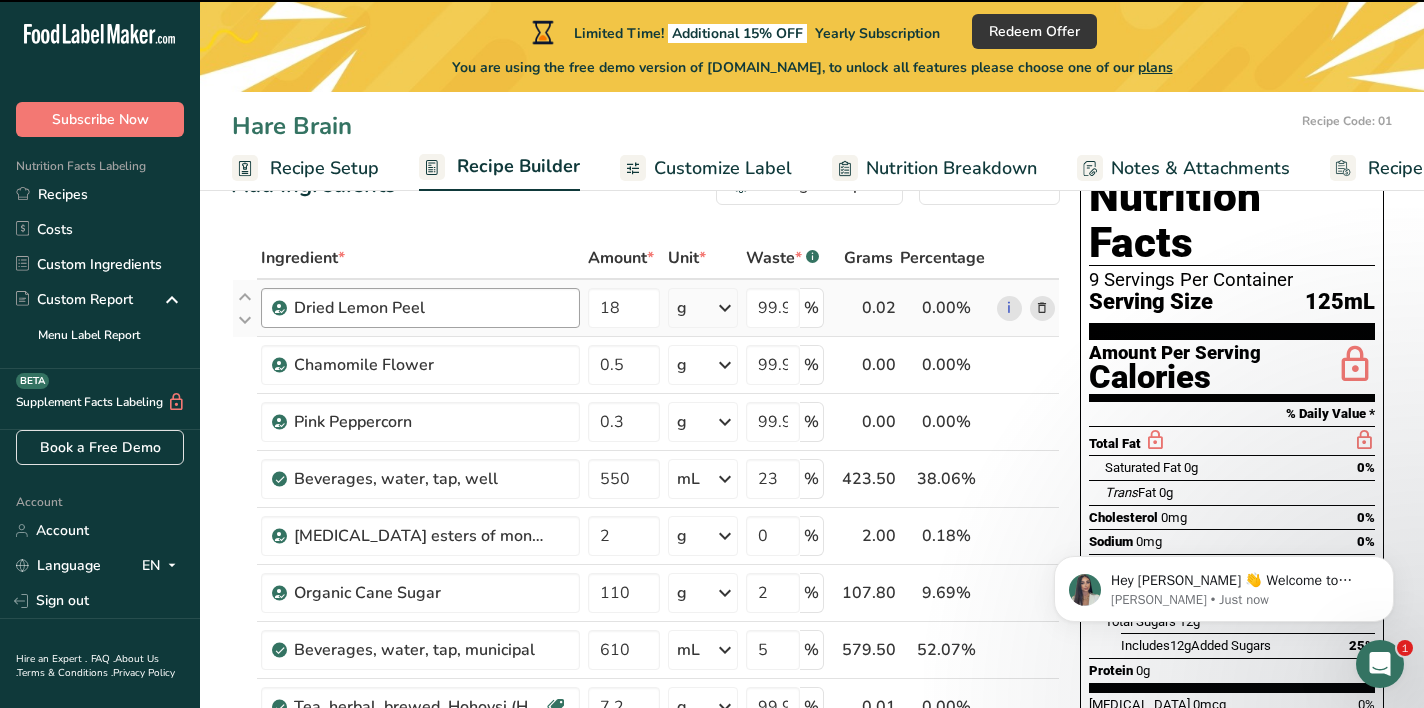 click on "Dried Lemon Peel" at bounding box center (419, 308) 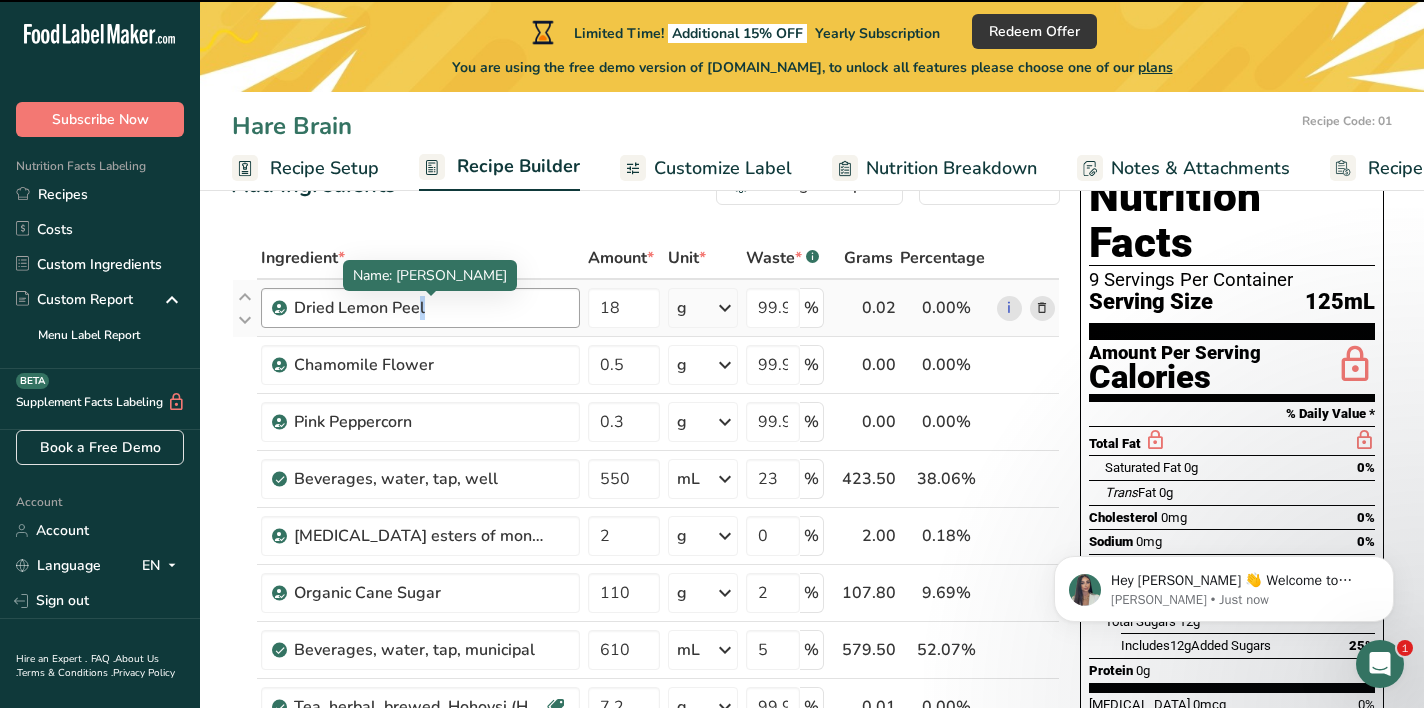 click on "Dried Lemon Peel" at bounding box center [419, 308] 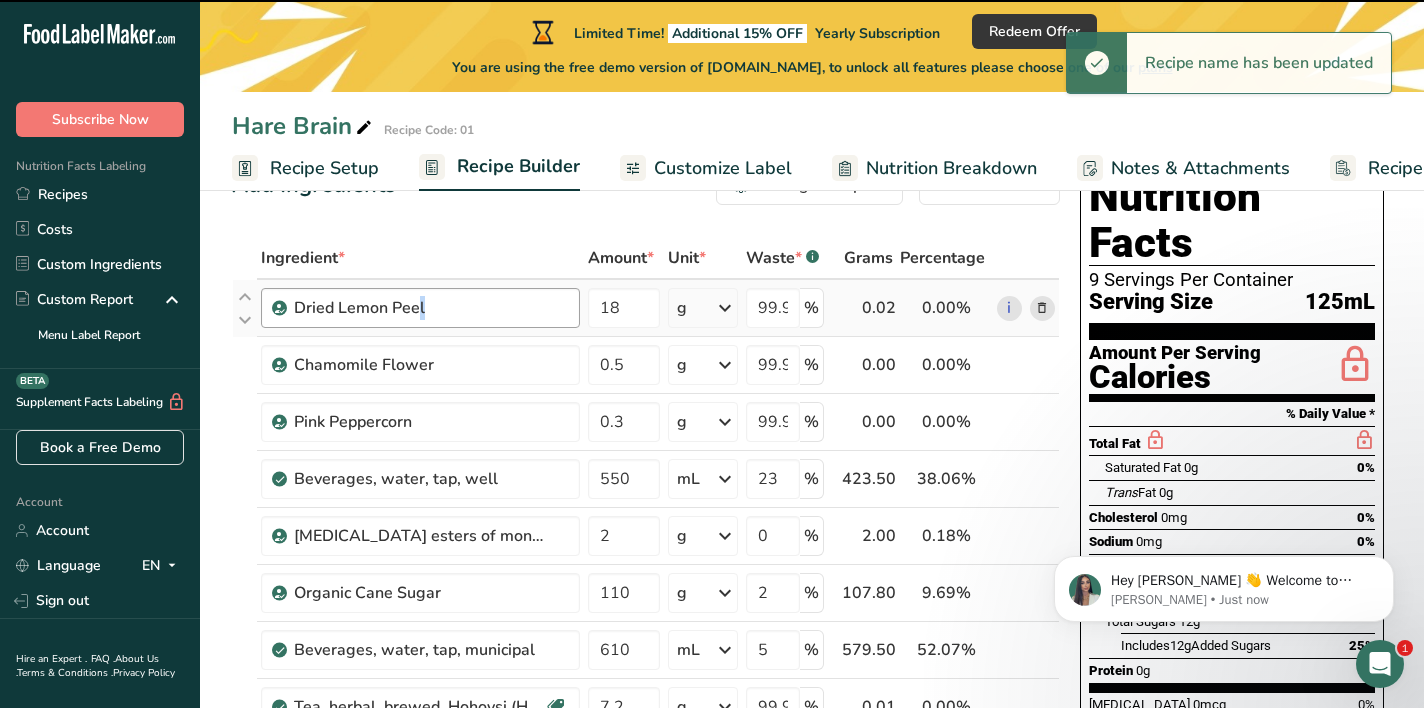 click on "Dried Lemon Peel" at bounding box center (419, 308) 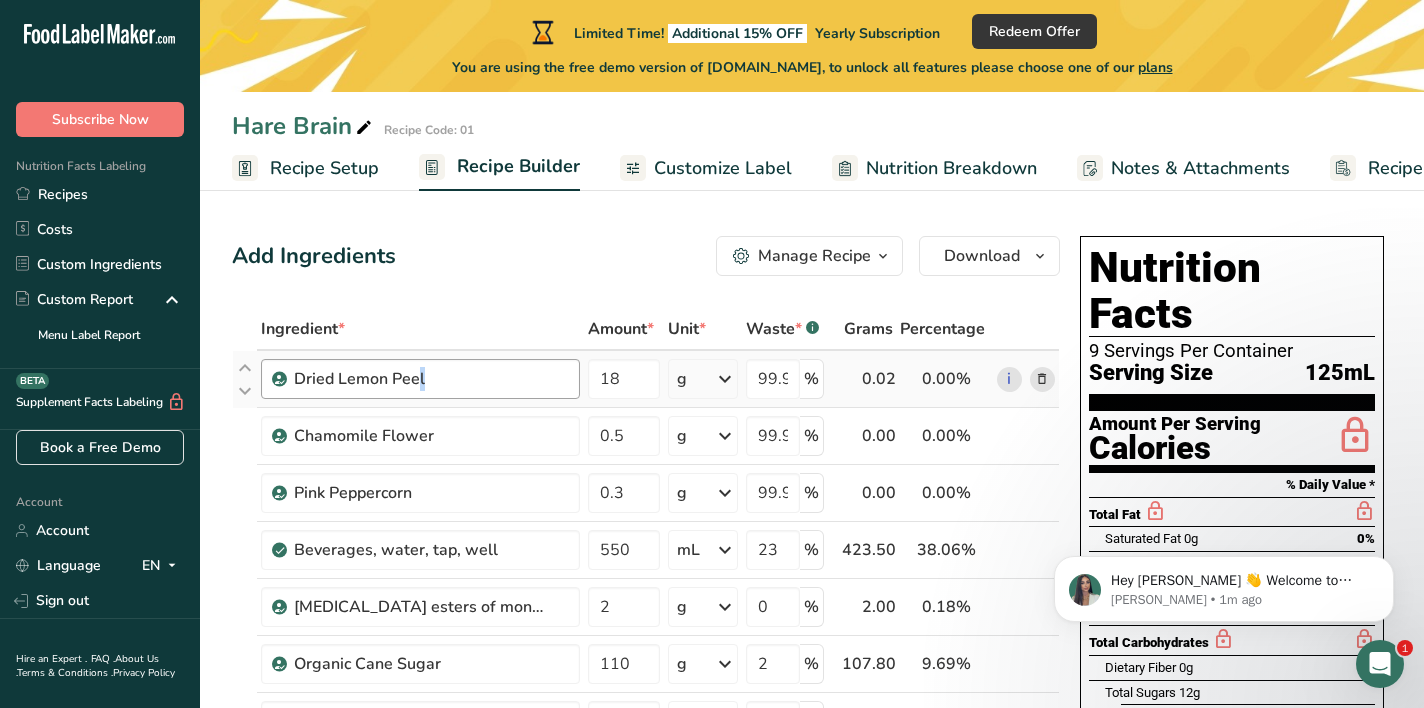 scroll, scrollTop: 0, scrollLeft: 0, axis: both 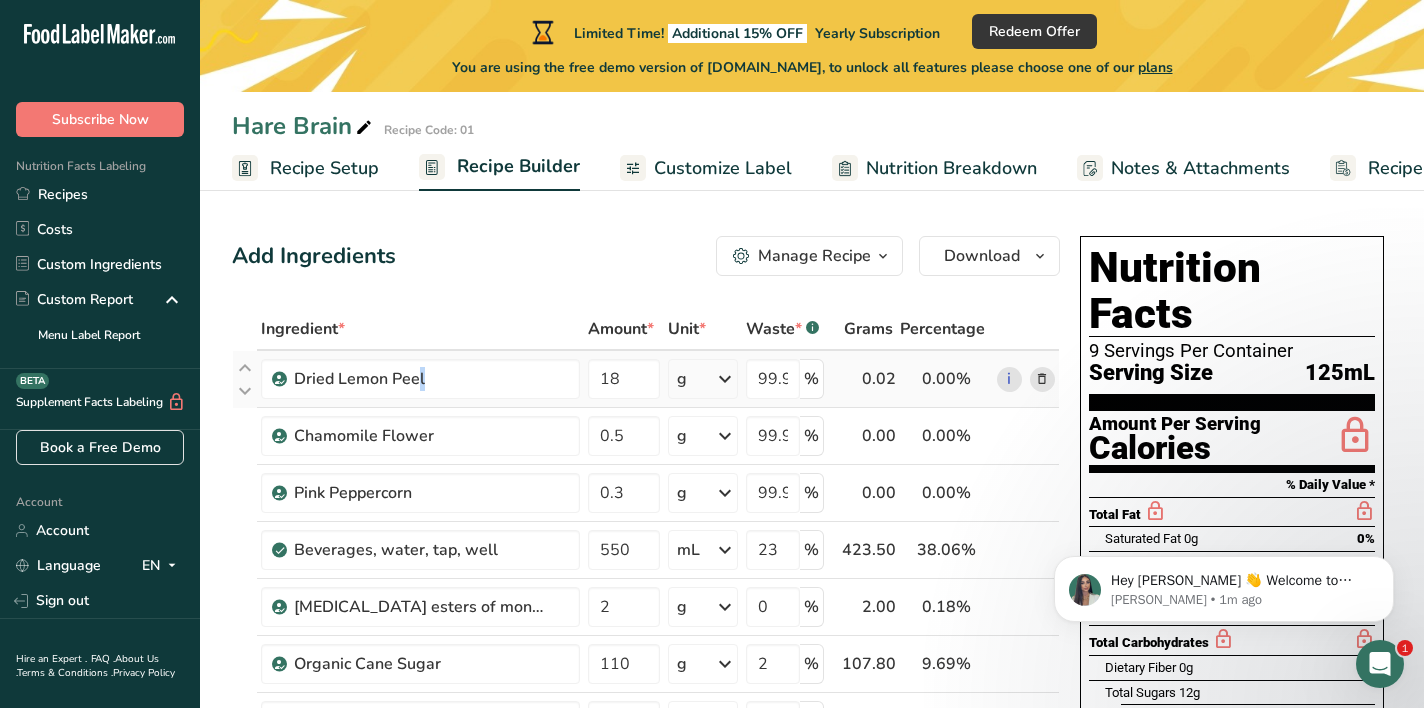 click at bounding box center (1042, 379) 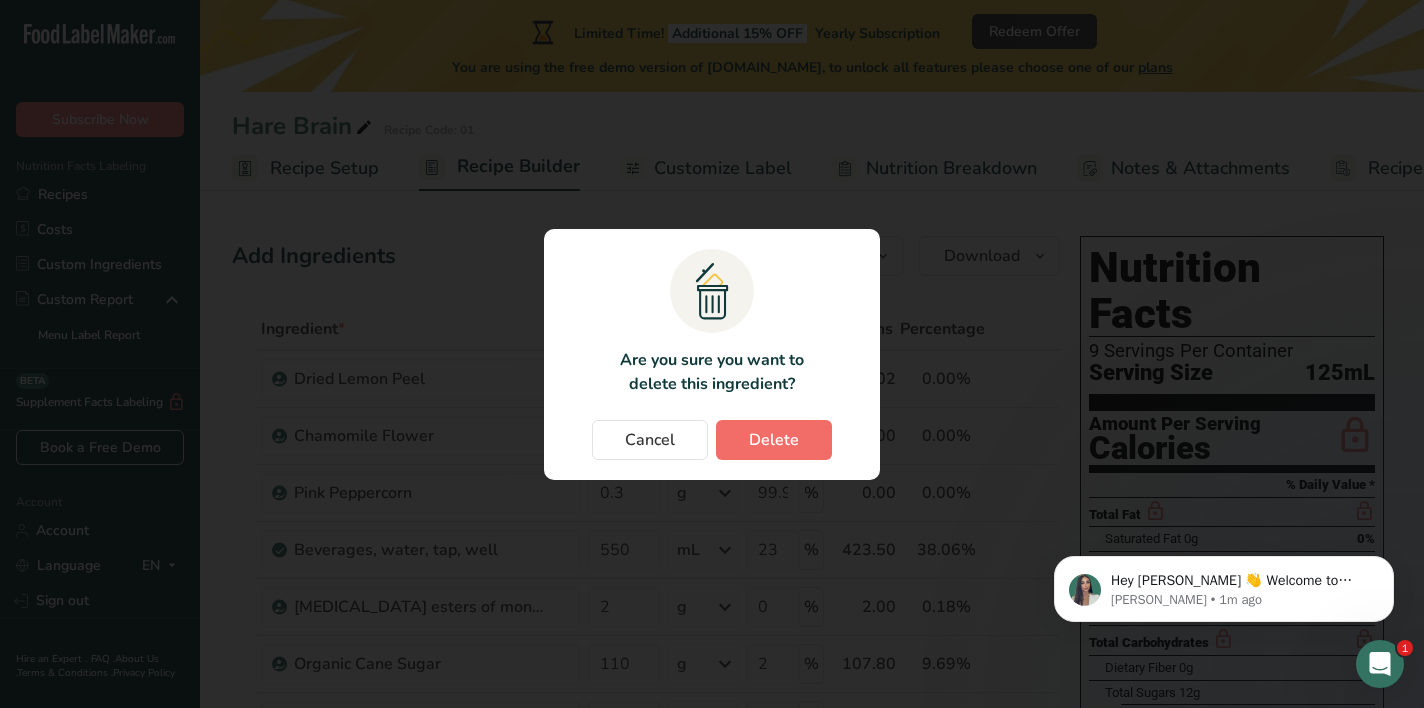 click on "Delete" at bounding box center (774, 440) 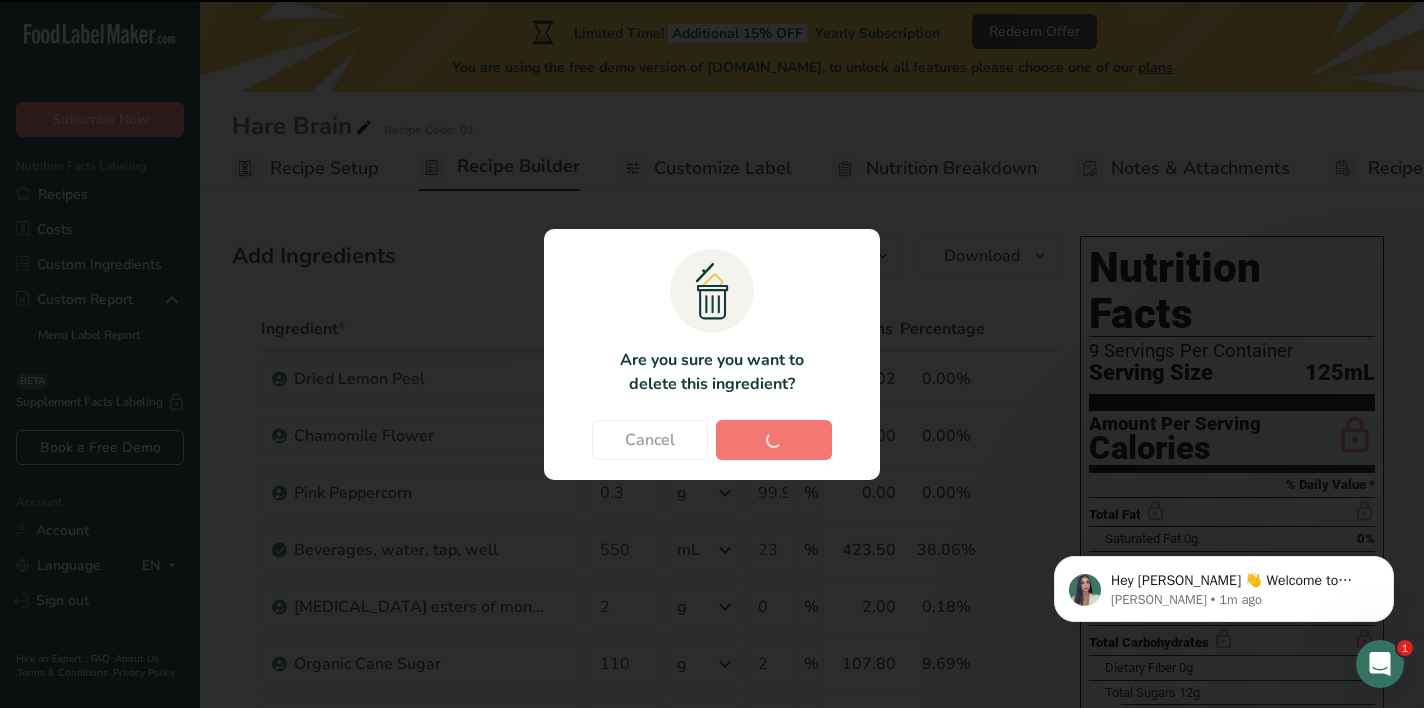 type on "0.5" 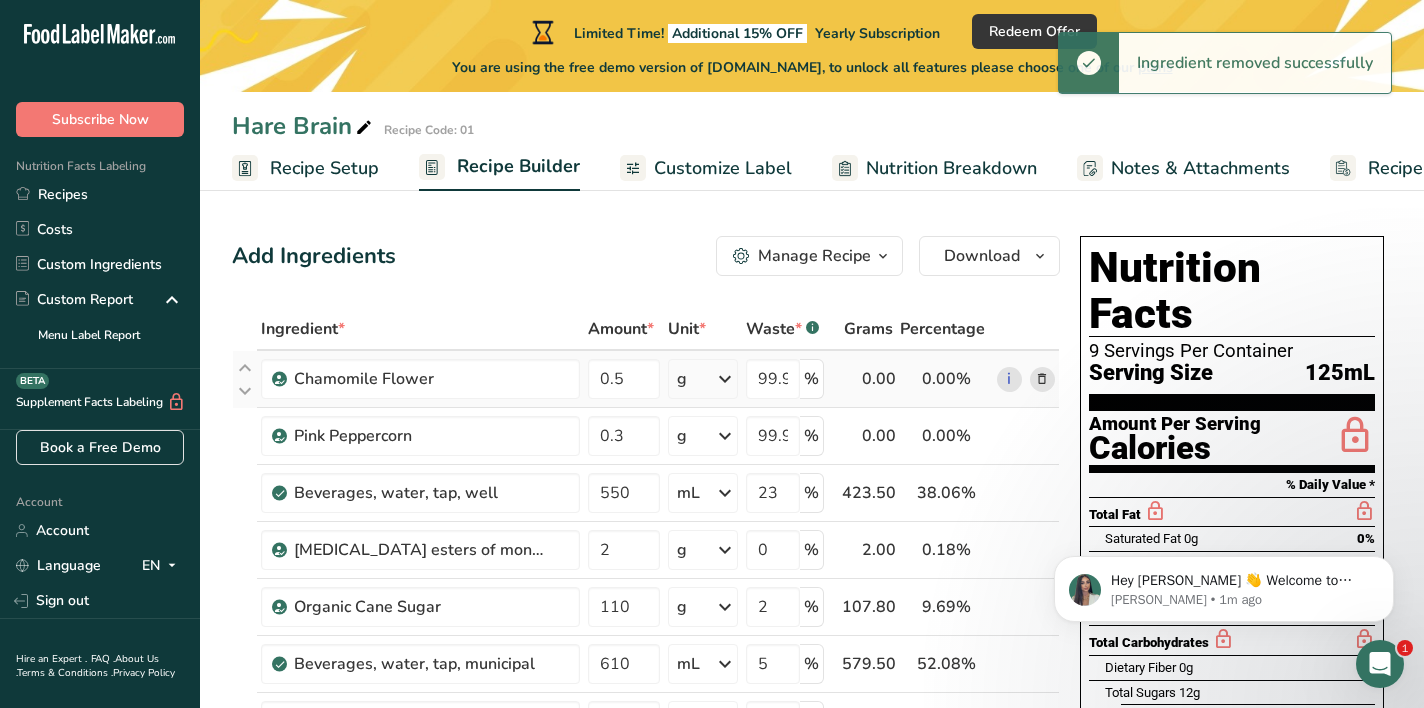 click at bounding box center (1042, 379) 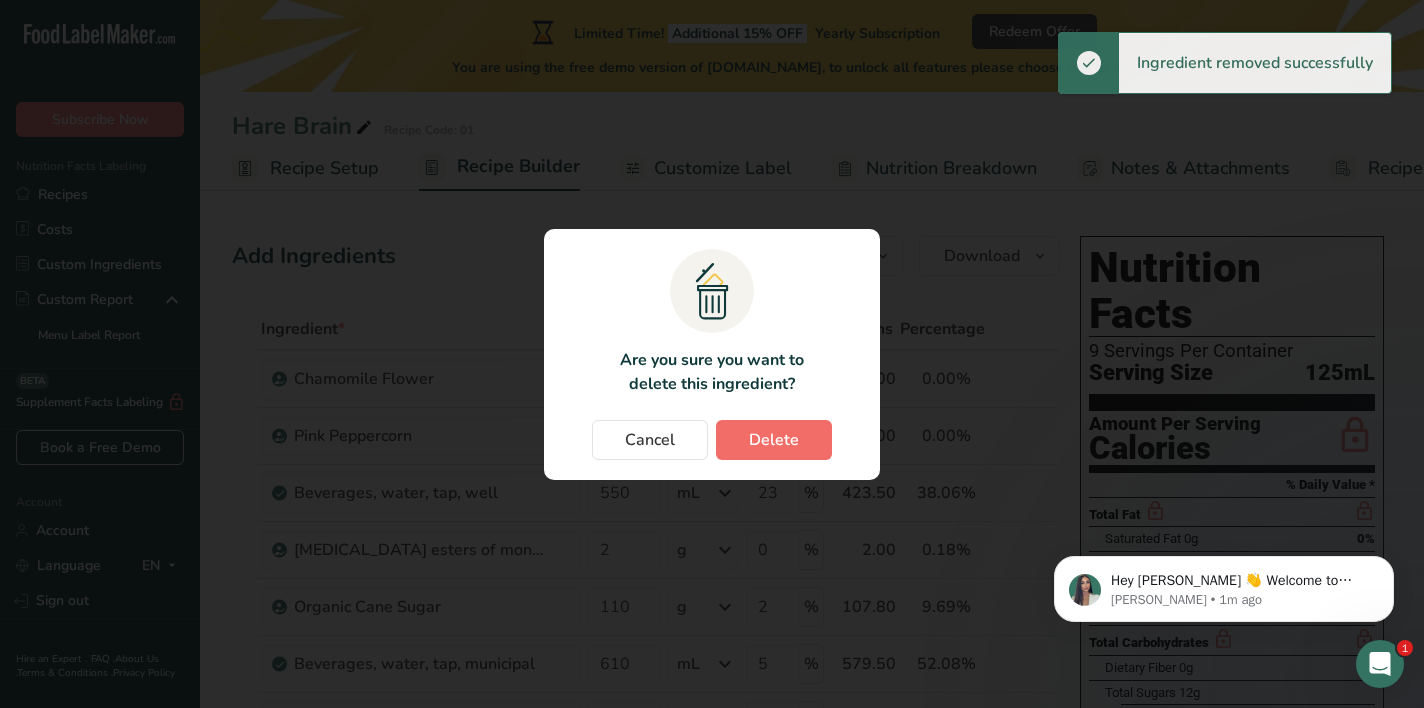 click on "Delete" at bounding box center (774, 440) 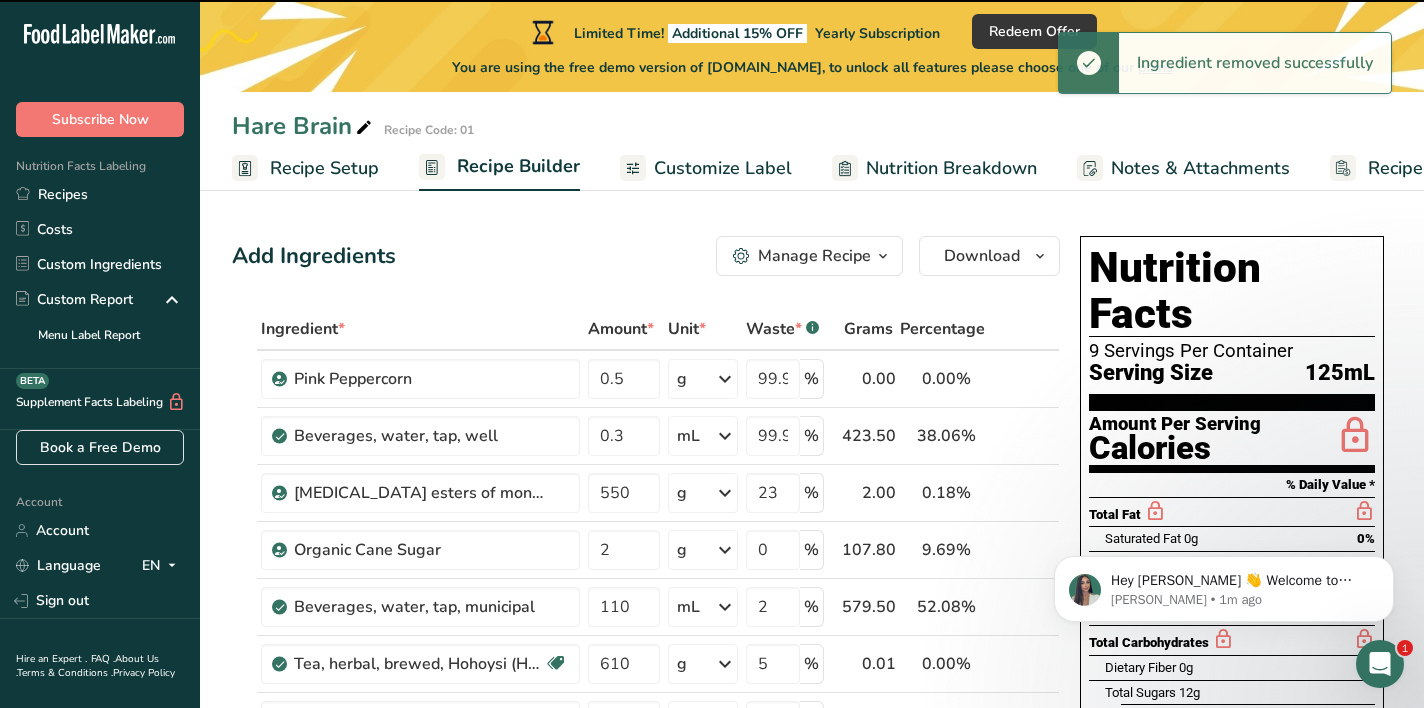 type on "0.3" 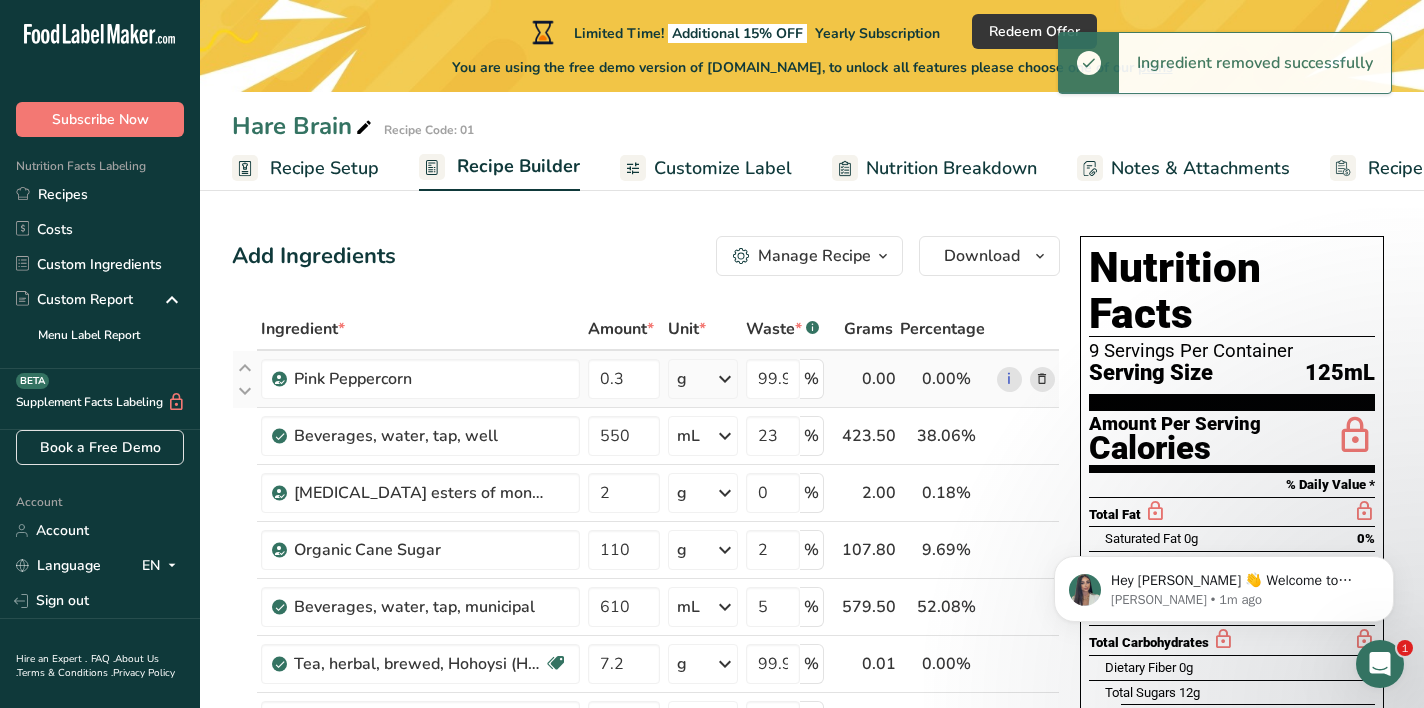 click at bounding box center (1042, 379) 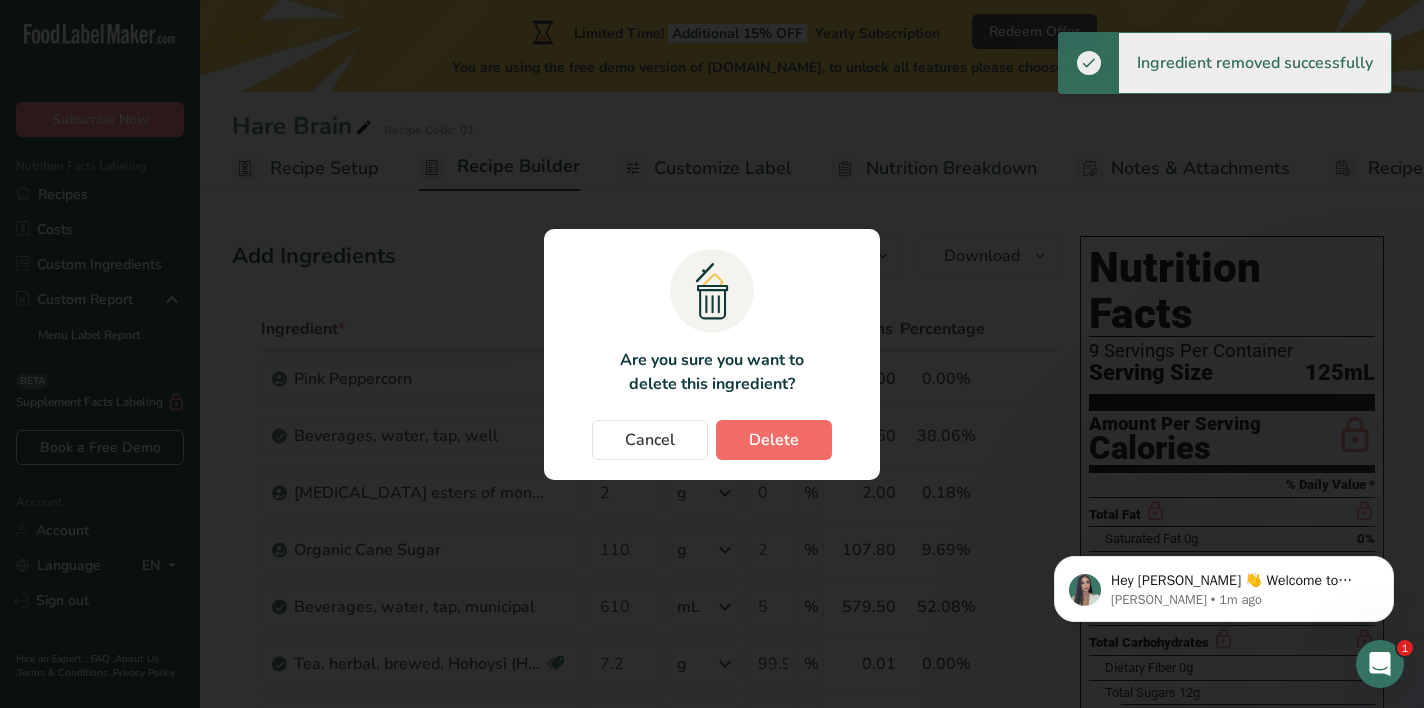 click on "Delete" at bounding box center (774, 440) 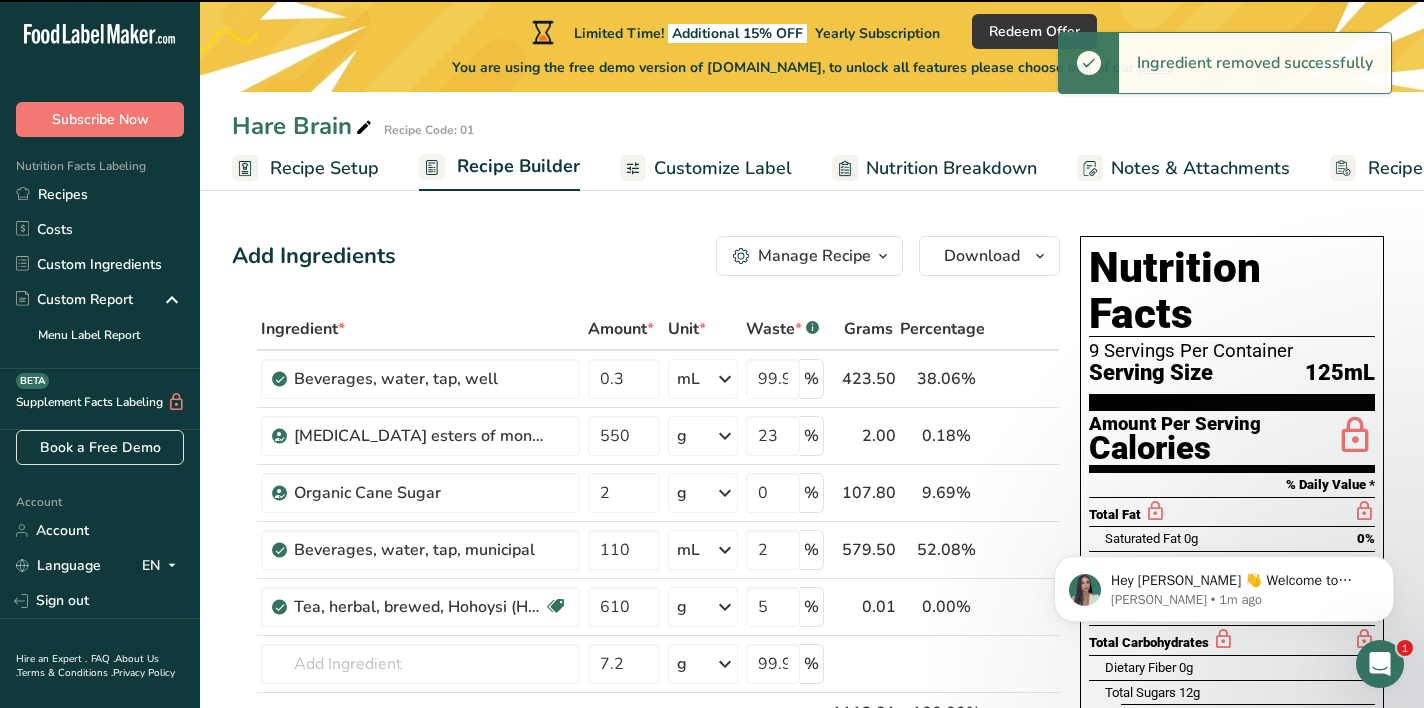 type on "550" 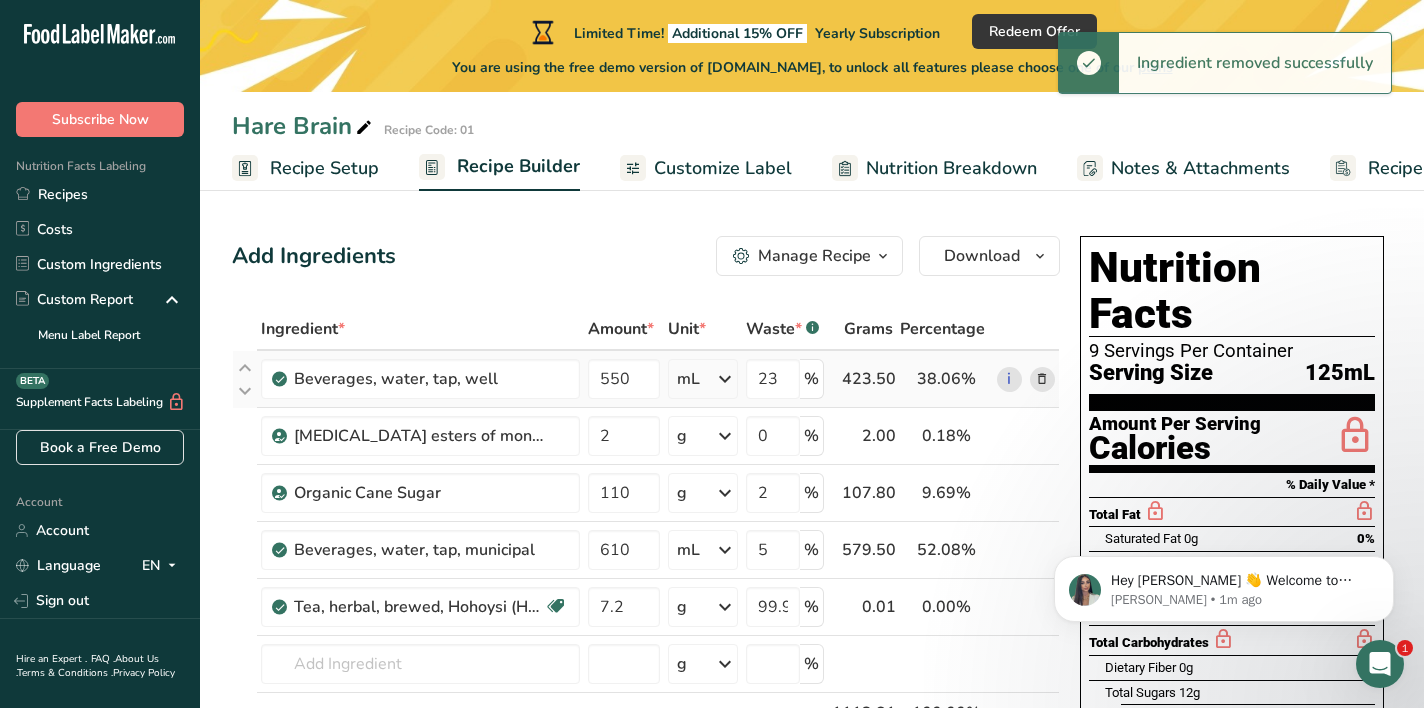 click at bounding box center [1042, 379] 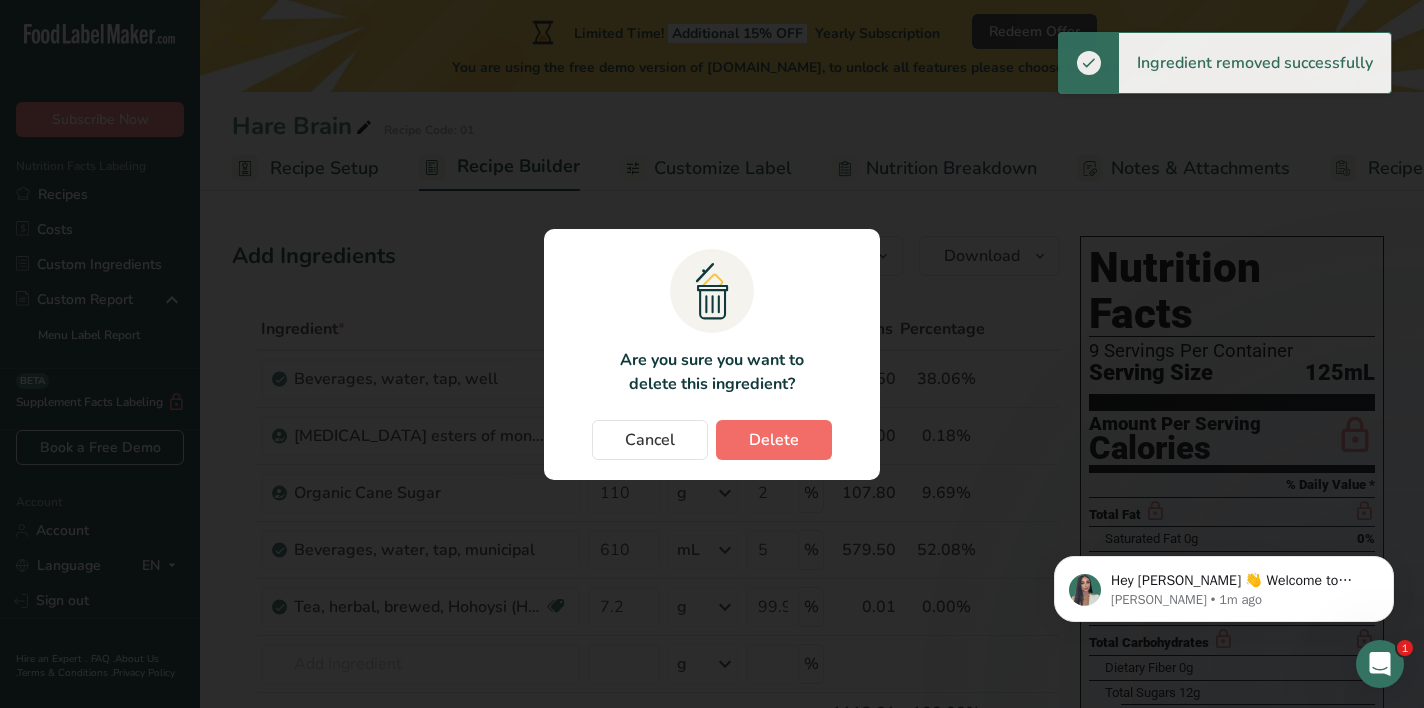 click on "Delete" at bounding box center (774, 440) 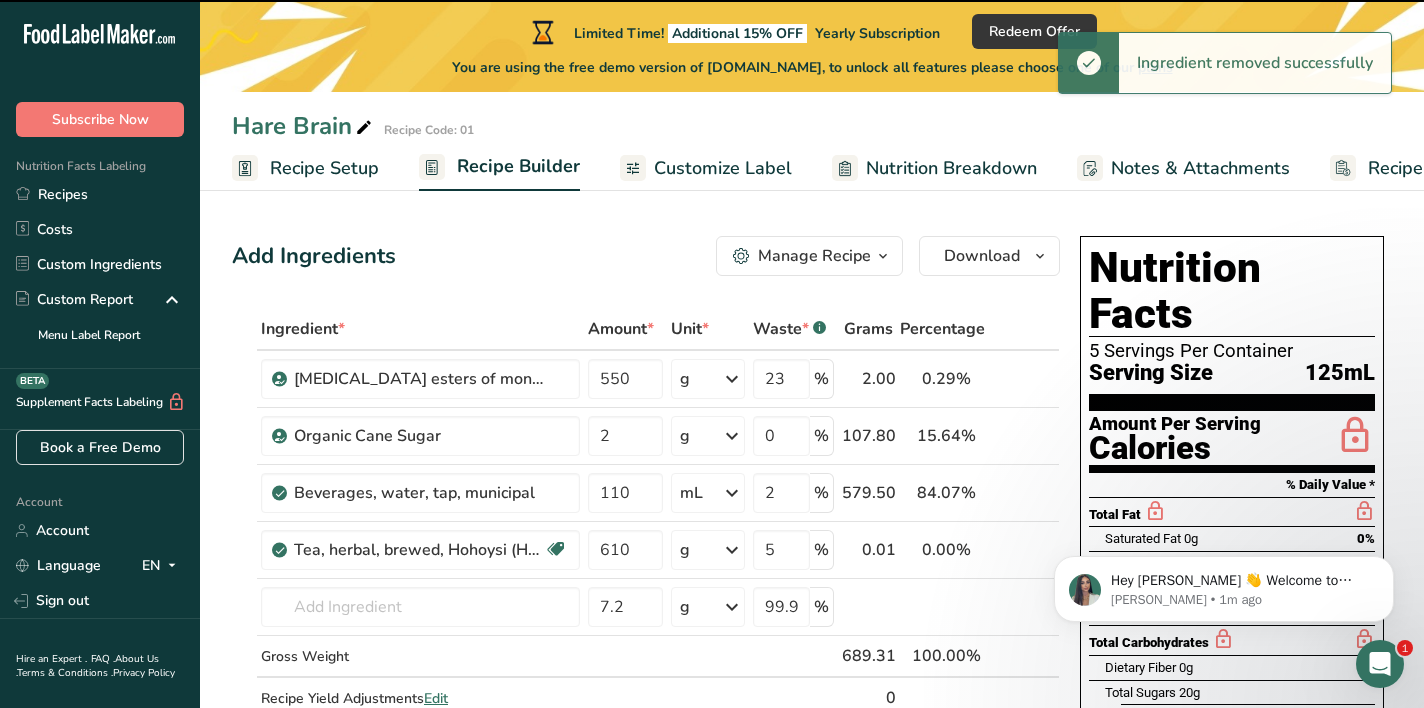 type on "2" 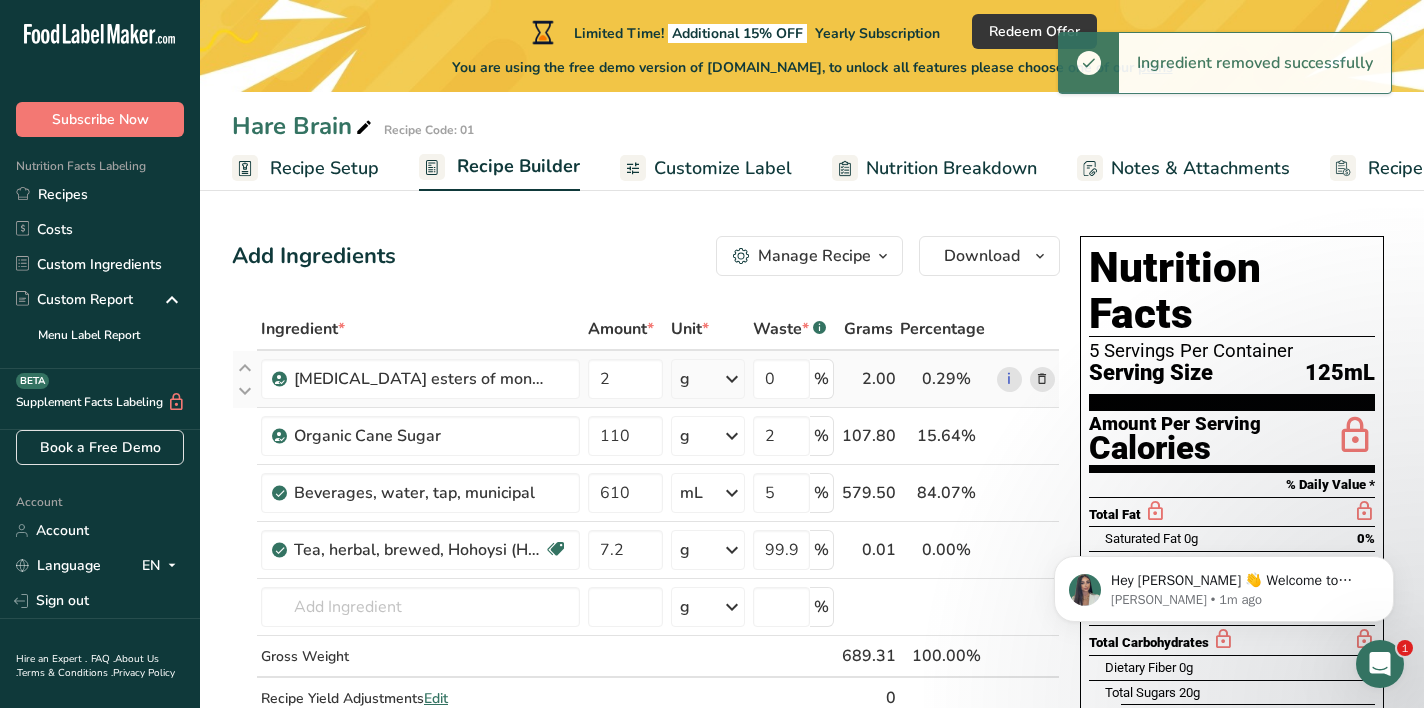 click at bounding box center [1042, 379] 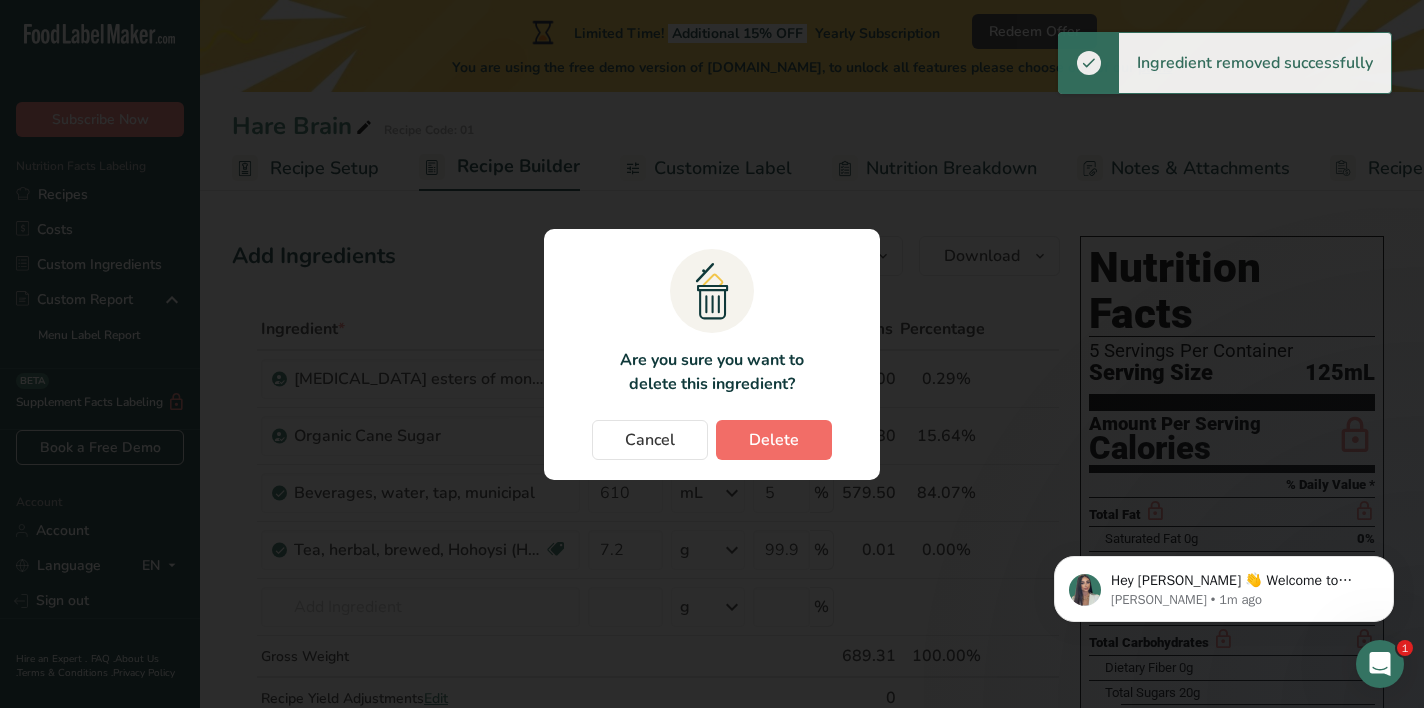 click on "Delete" at bounding box center (774, 440) 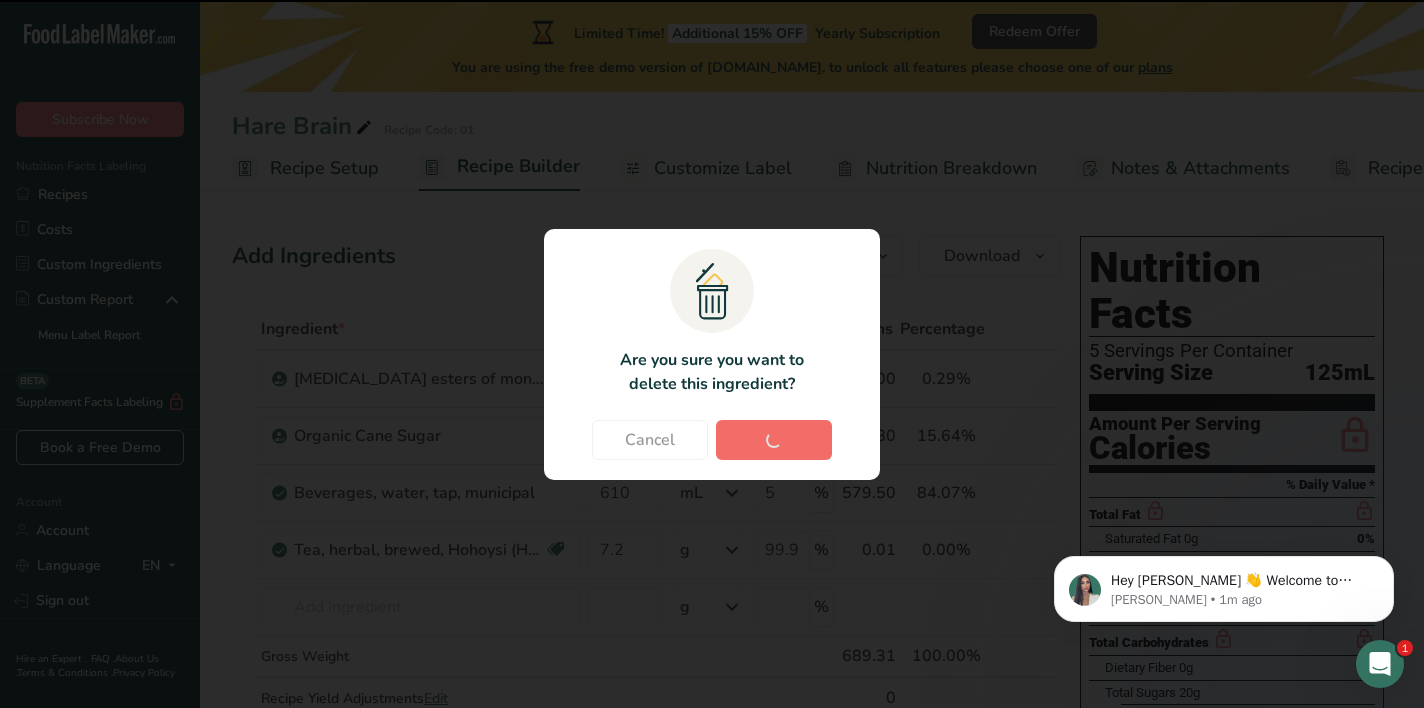 type on "110" 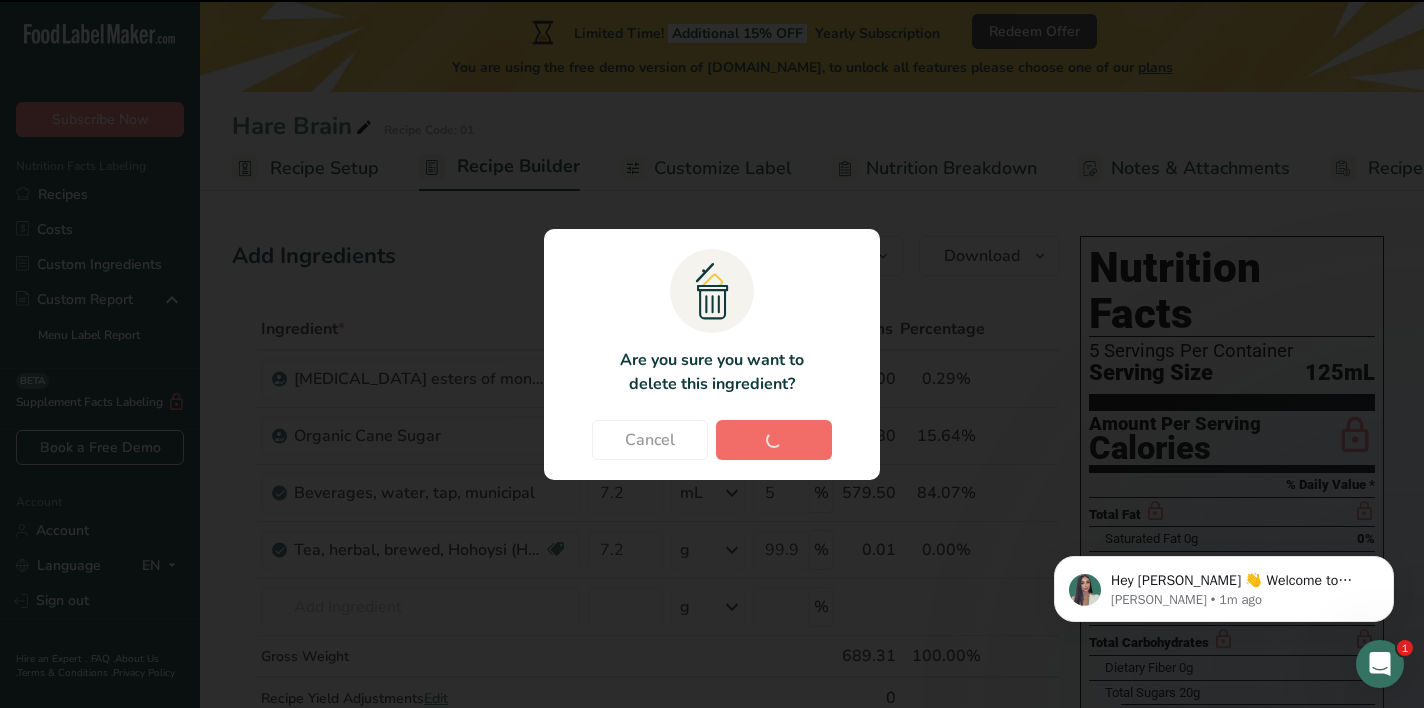 type on "99.9" 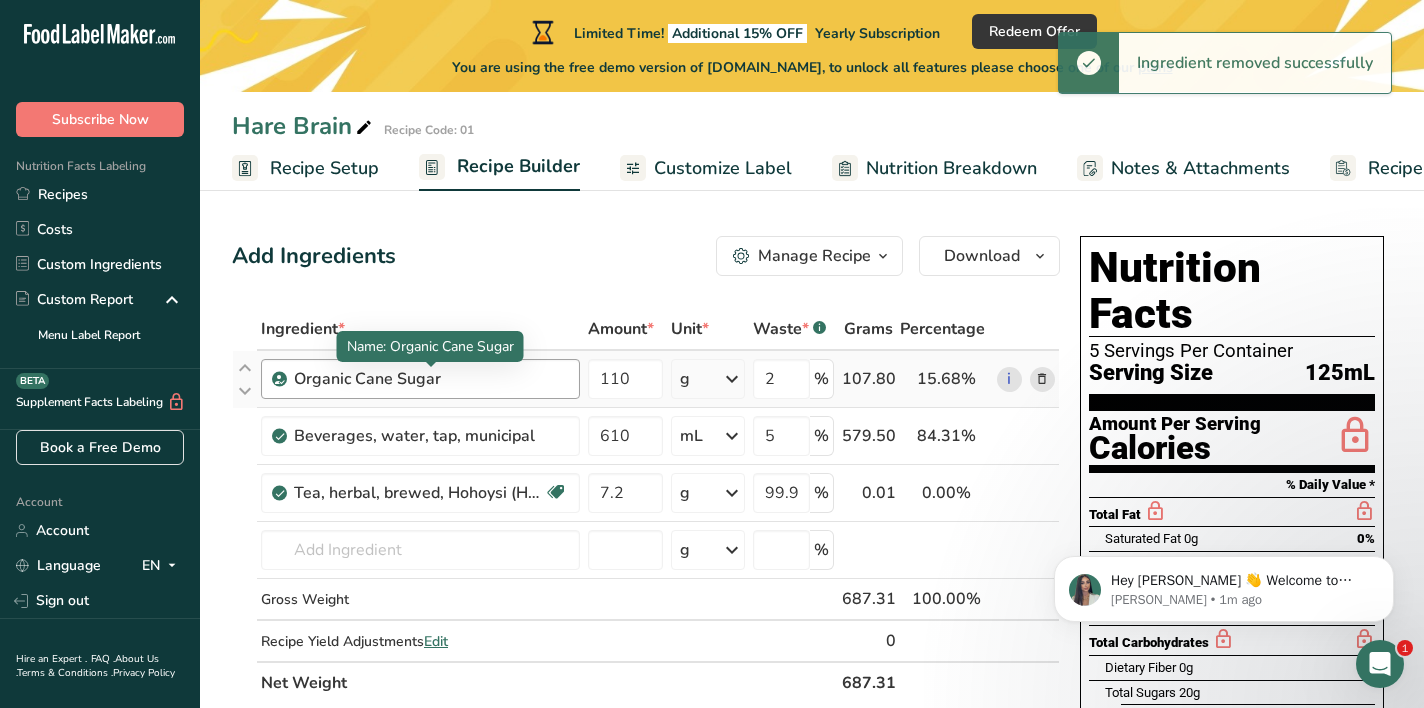 click on "Organic Cane Sugar" at bounding box center (419, 379) 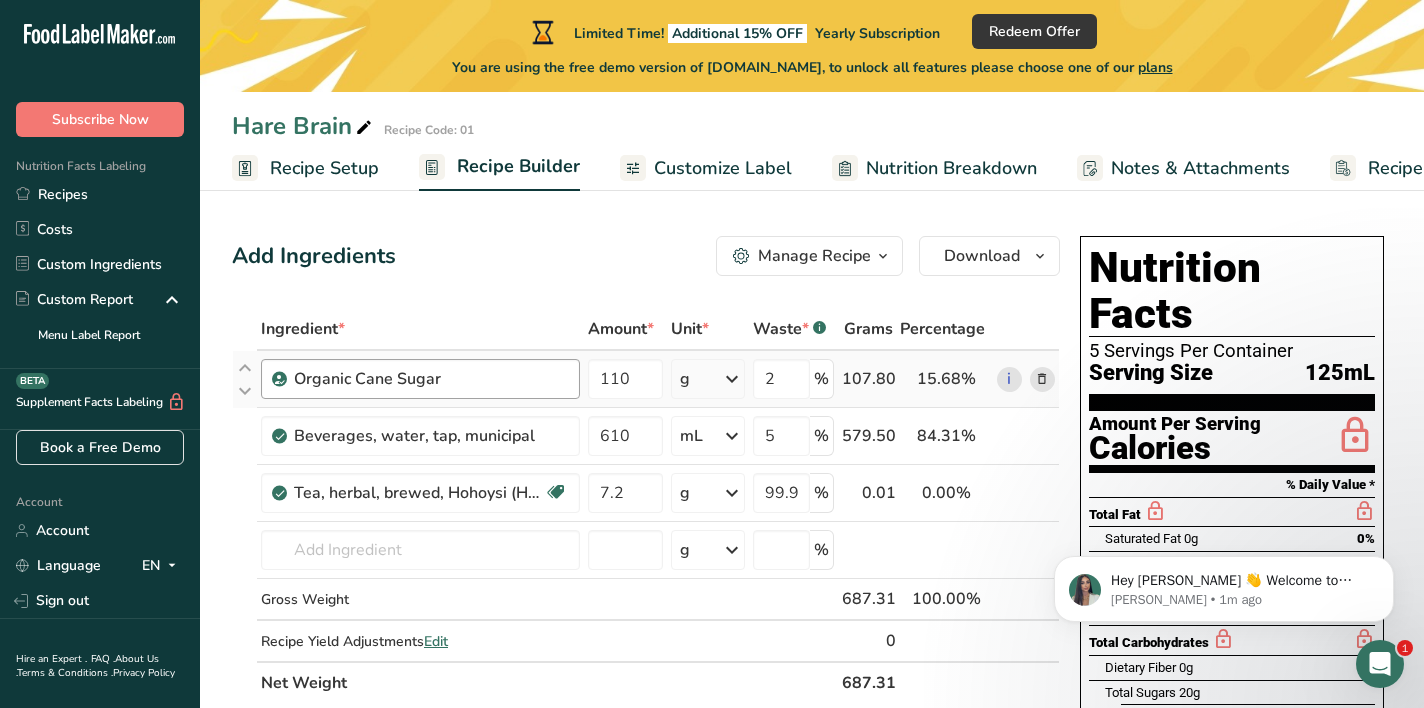 click on "Organic Cane Sugar" at bounding box center (419, 379) 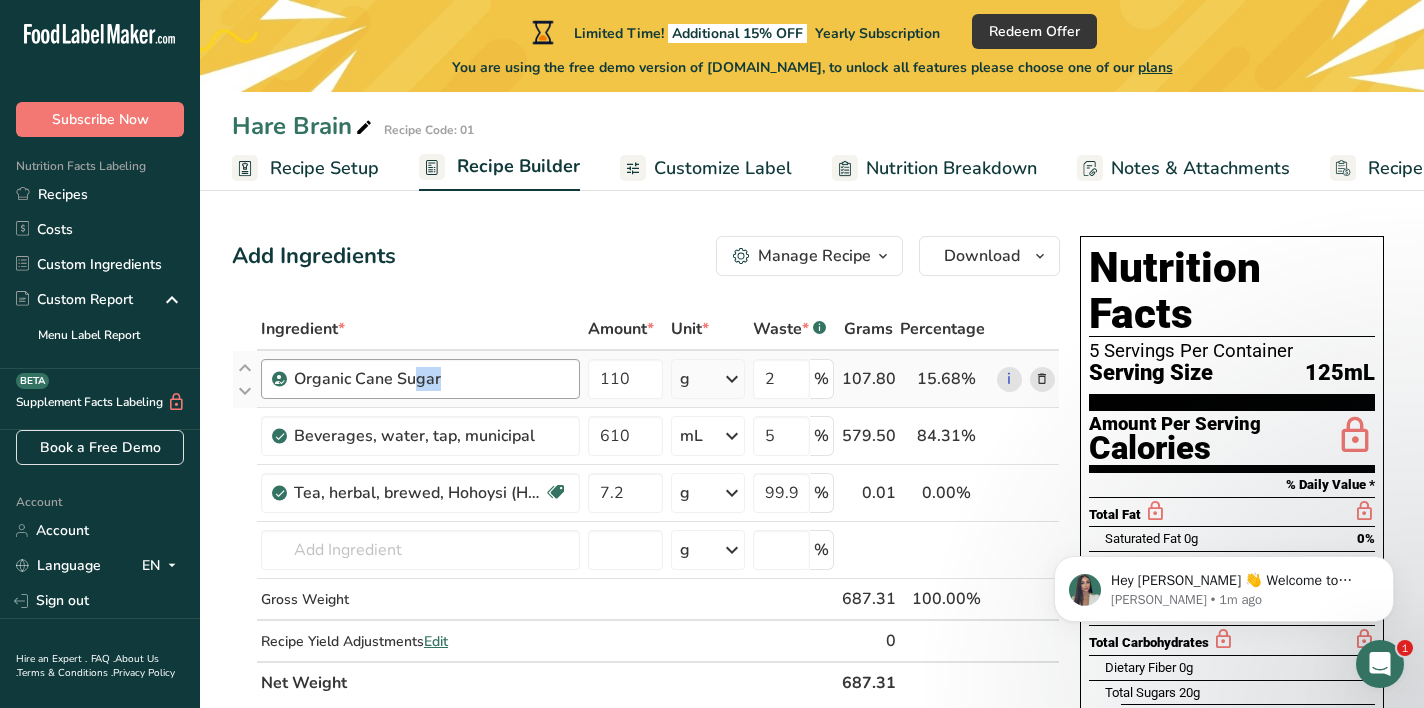 click on "Organic Cane Sugar" at bounding box center (419, 379) 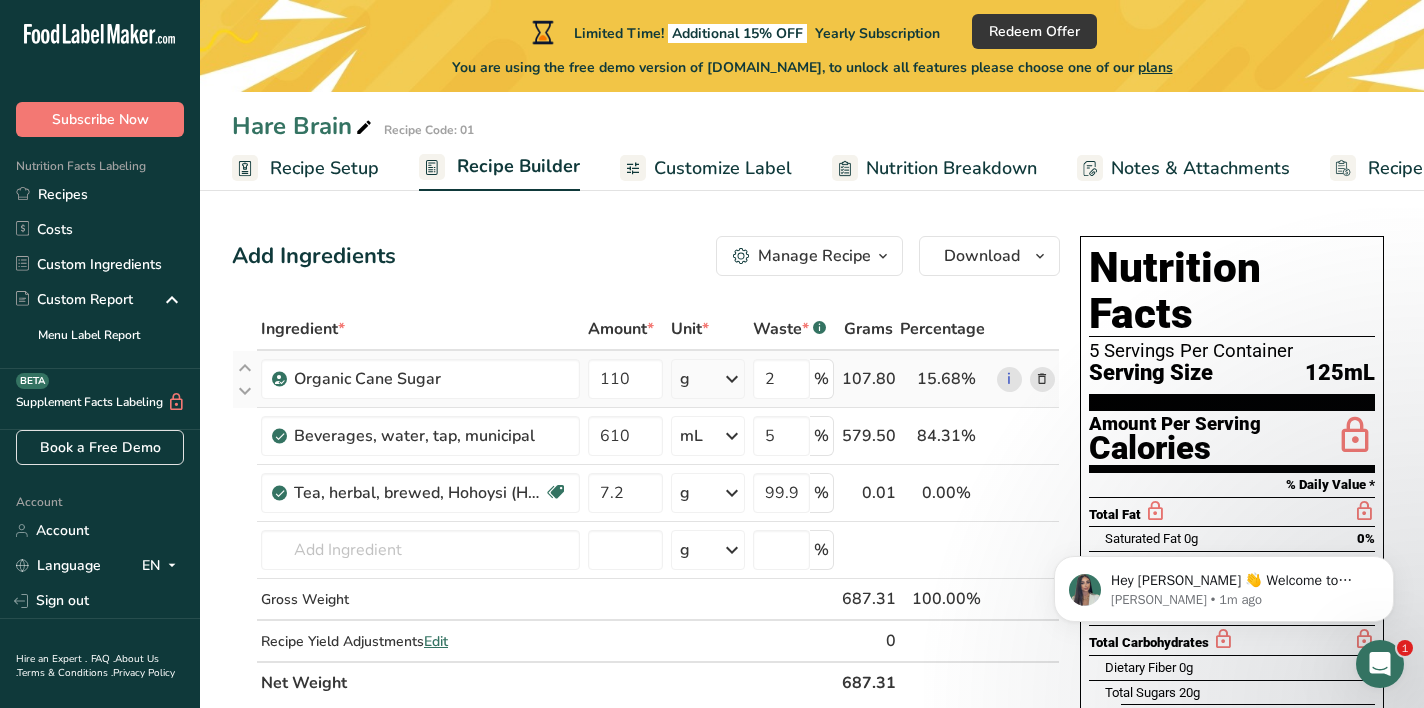 click on "i" at bounding box center (1026, 379) 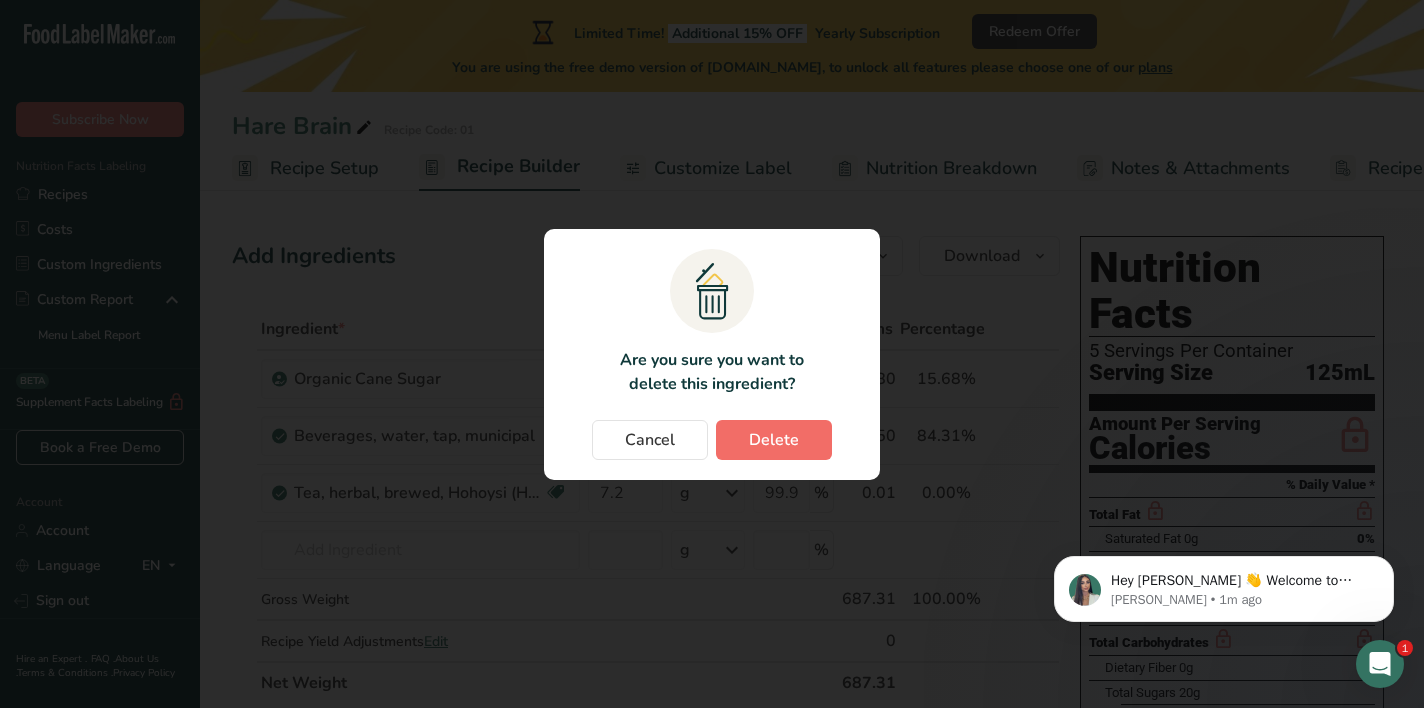 click on "Delete" at bounding box center (774, 440) 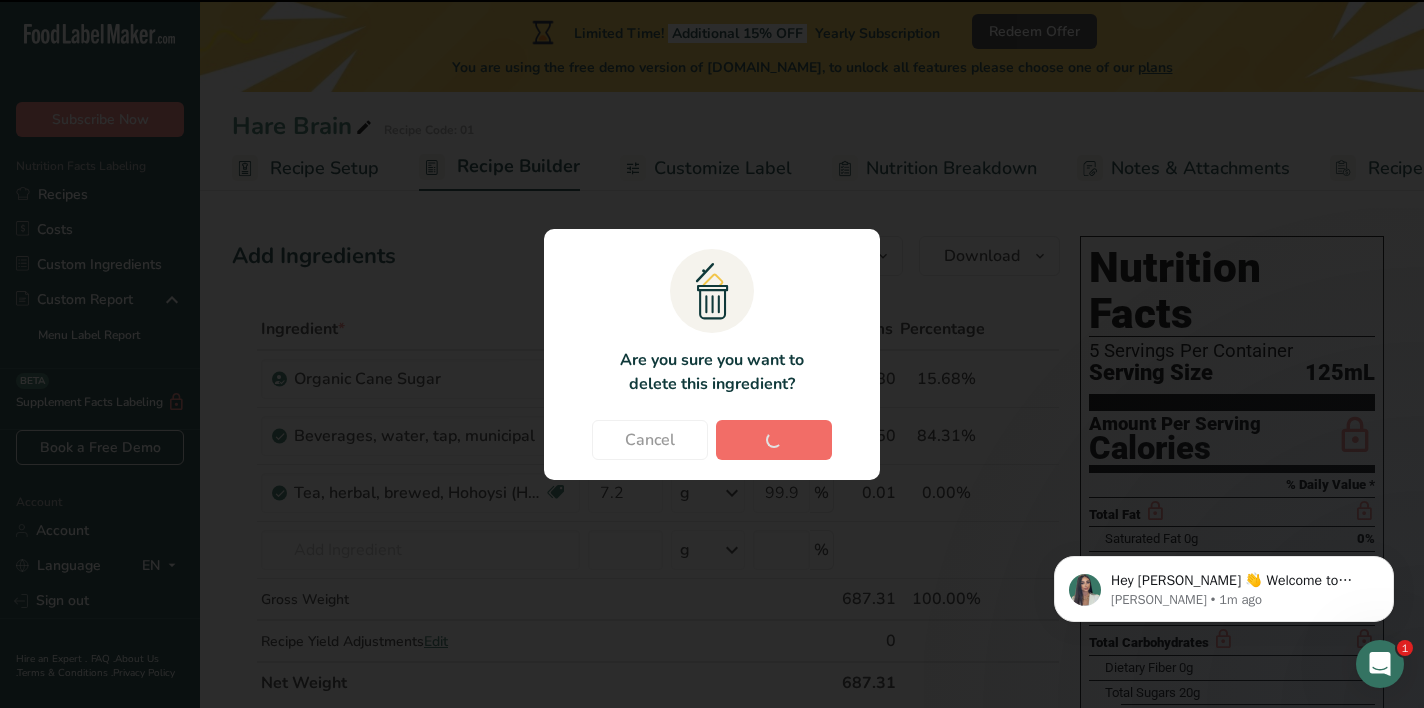 type on "610" 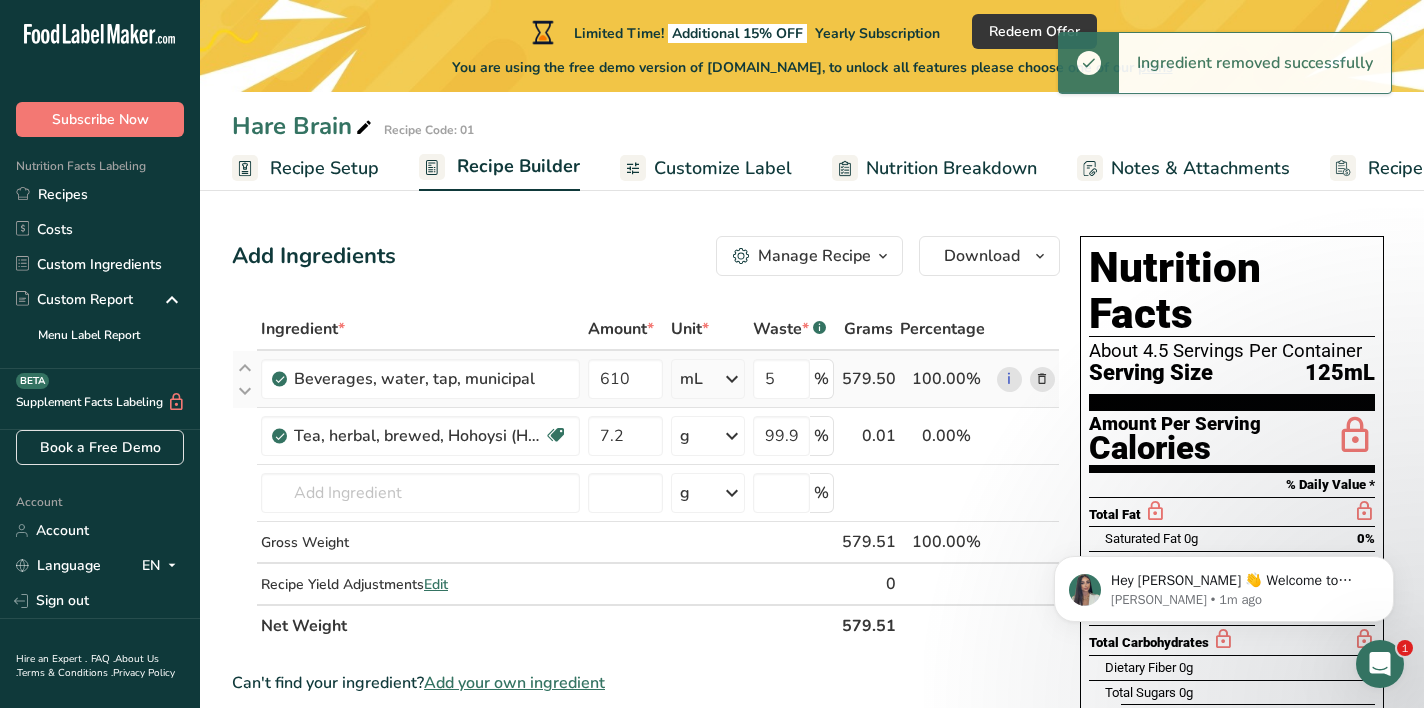 click at bounding box center (1042, 379) 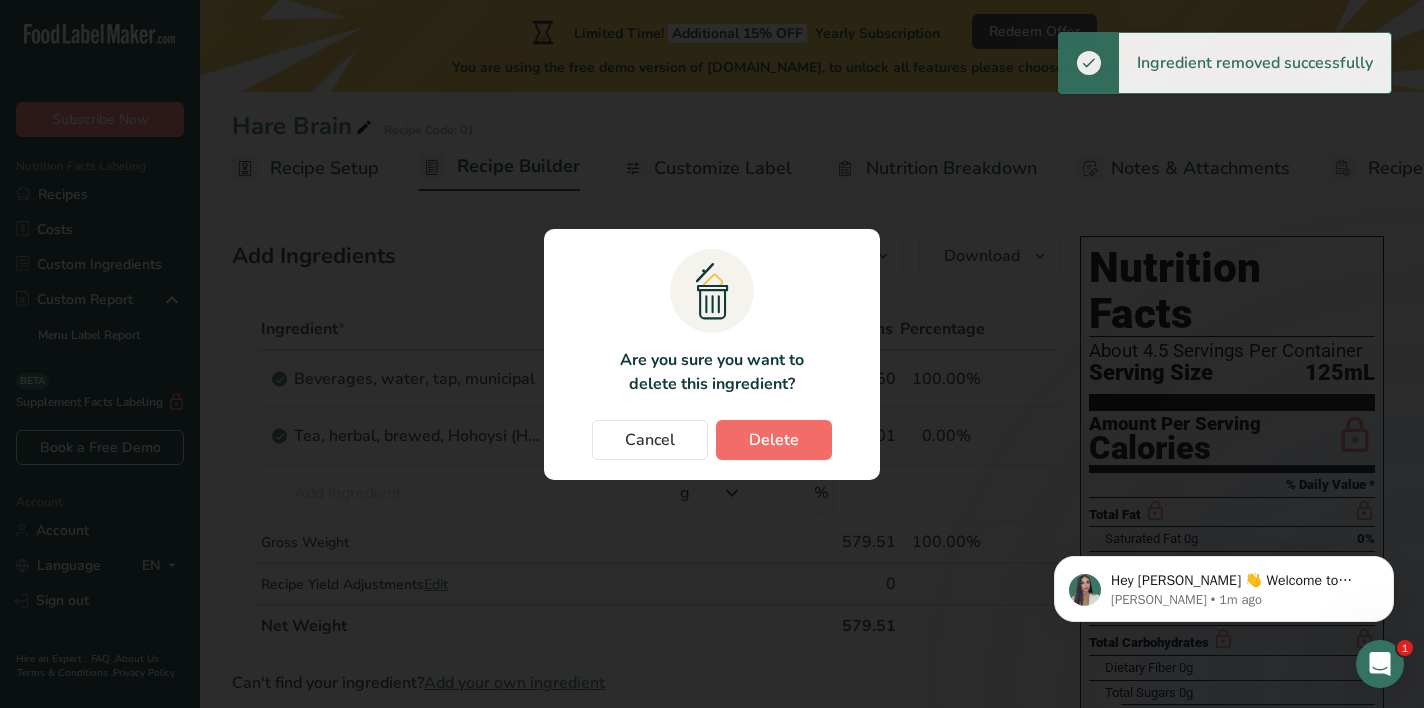 click on "Delete" at bounding box center [774, 440] 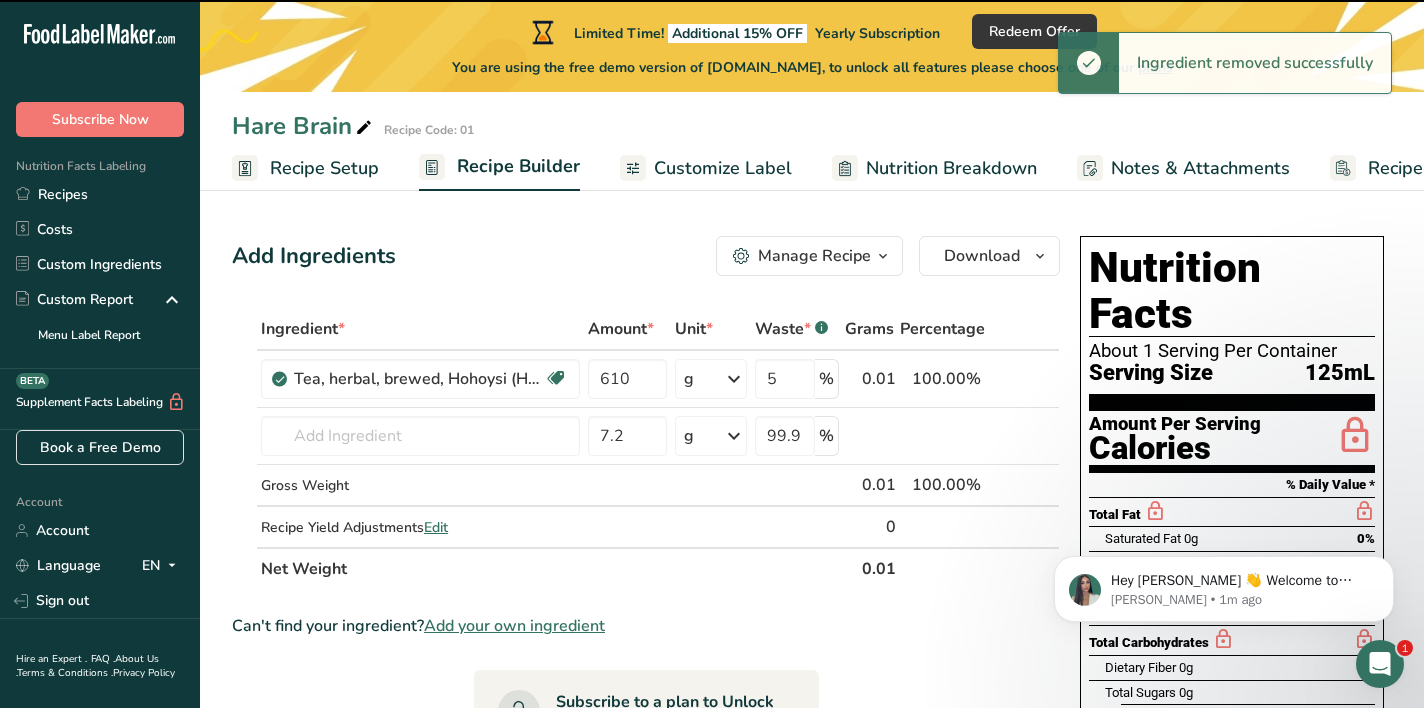 type on "7.2" 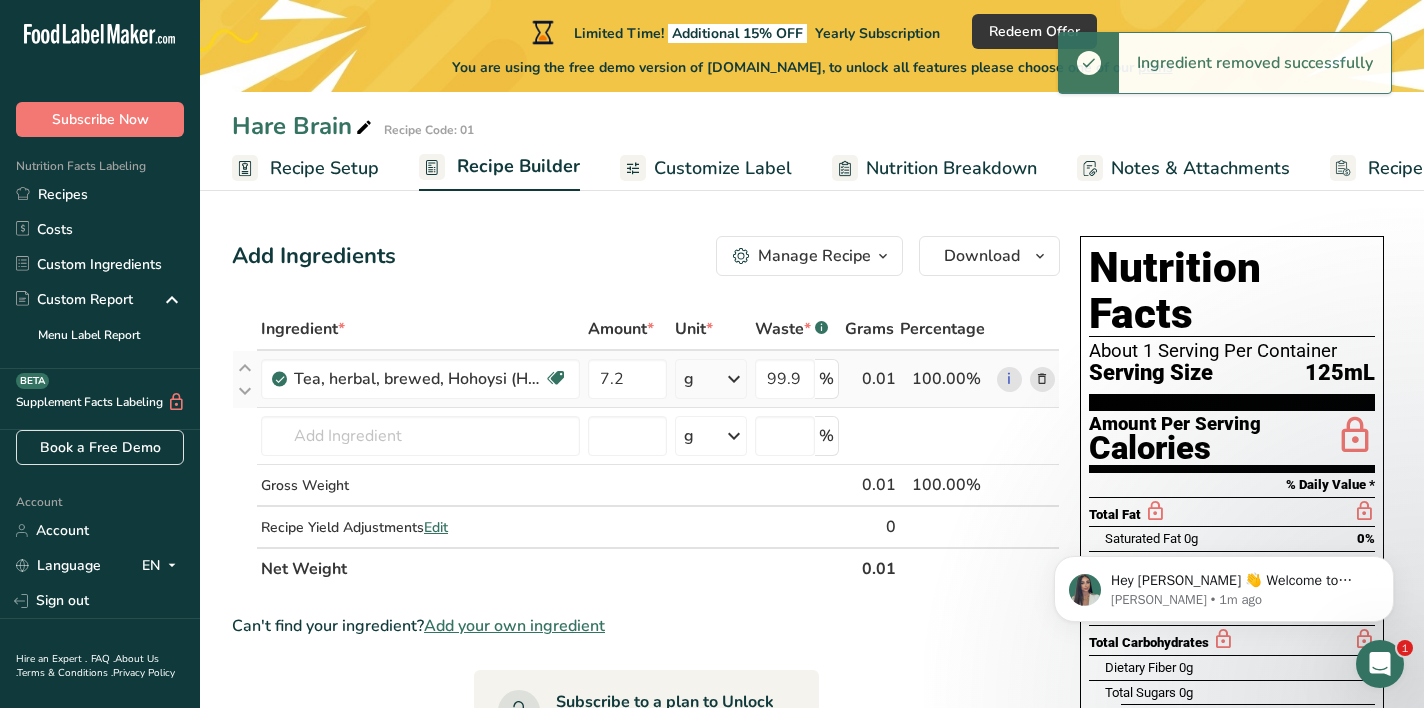 click at bounding box center [1042, 379] 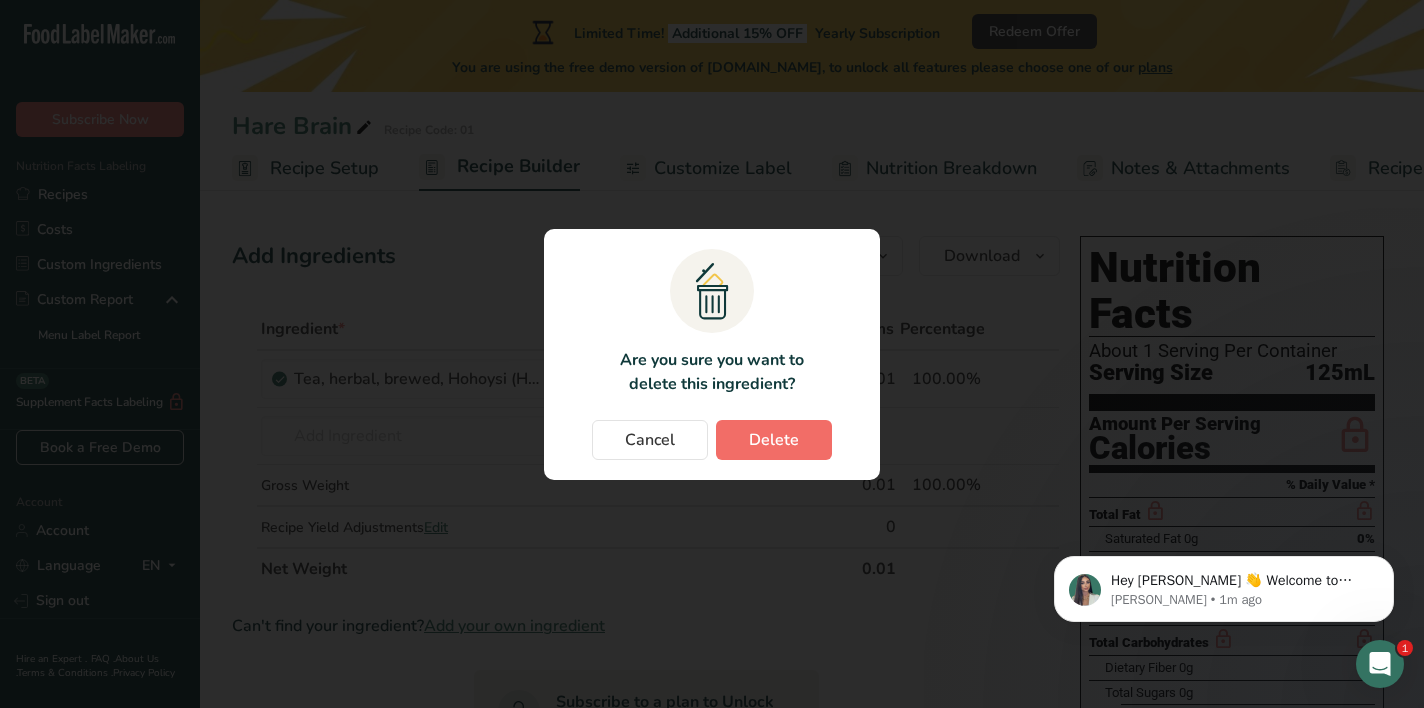 click on "Delete" at bounding box center [774, 440] 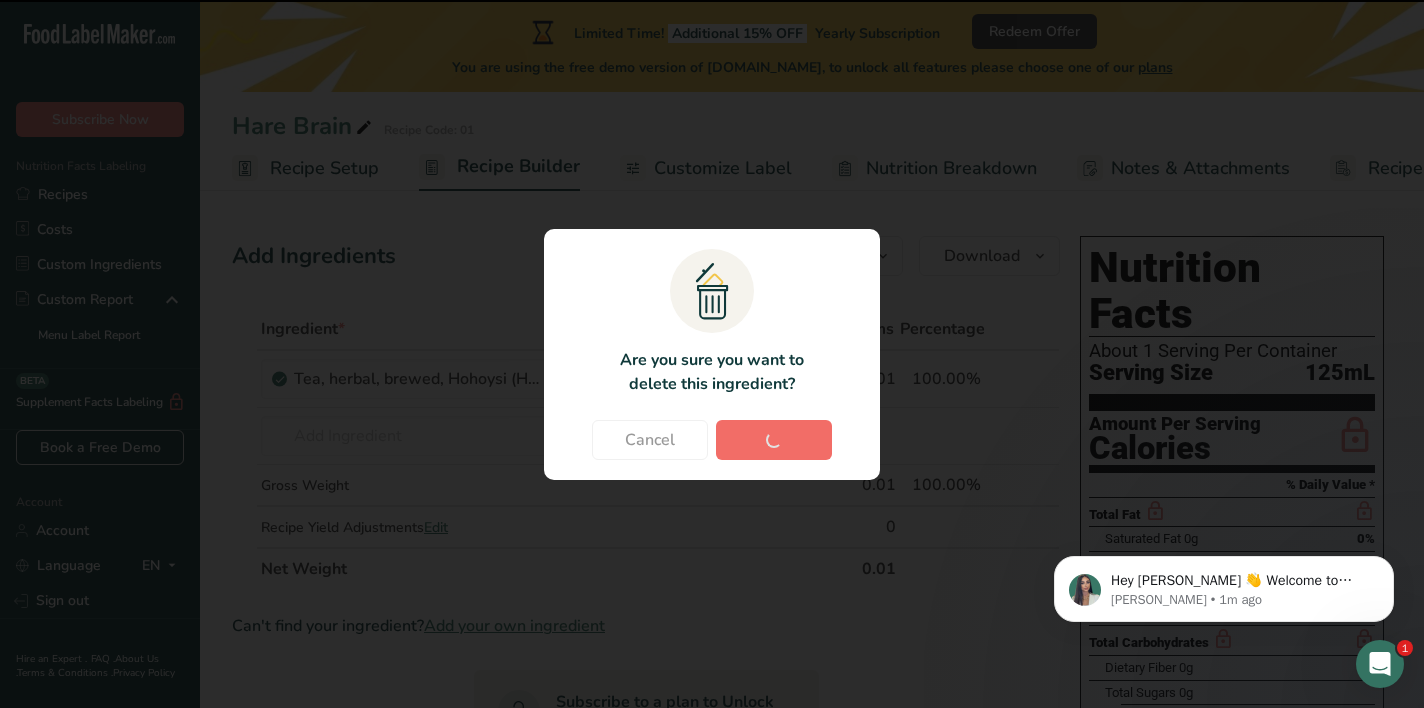 type 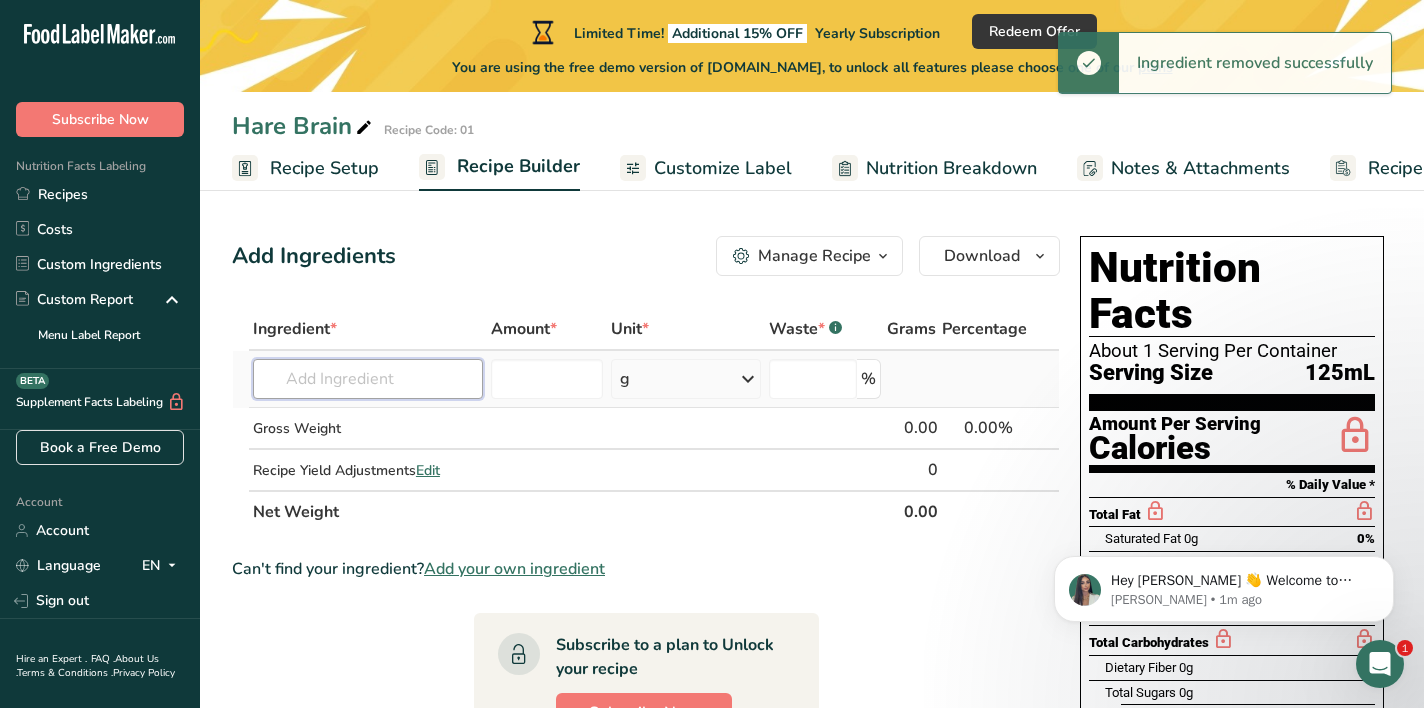 click at bounding box center [368, 379] 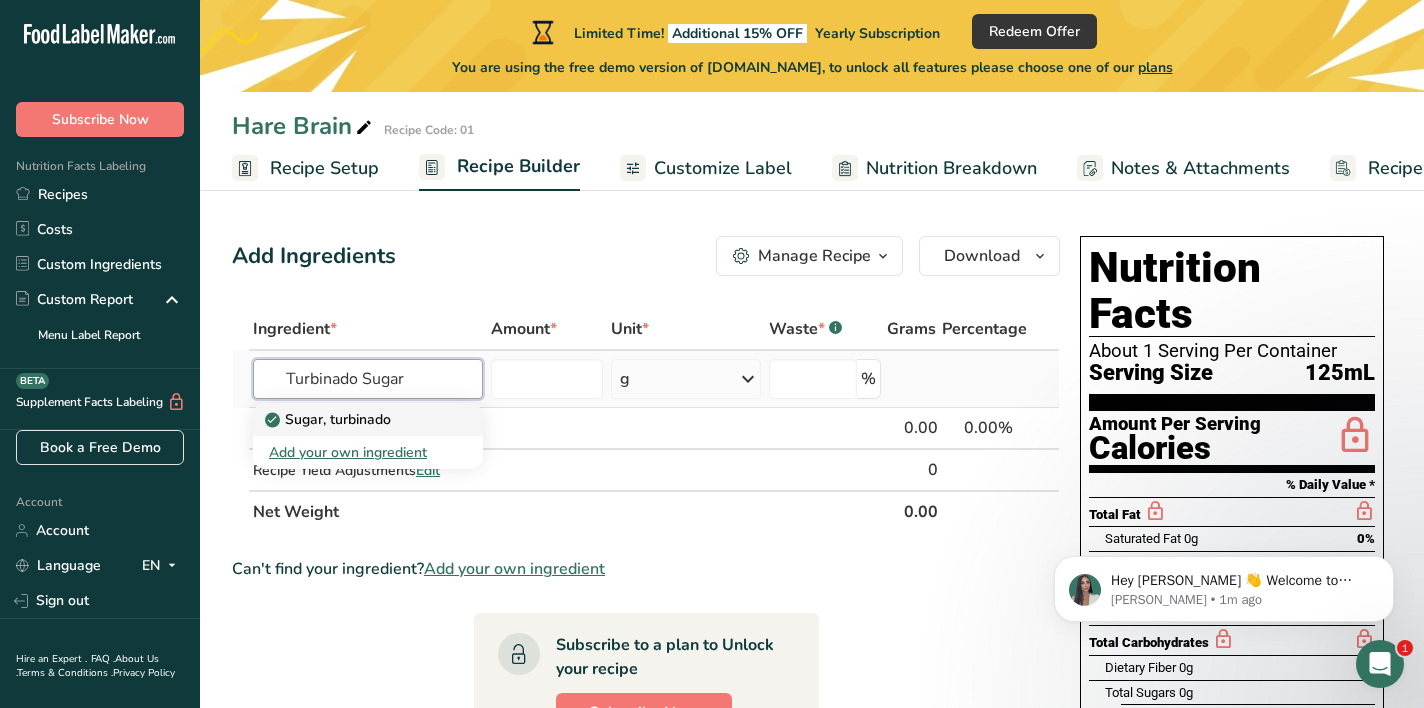 type on "Turbinado Sugar" 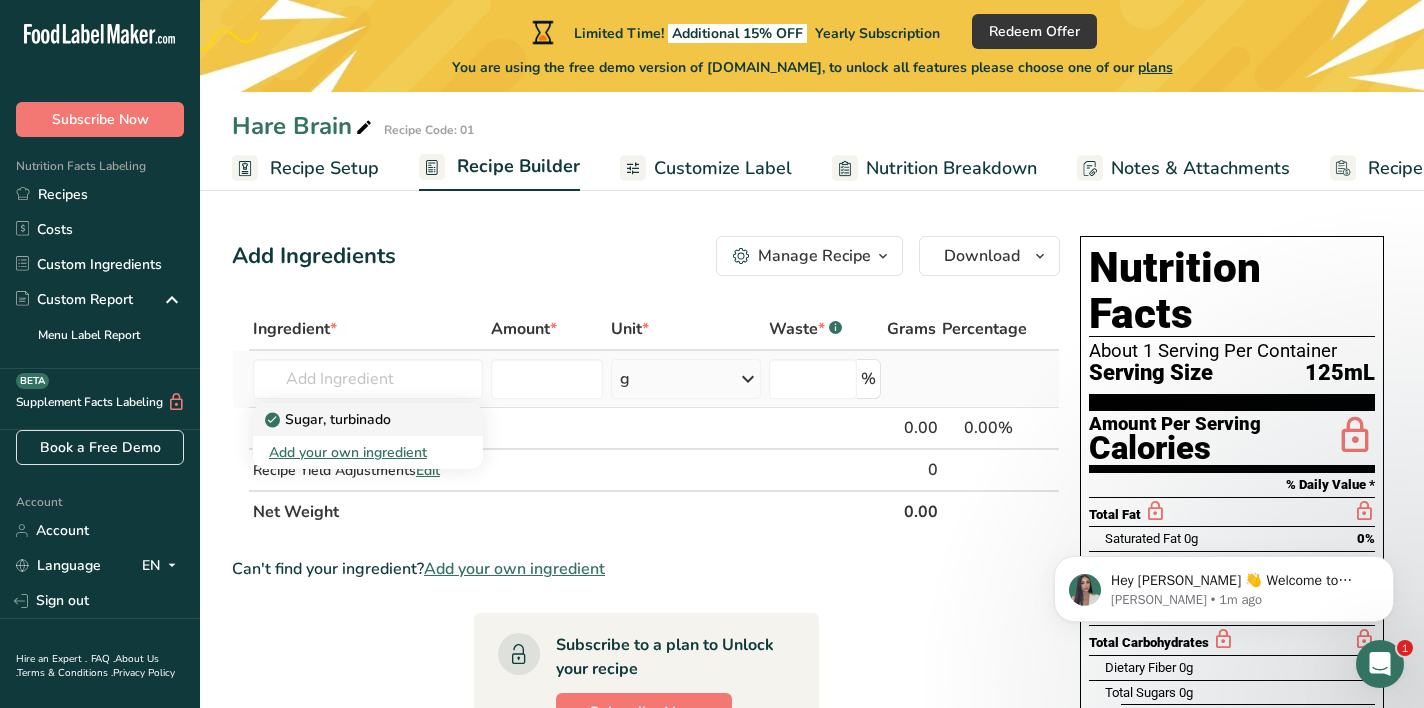 click on "Sugar, turbinado" at bounding box center [352, 419] 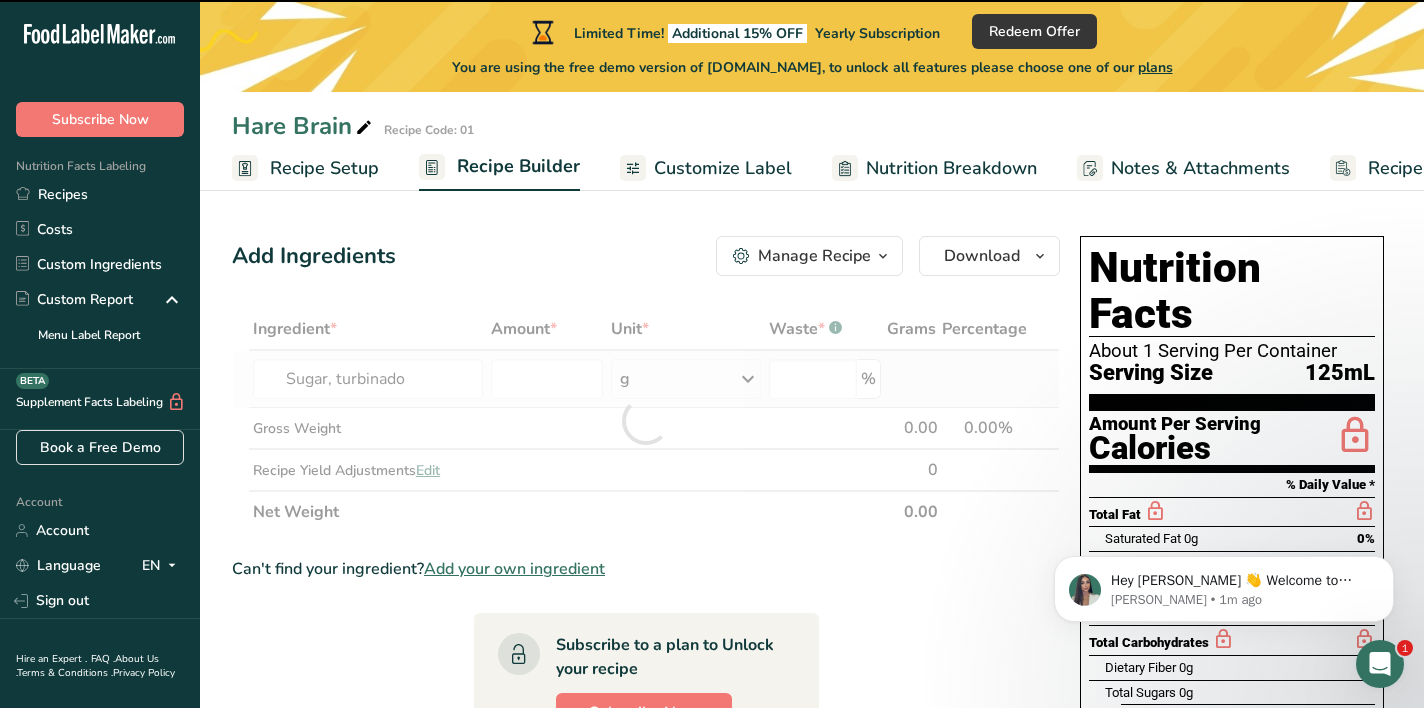 type on "0" 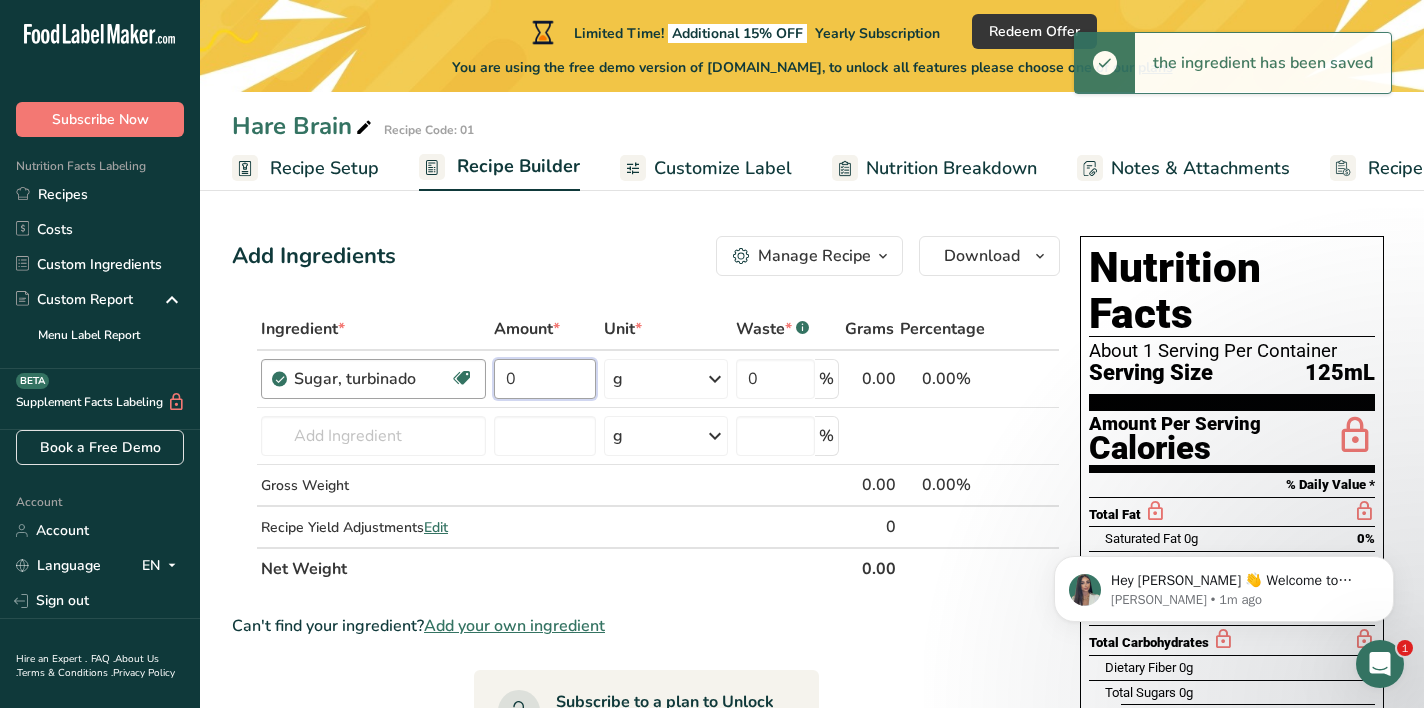 drag, startPoint x: 557, startPoint y: 378, endPoint x: 461, endPoint y: 382, distance: 96.0833 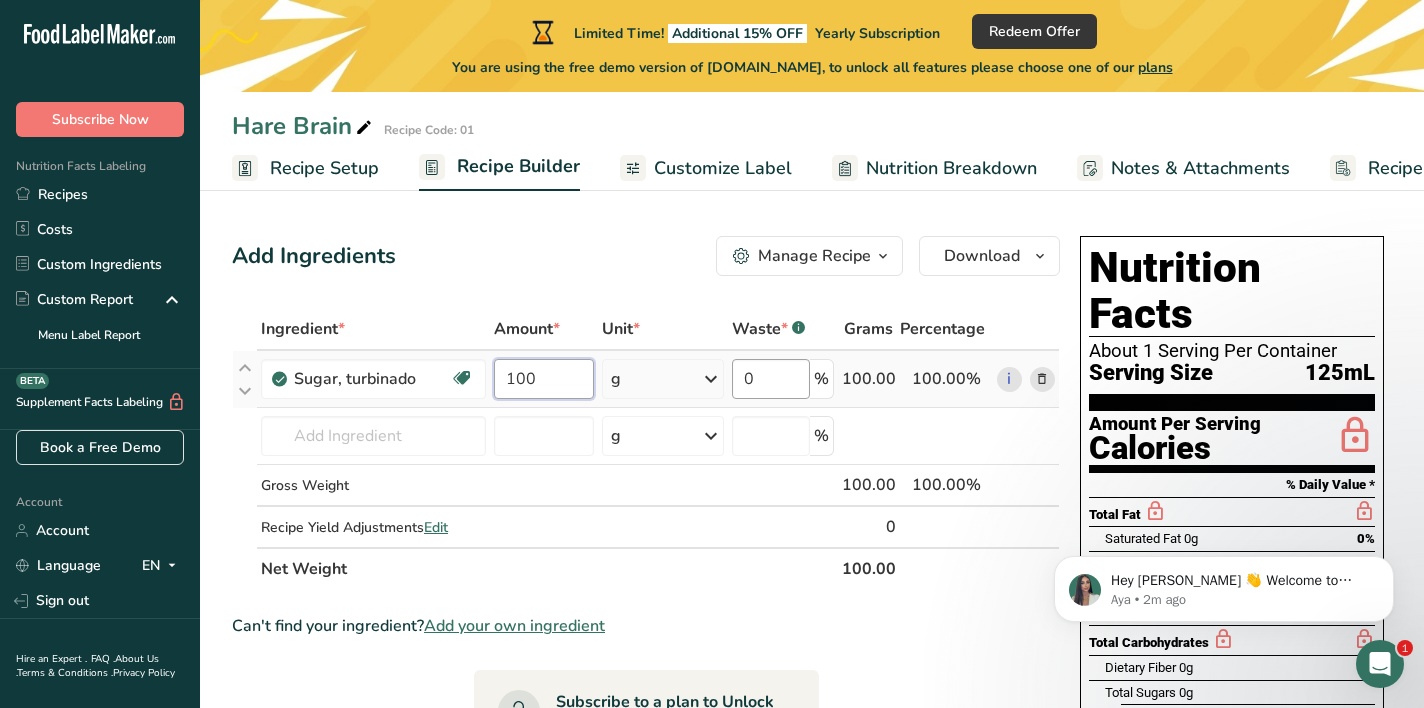 type on "100" 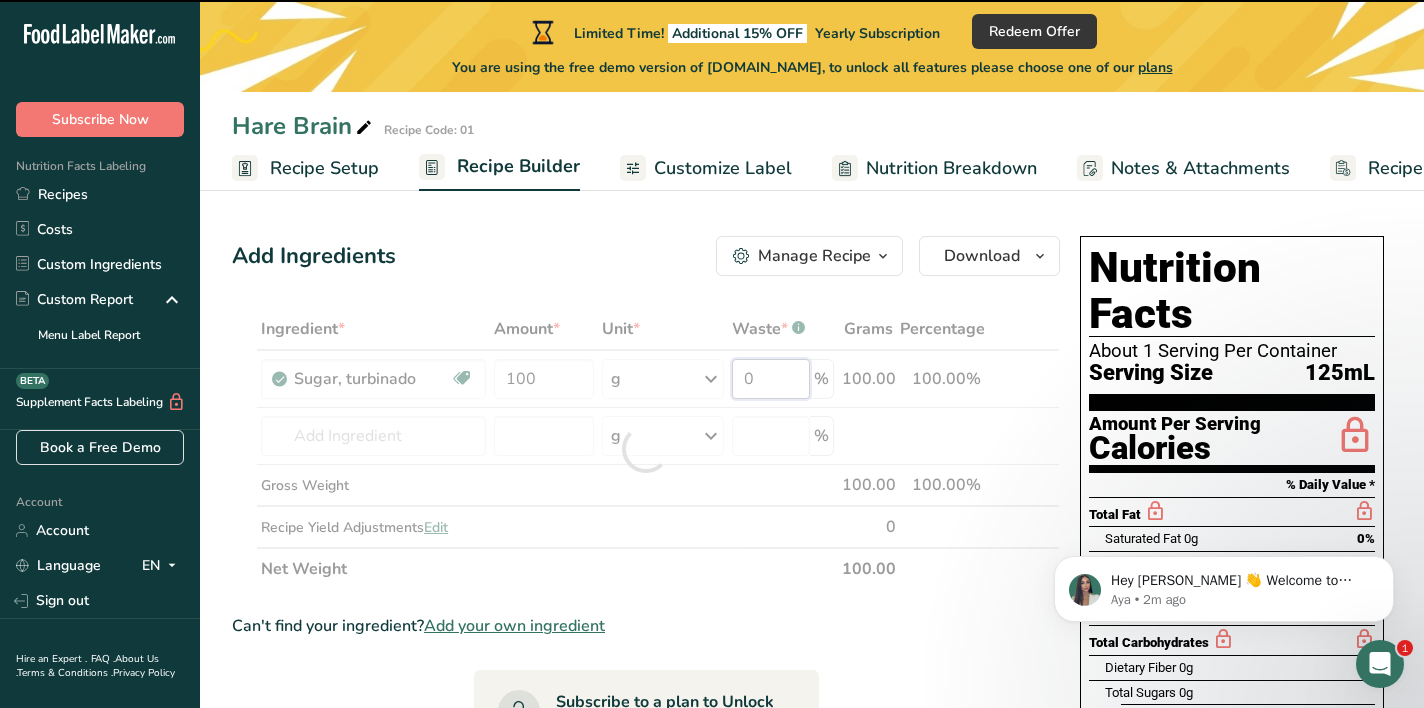 drag, startPoint x: 784, startPoint y: 386, endPoint x: 746, endPoint y: 386, distance: 38 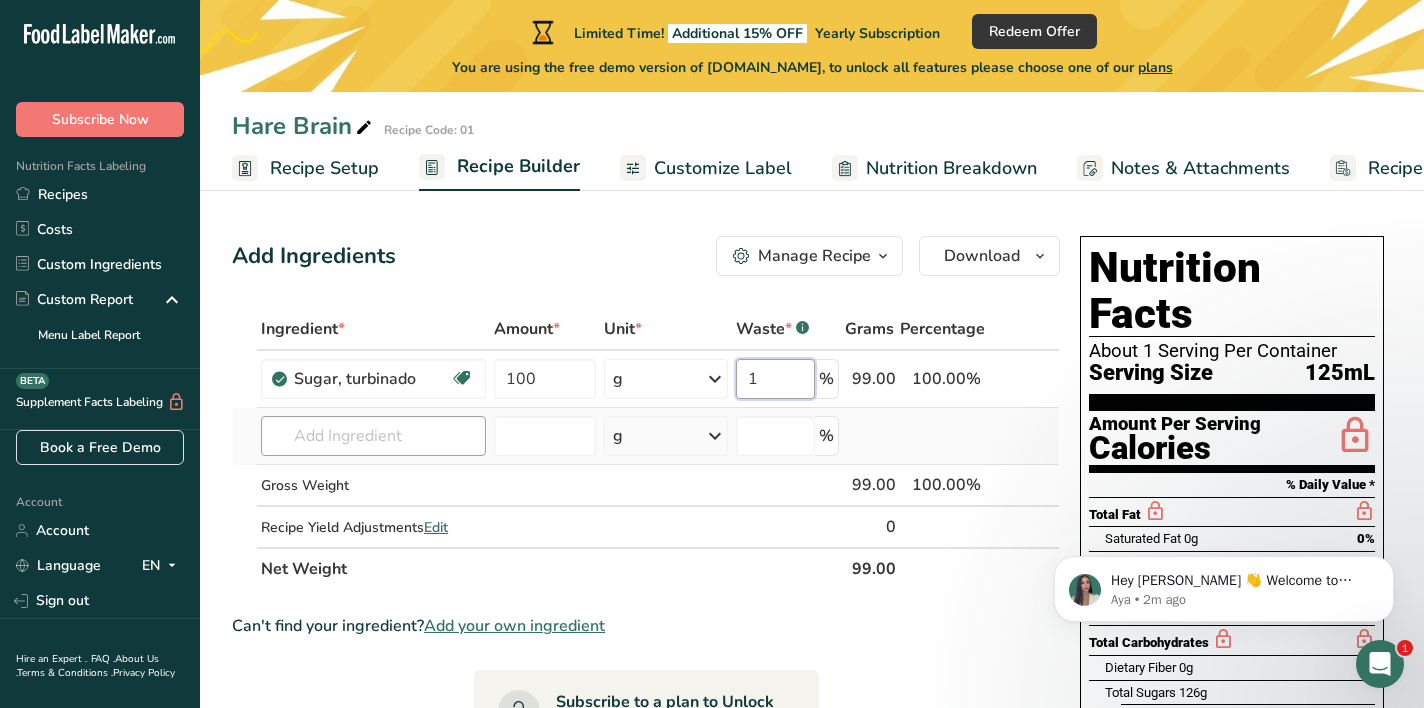 type on "1" 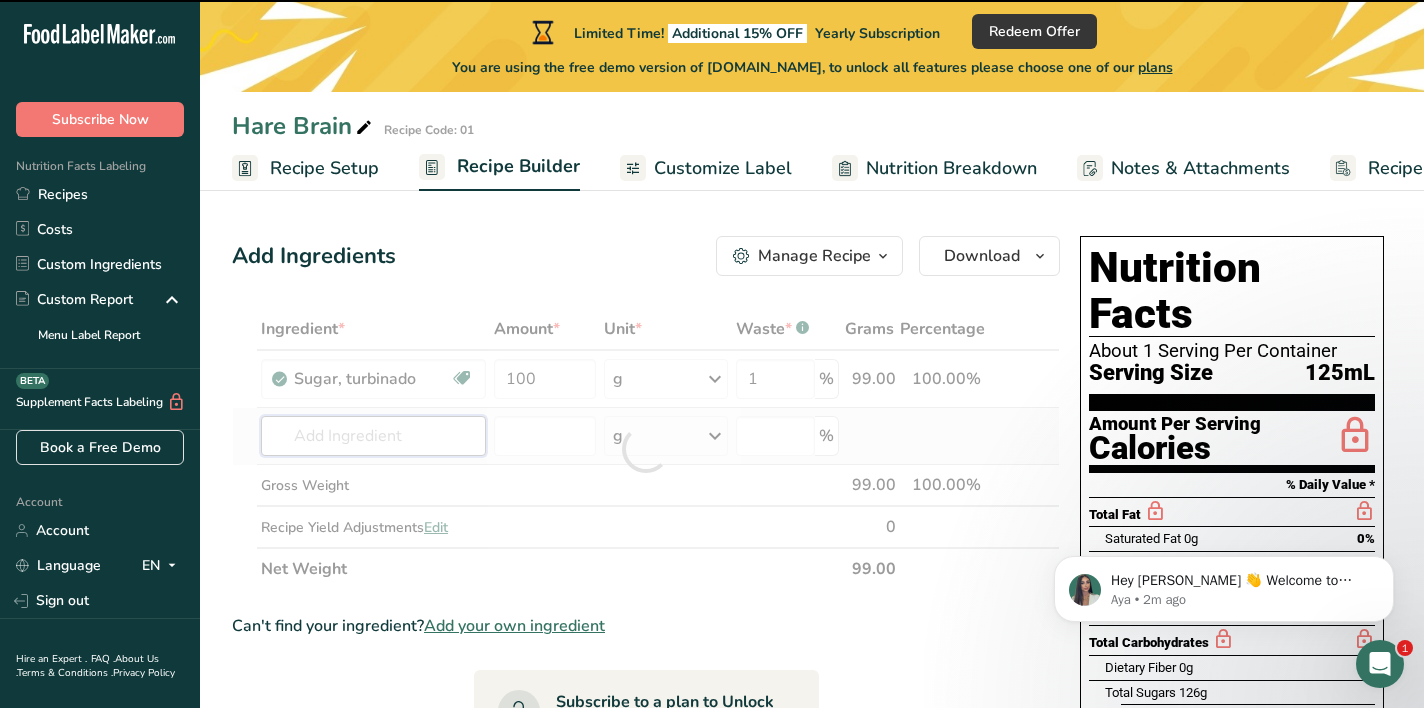 click on "Ingredient *
Amount *
Unit *
Waste *   .a-a{fill:#347362;}.b-a{fill:#fff;}          Grams
Percentage
Sugar, turbinado
Dairy free
Gluten free
Vegan
Vegetarian
Soy free
100
g
Portions
1 tsp
1 cup
Weight Units
g
kg
mg
See more
Volume Units
l
Volume units require a density conversion. If you know your ingredient's density enter it below. Otherwise, click on "RIA" our AI Regulatory bot - she will be able to help you
lb/ft3
g/cm3
Confirm
mL
lb/ft3" at bounding box center (646, 449) 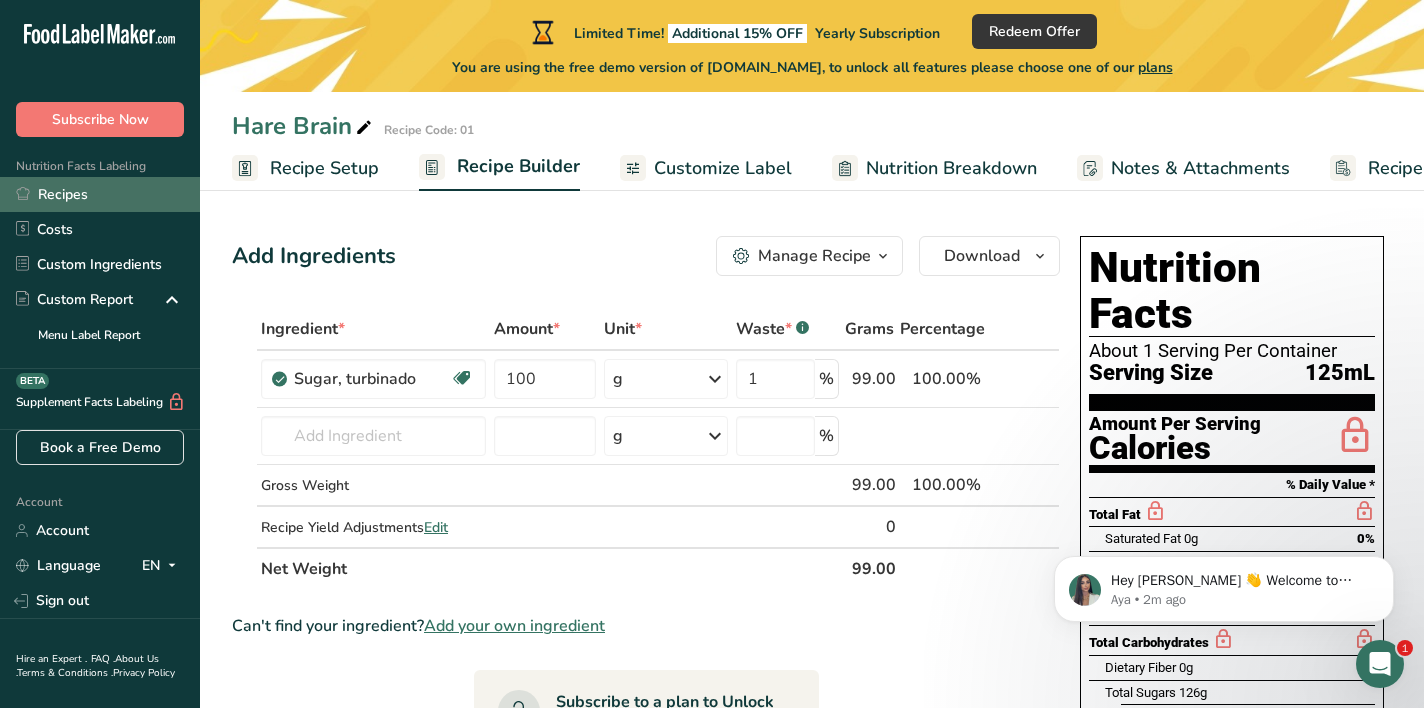 click on "Recipes" at bounding box center (100, 194) 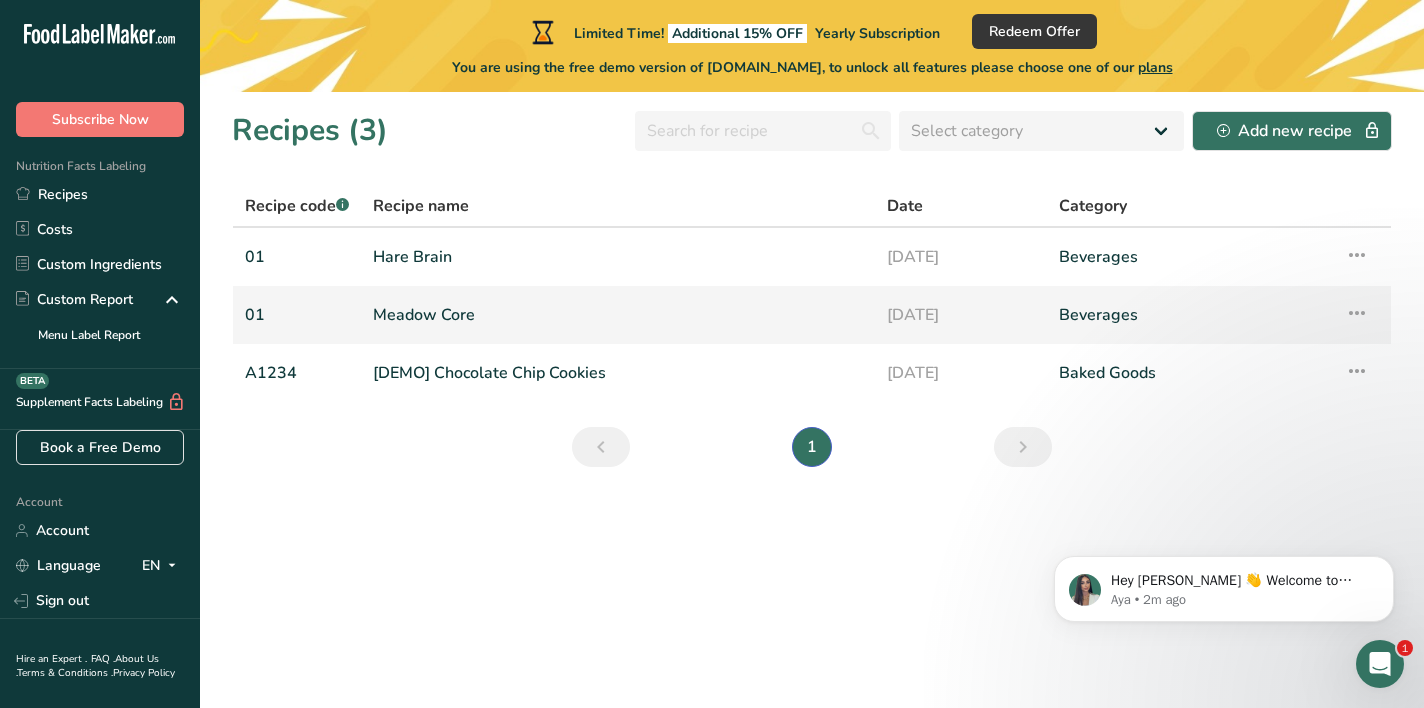 click on "Meadow Core" at bounding box center (618, 315) 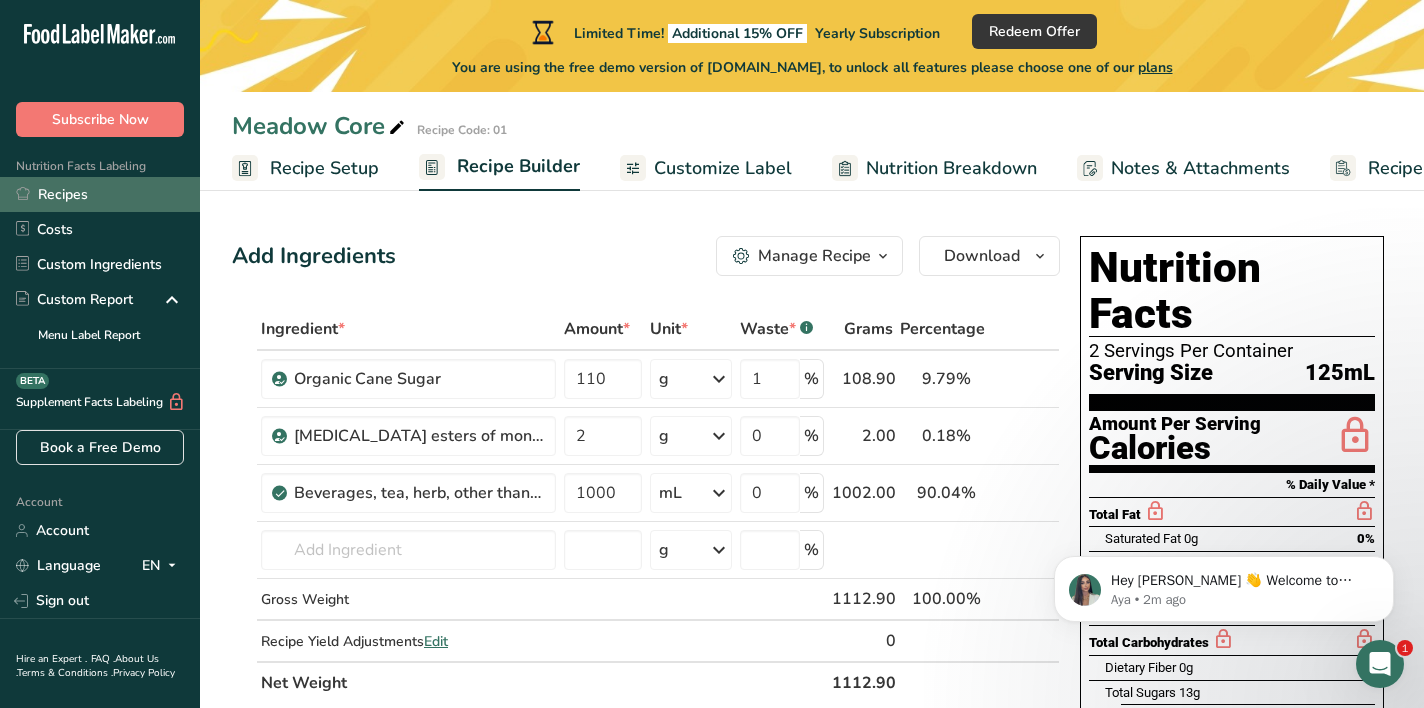 click on "Recipes" at bounding box center [100, 194] 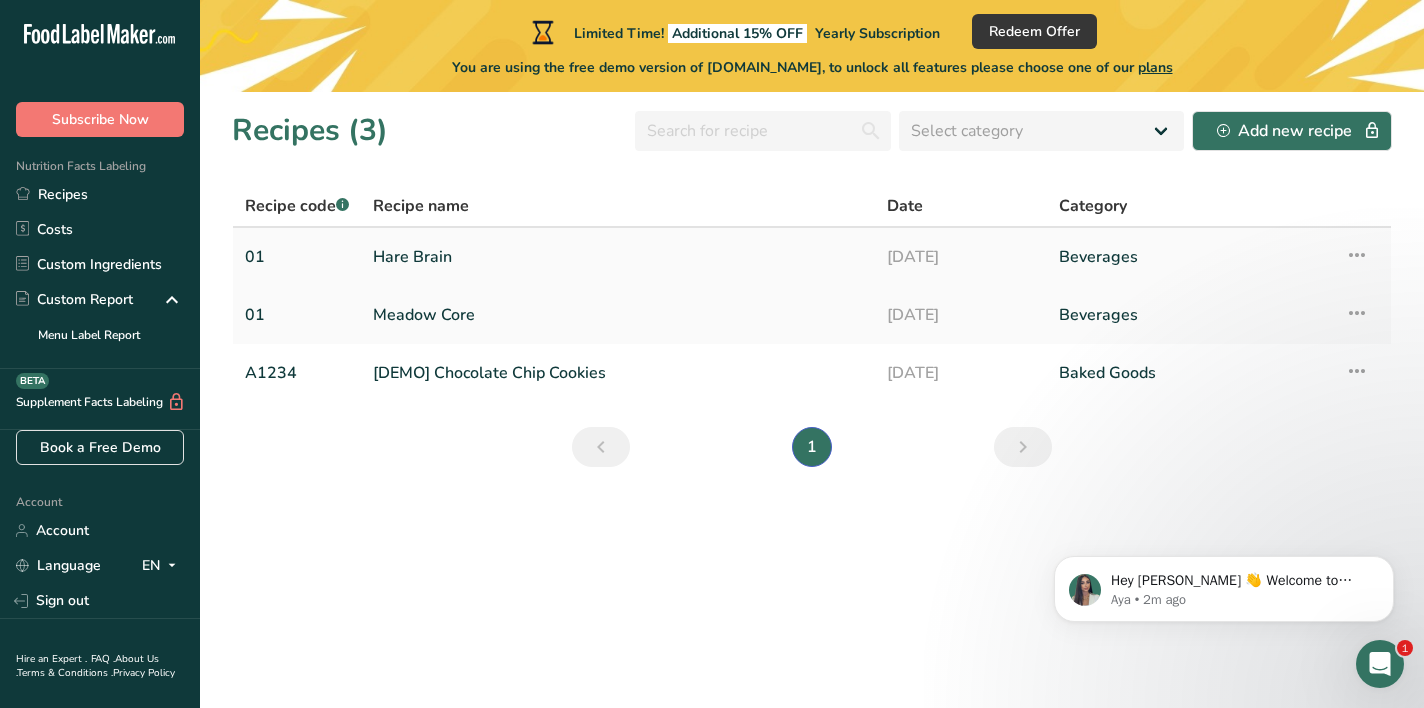 click on "Hare Brain" at bounding box center [618, 257] 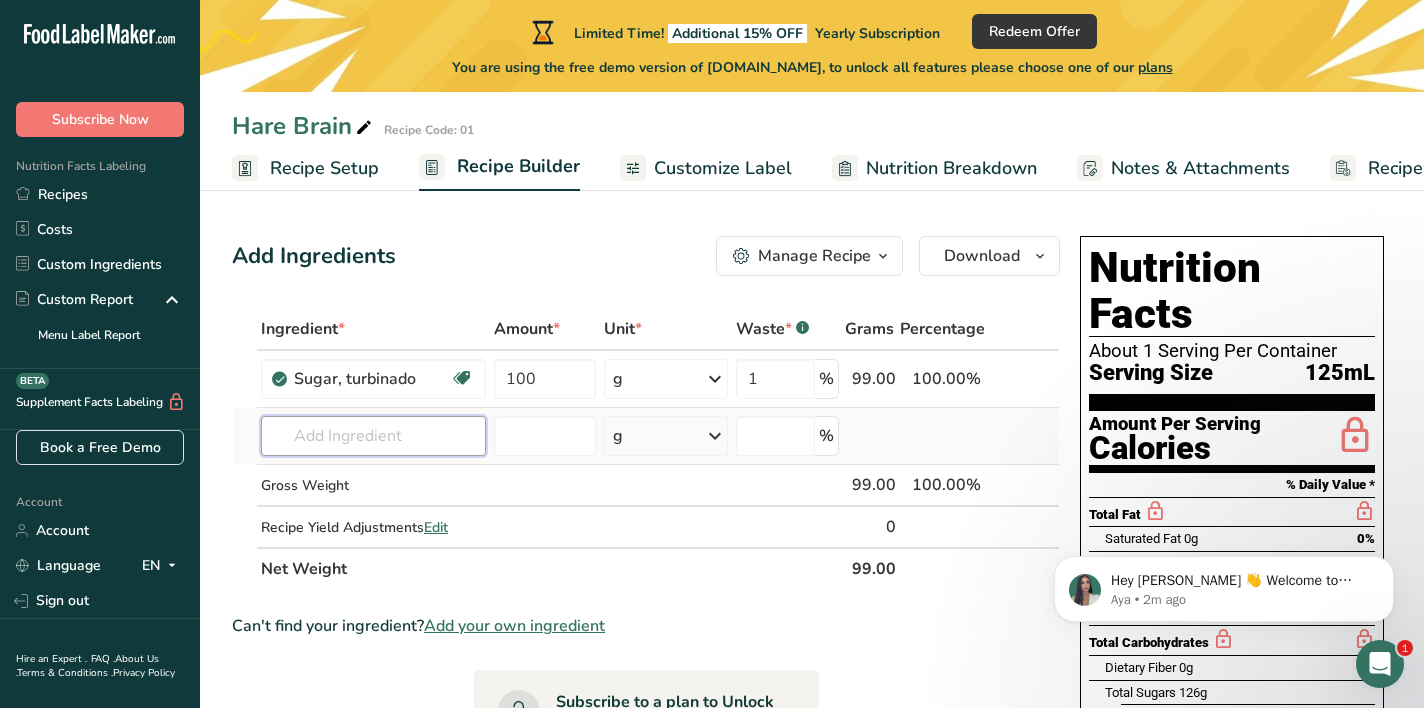 click at bounding box center (373, 436) 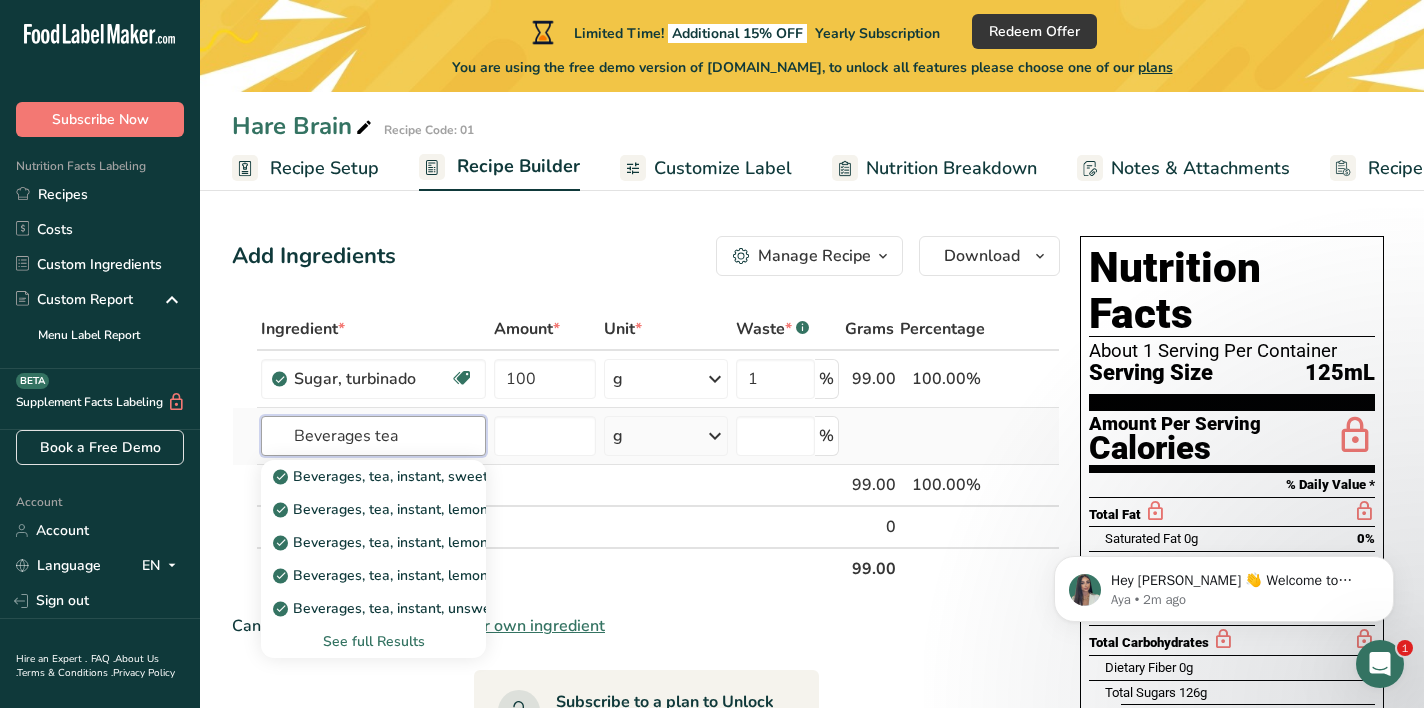 type on "Beverages tea" 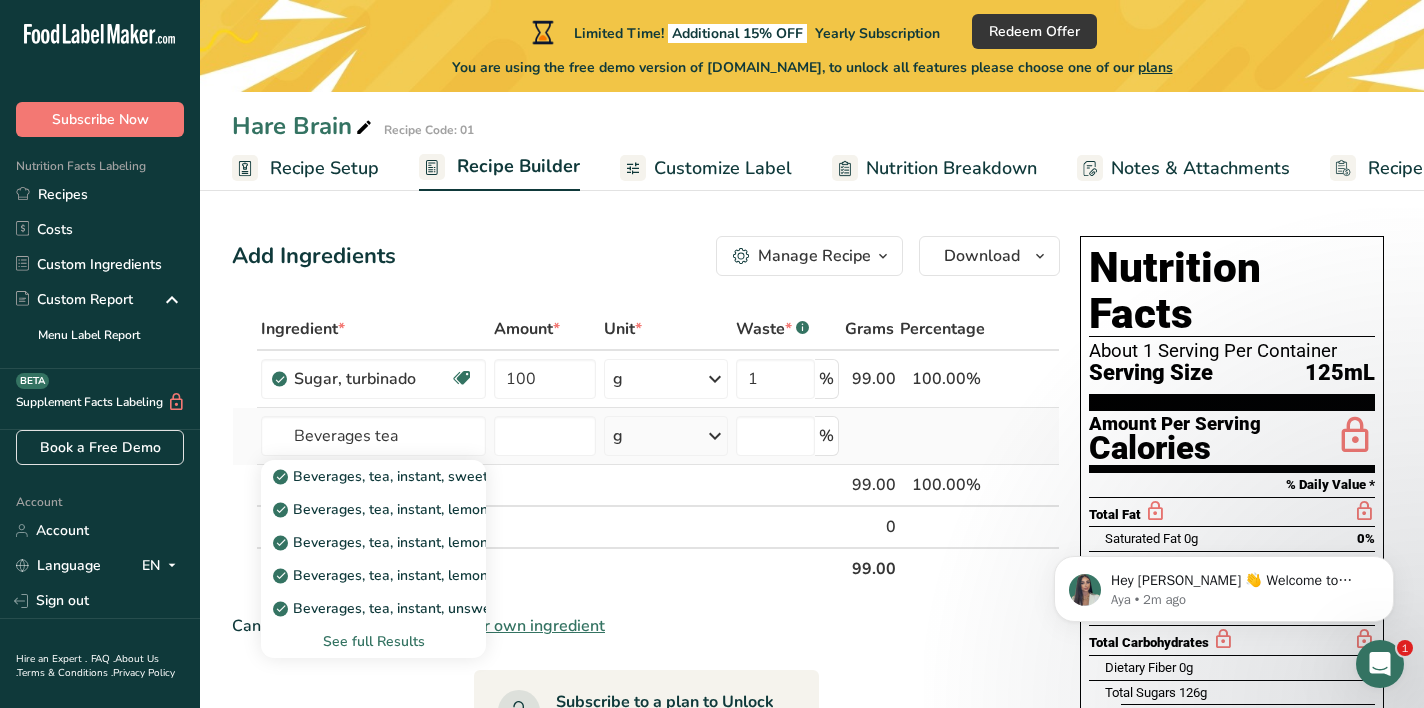 type 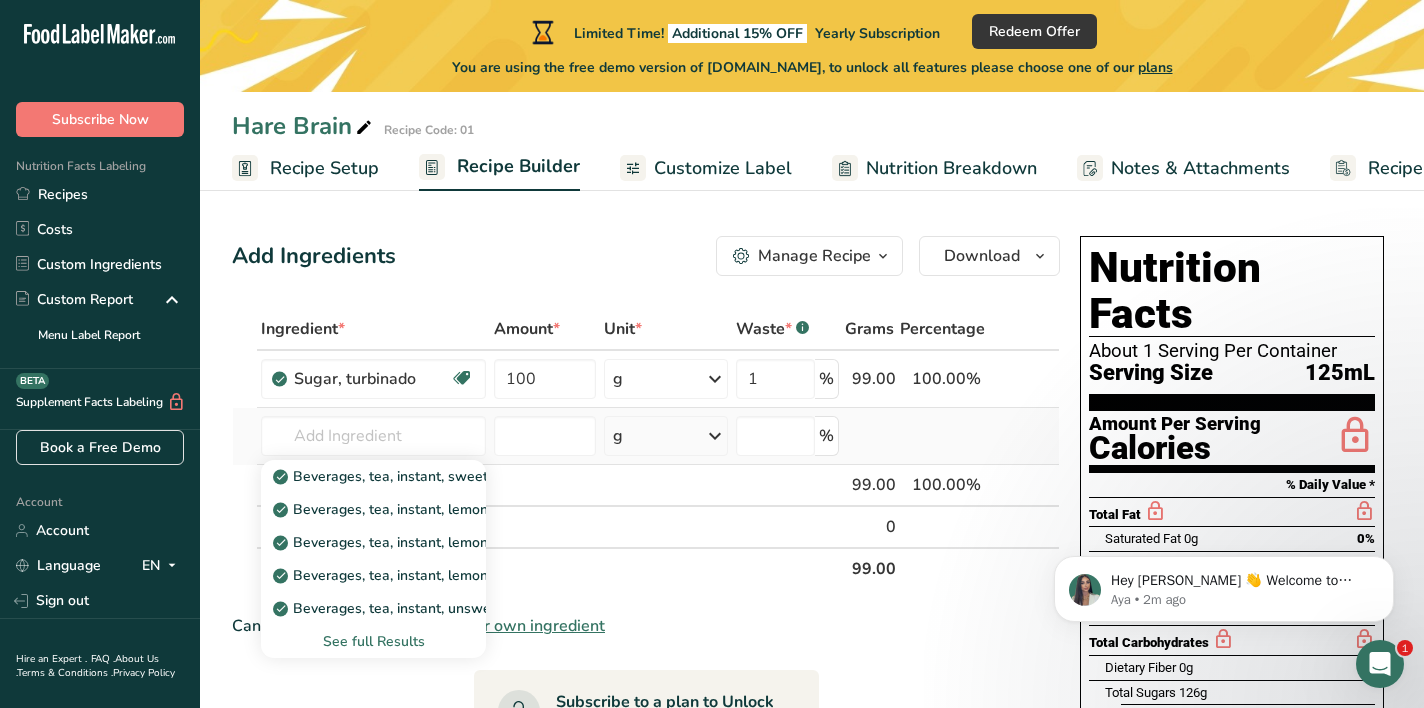 click on "See full Results" at bounding box center (373, 641) 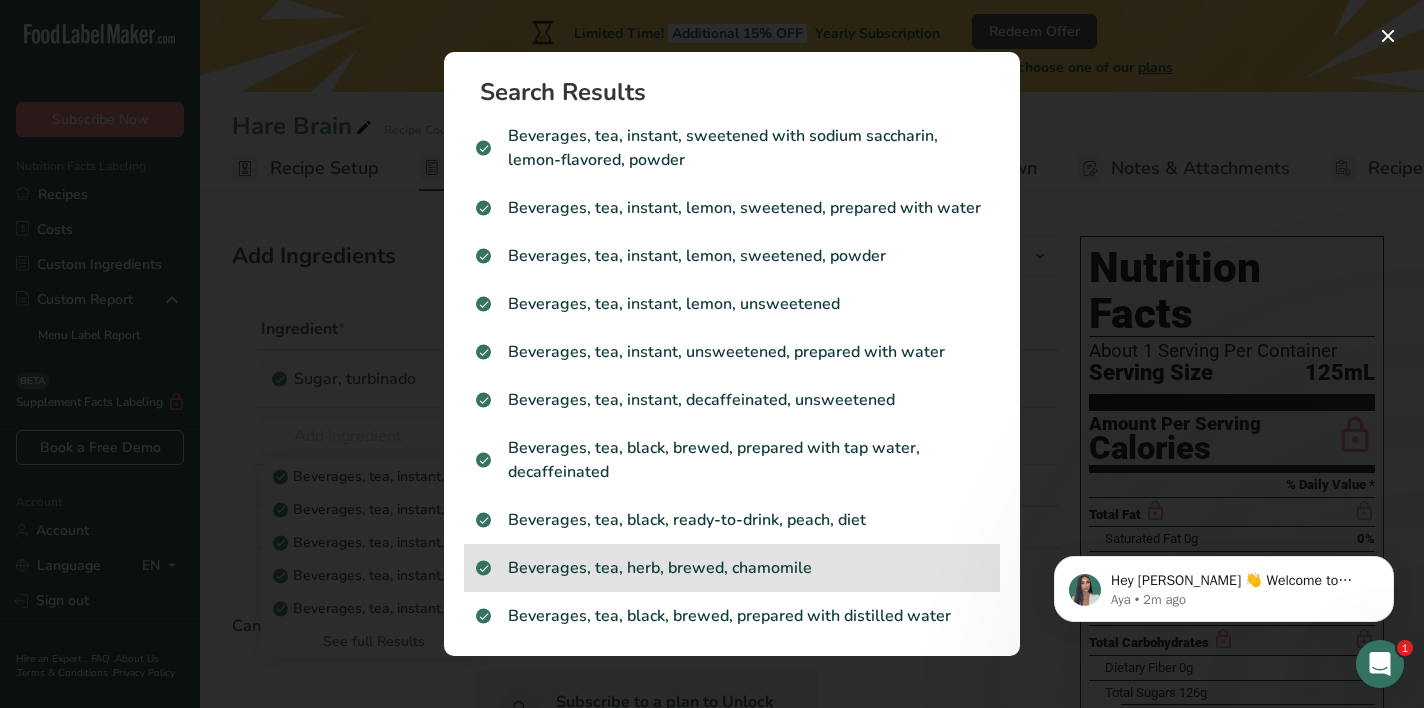 click on "Beverages, tea, herb, brewed, chamomile" at bounding box center (732, 568) 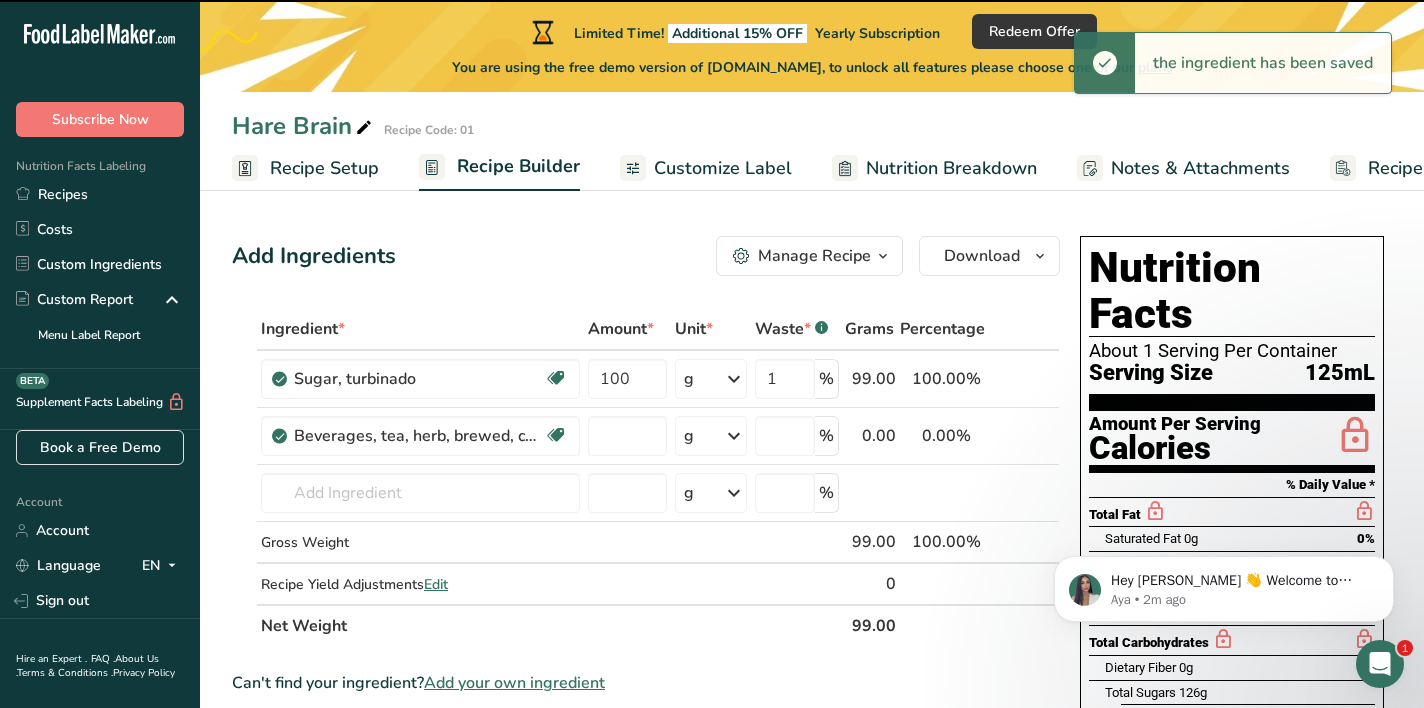type on "0" 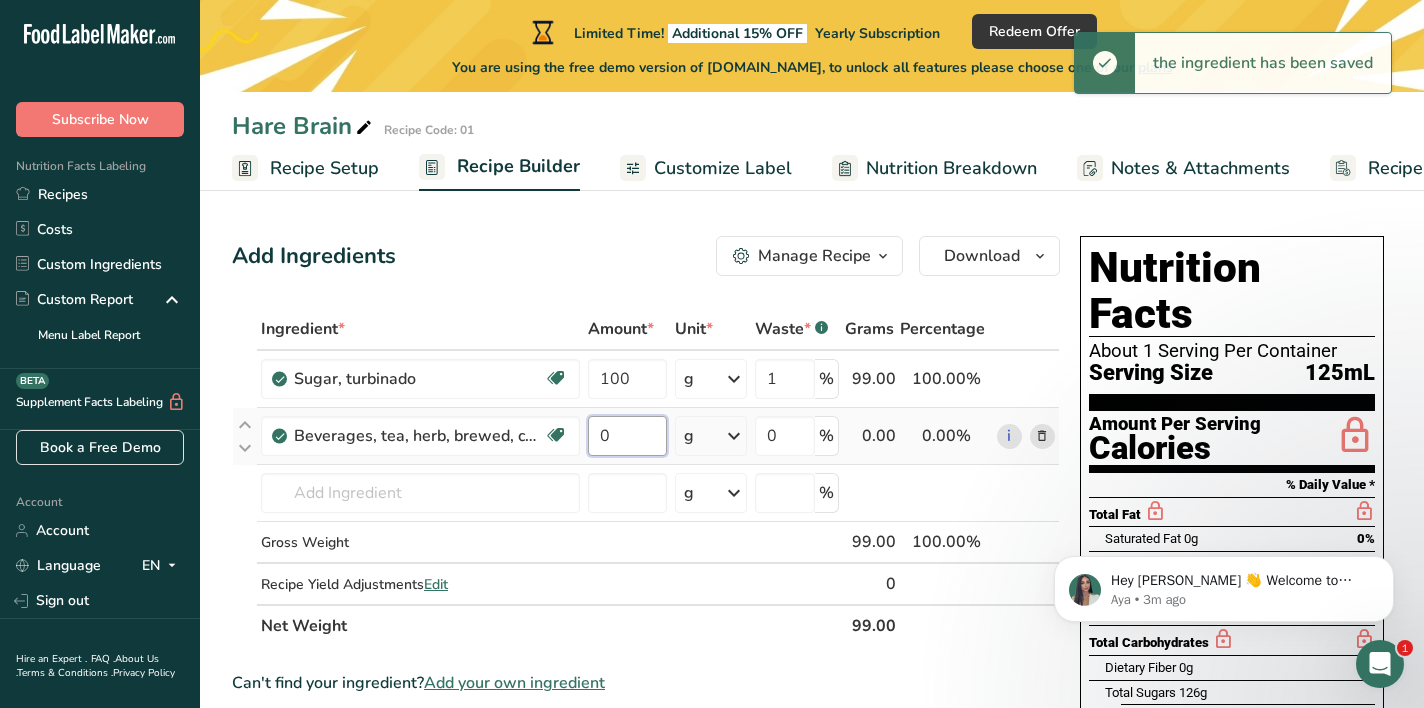 drag, startPoint x: 629, startPoint y: 429, endPoint x: 590, endPoint y: 433, distance: 39.20459 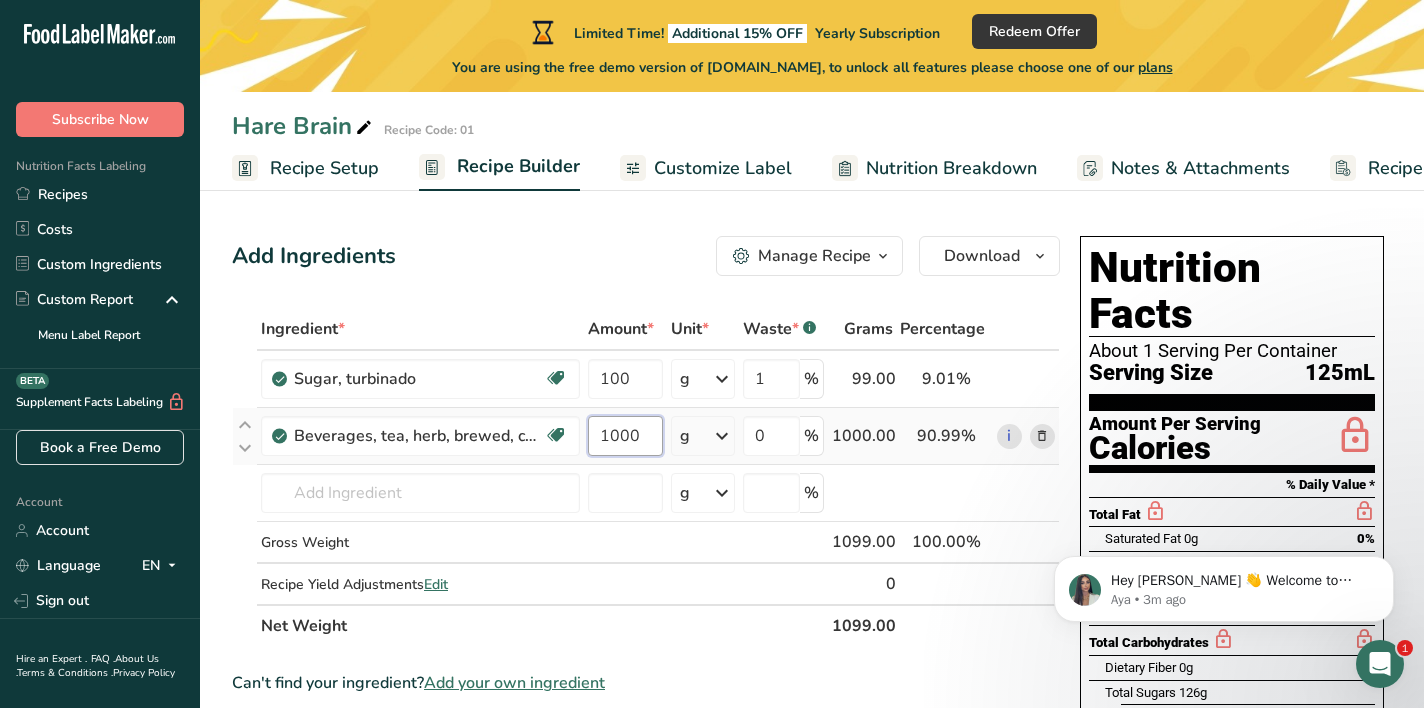 type on "1000" 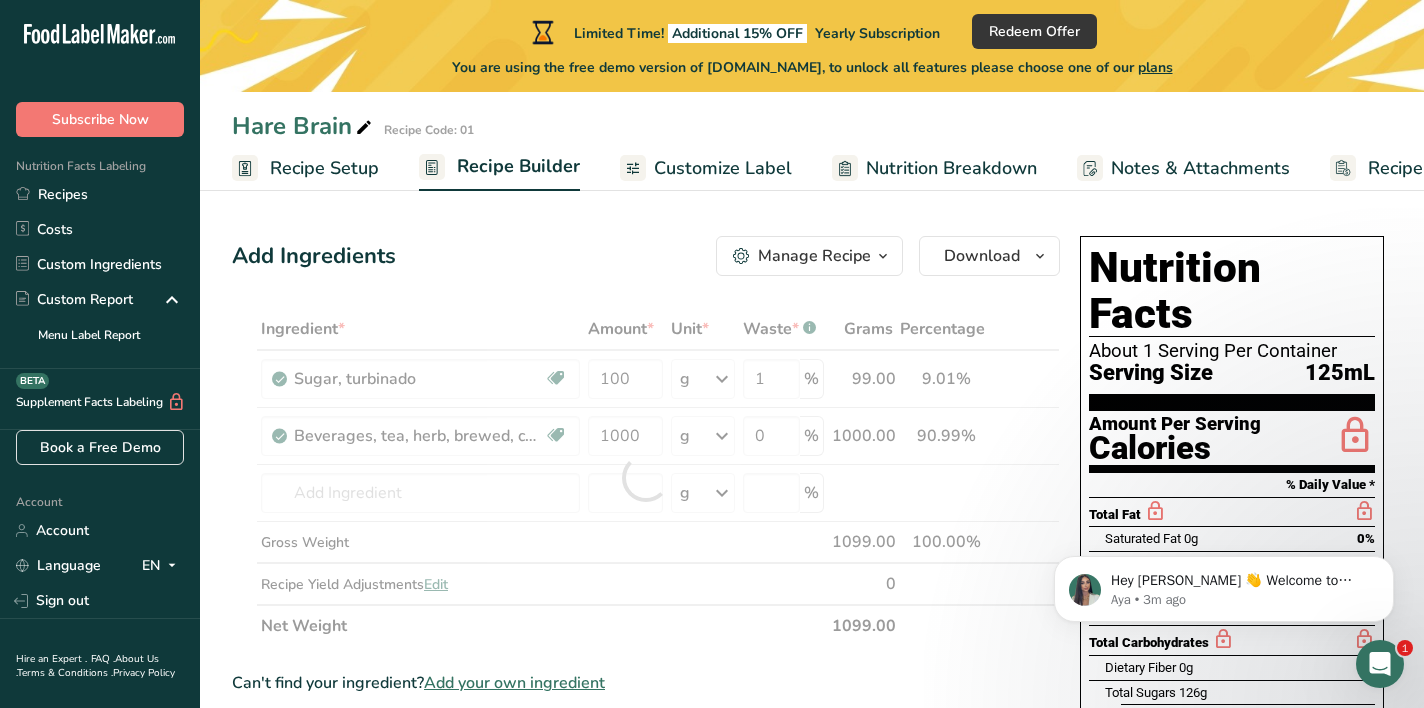 click on "Ingredient *
Amount *
Unit *
Waste *   .a-a{fill:#347362;}.b-a{fill:#fff;}          Grams
Percentage
Sugar, turbinado
Dairy free
Gluten free
Vegan
Vegetarian
Soy free
100
g
Portions
1 tsp
1 cup
Weight Units
g
kg
mg
See more
Volume Units
l
Volume units require a density conversion. If you know your ingredient's density enter it below. Otherwise, click on "RIA" our AI Regulatory bot - she will be able to help you
lb/ft3
g/cm3
Confirm
mL
lb/ft3" at bounding box center (646, 477) 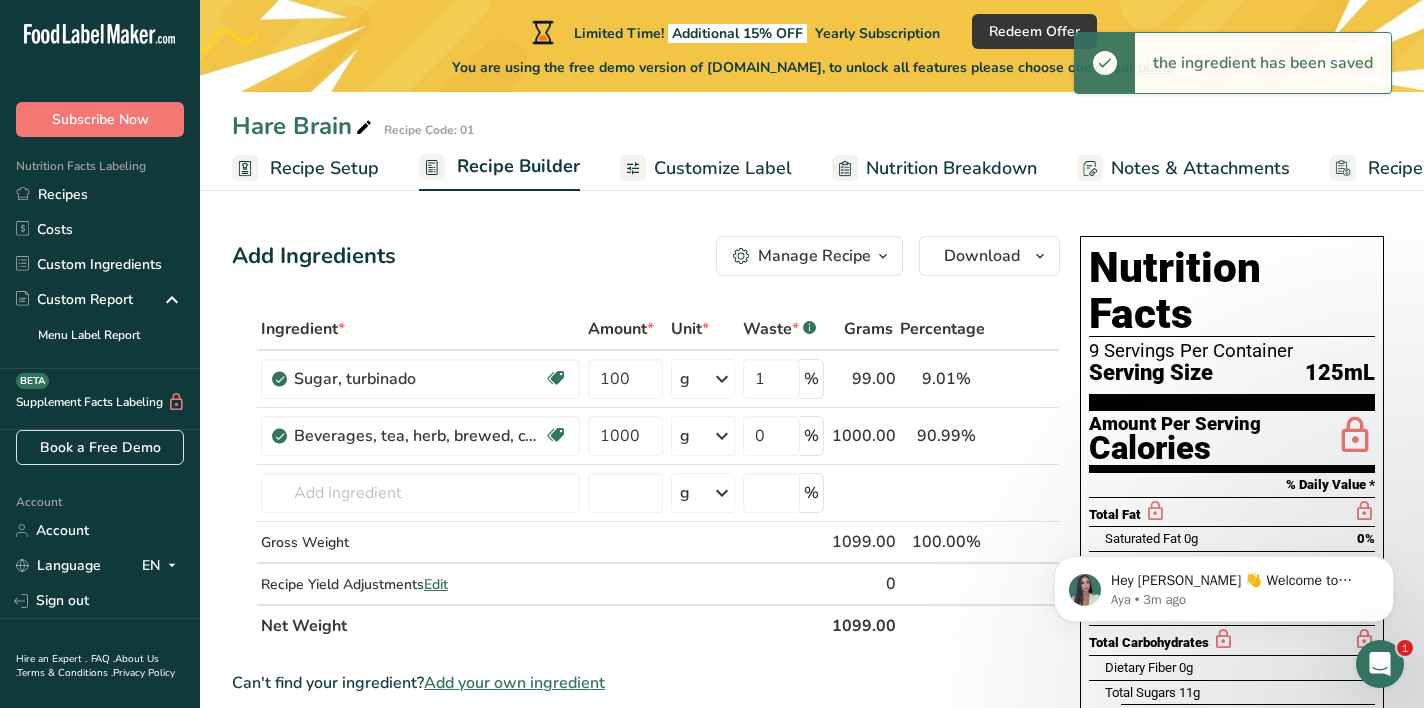 click at bounding box center [722, 436] 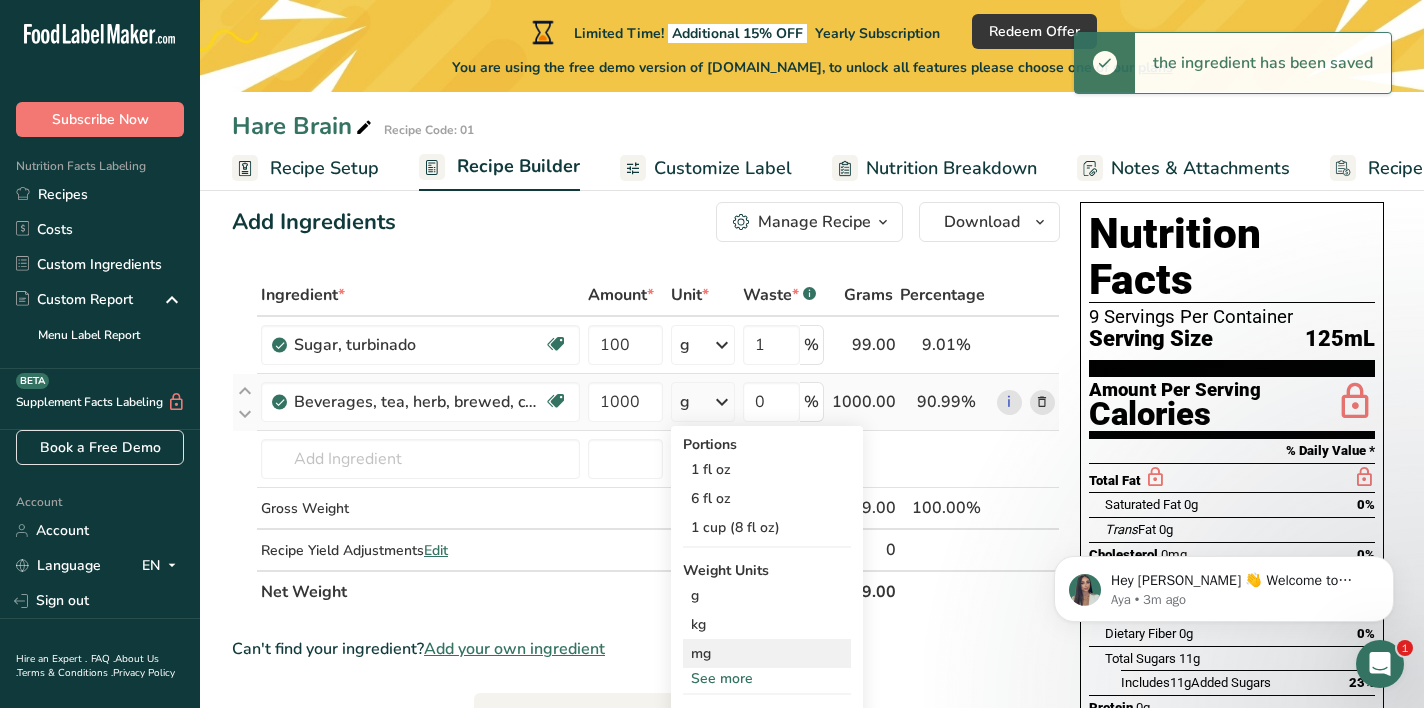scroll, scrollTop: 36, scrollLeft: 0, axis: vertical 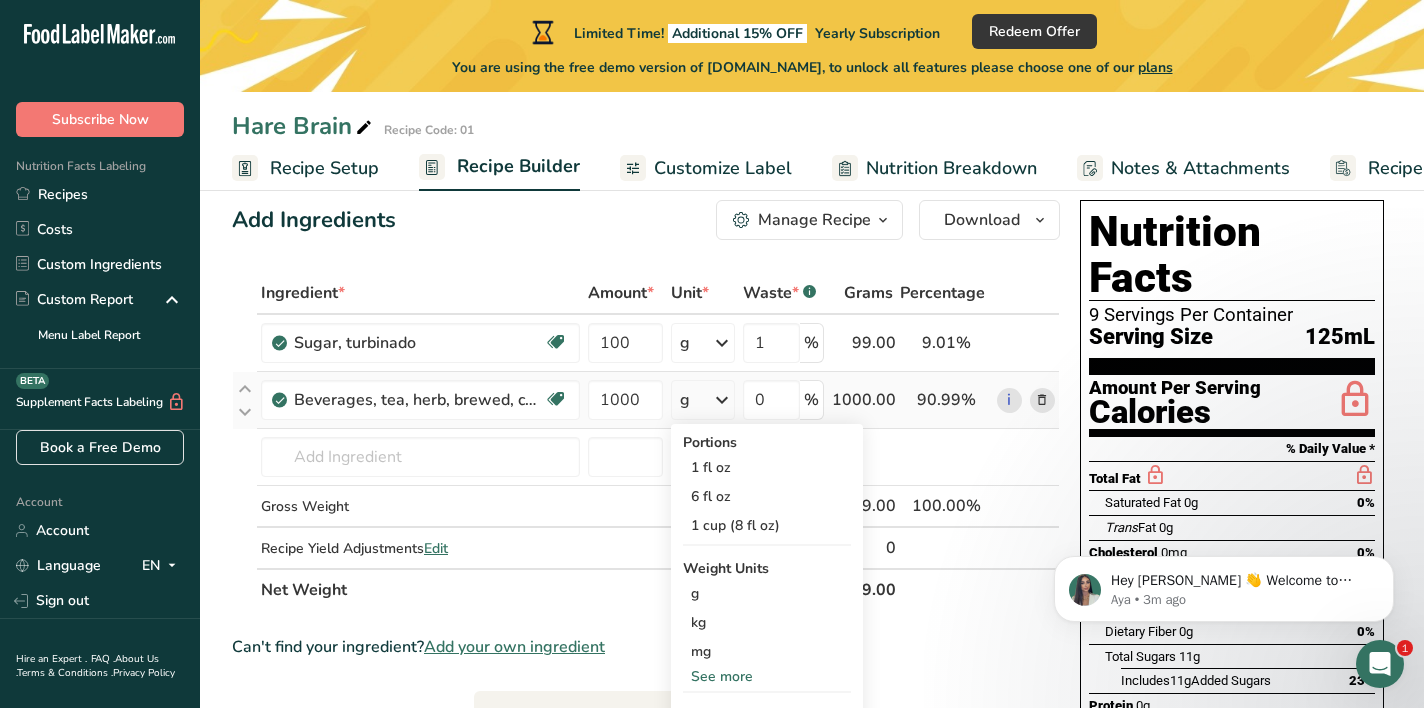 click on "See more" at bounding box center [767, 676] 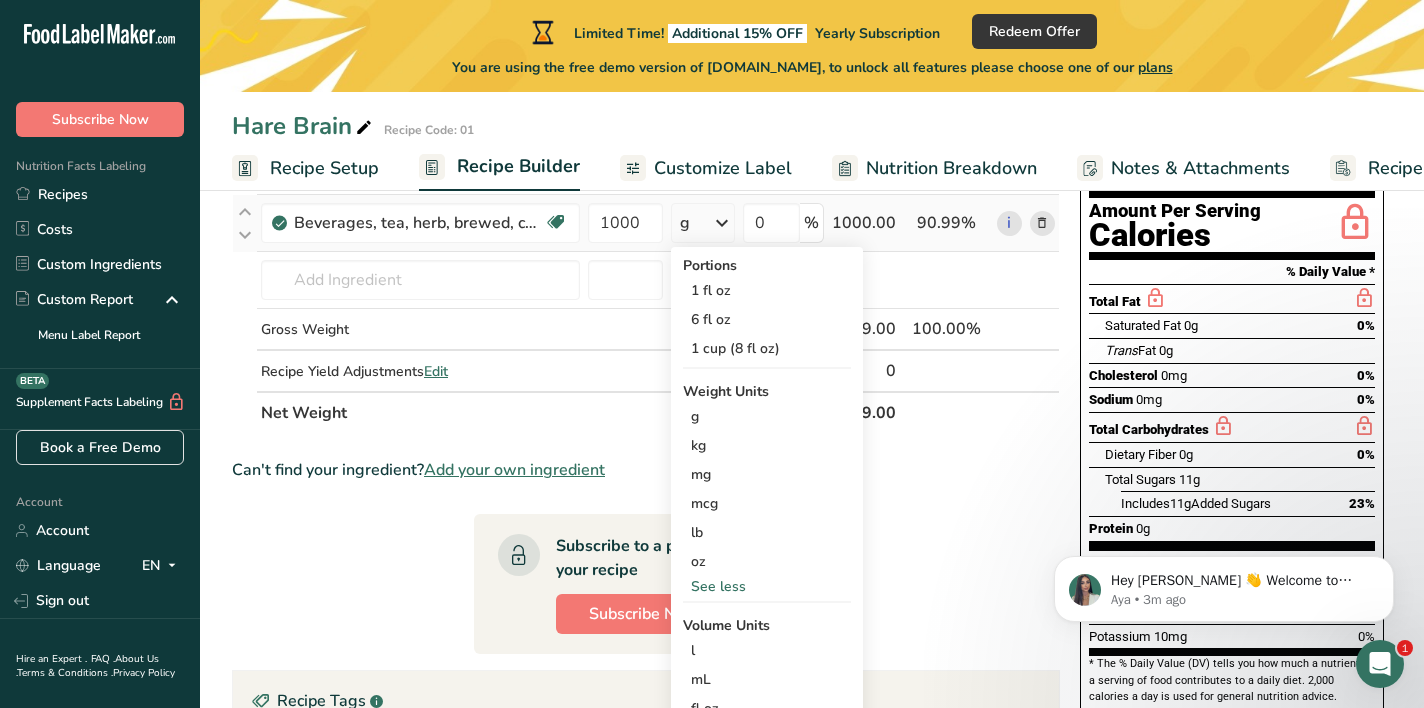 scroll, scrollTop: 245, scrollLeft: 0, axis: vertical 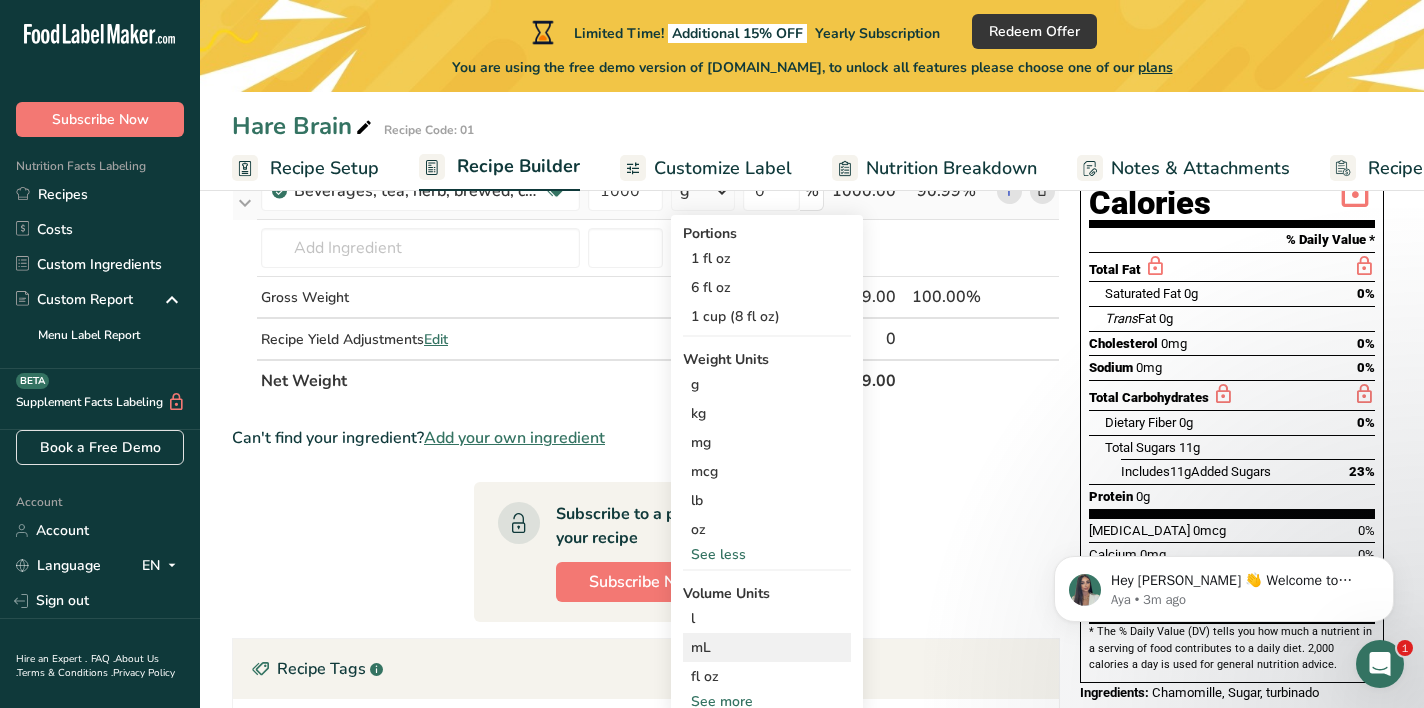 click on "mL" at bounding box center [767, 647] 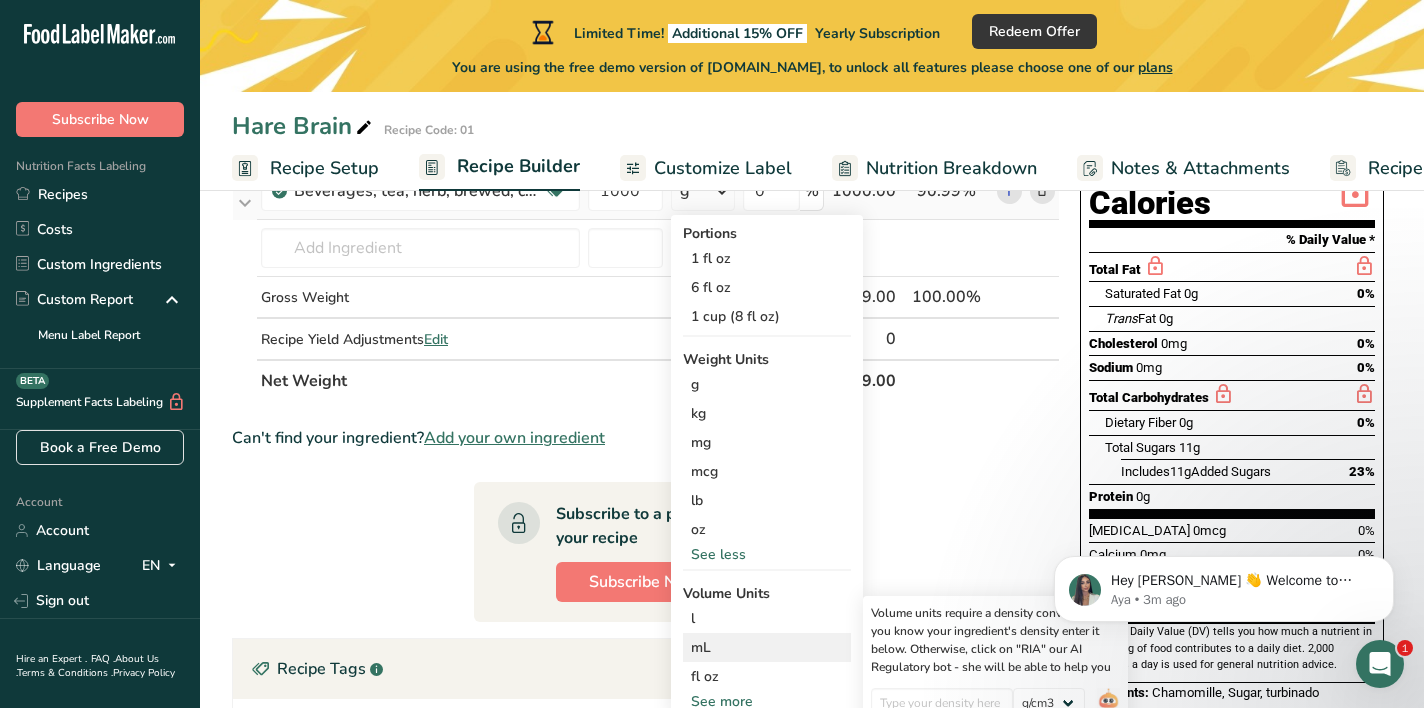 click on "mL" at bounding box center (767, 647) 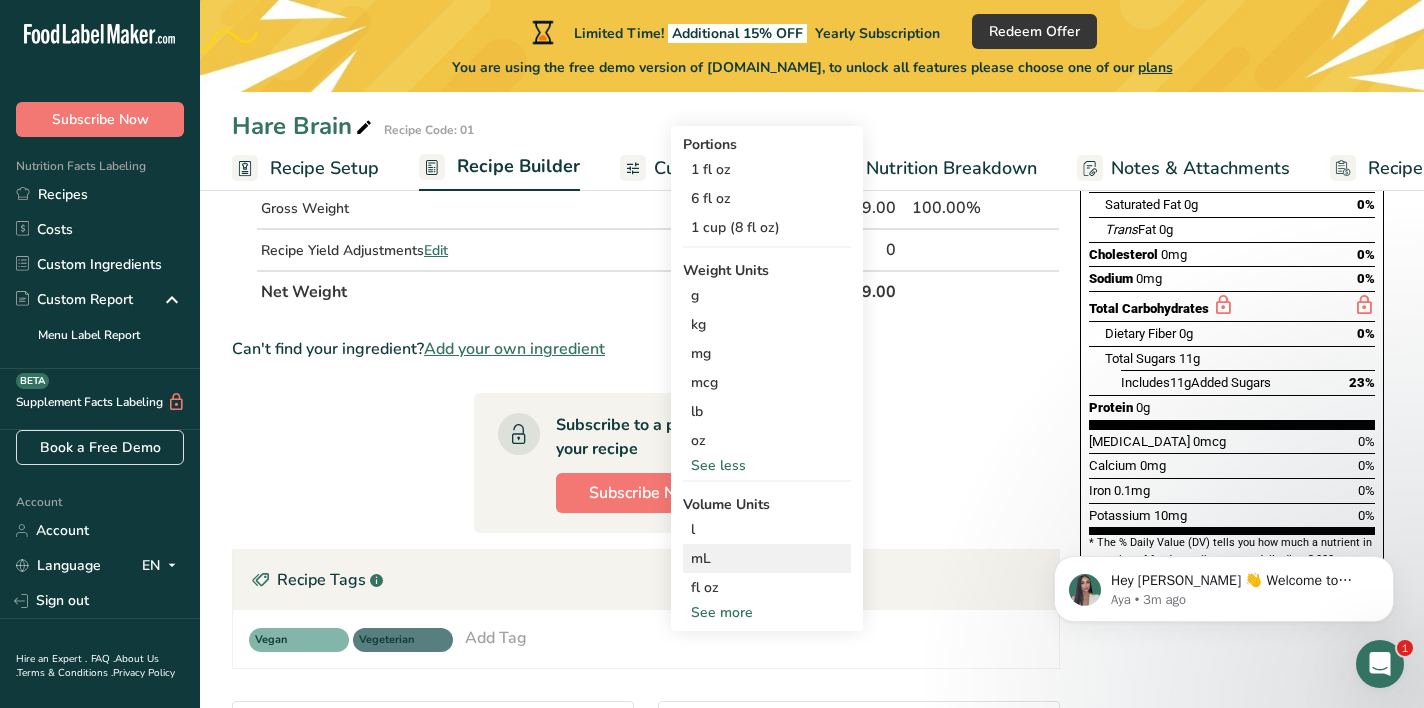 scroll, scrollTop: 335, scrollLeft: 0, axis: vertical 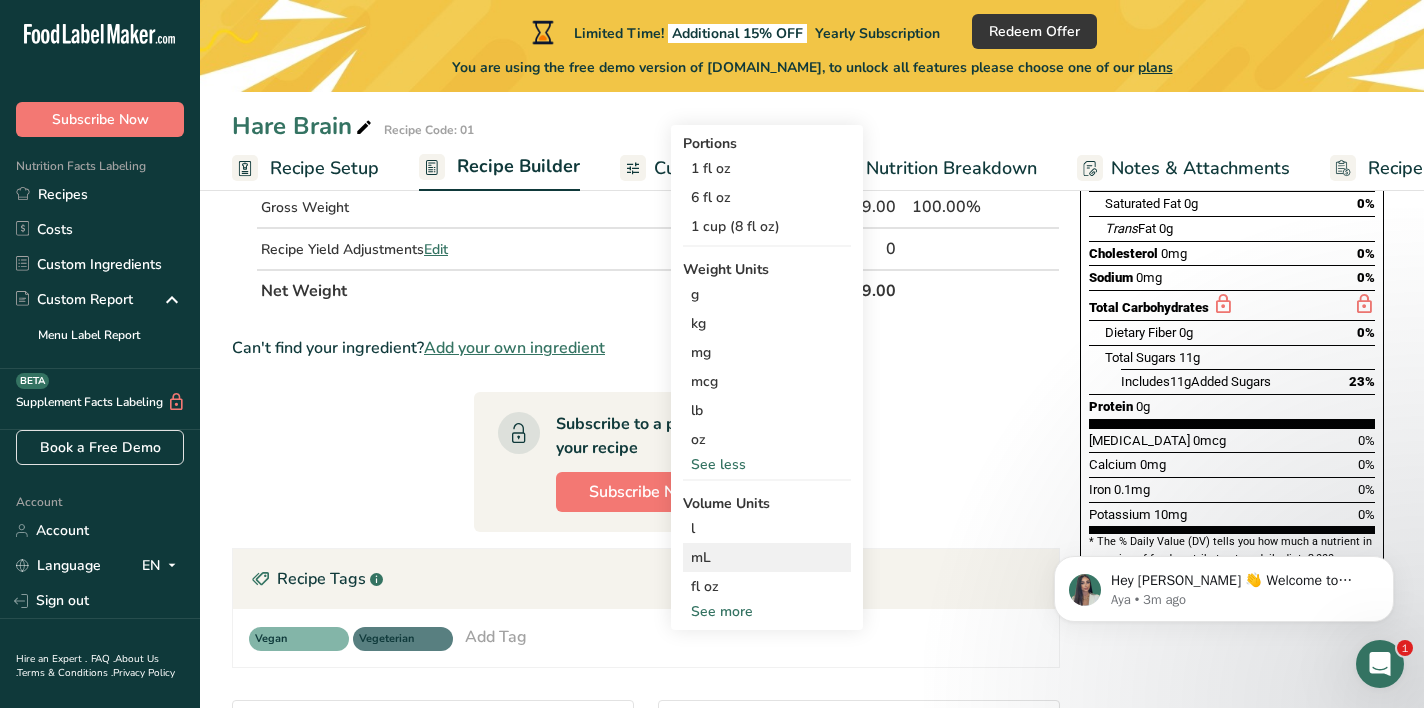 click on "mL" at bounding box center [767, 557] 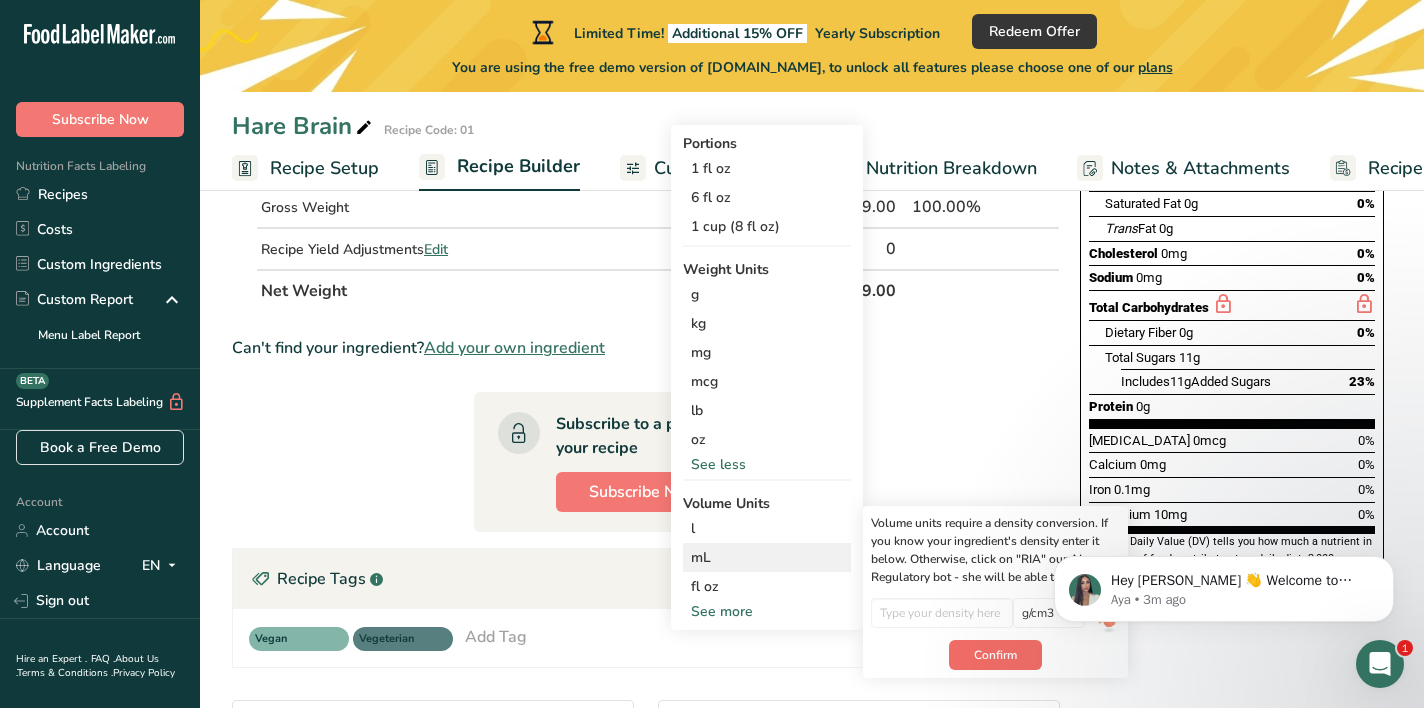 click on "Confirm" at bounding box center (995, 655) 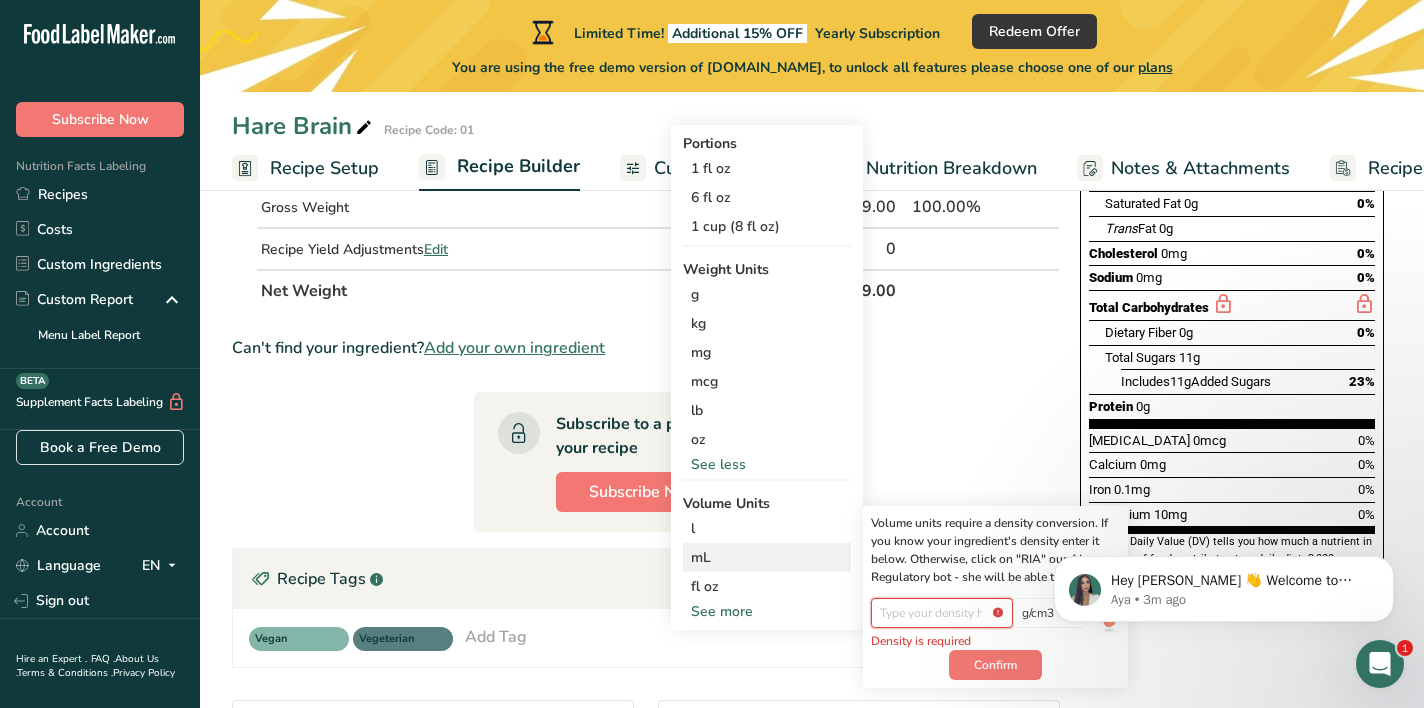 click at bounding box center [942, 613] 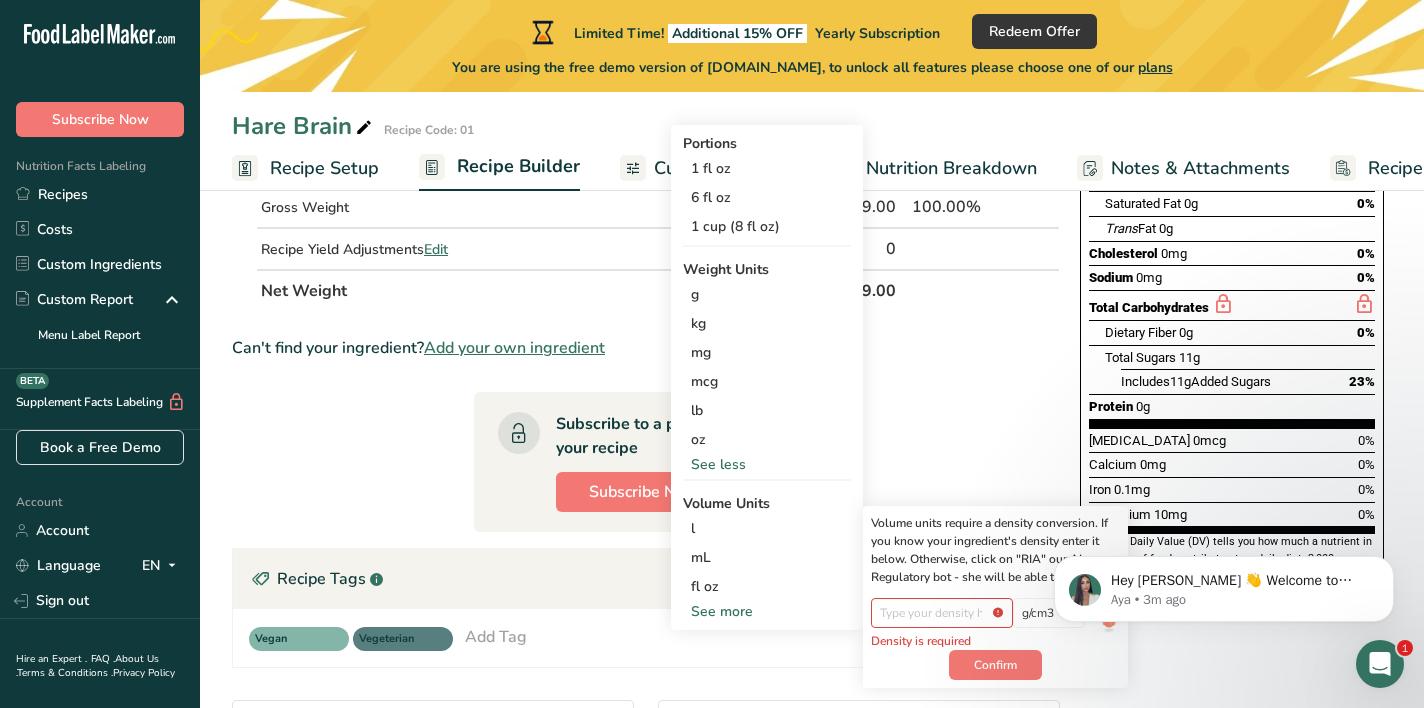click on "Hey [PERSON_NAME] 👋 Welcome to Food Label Maker🙌 Take a look around! If you have any questions, just reply to this message. Aya • 3m ago" 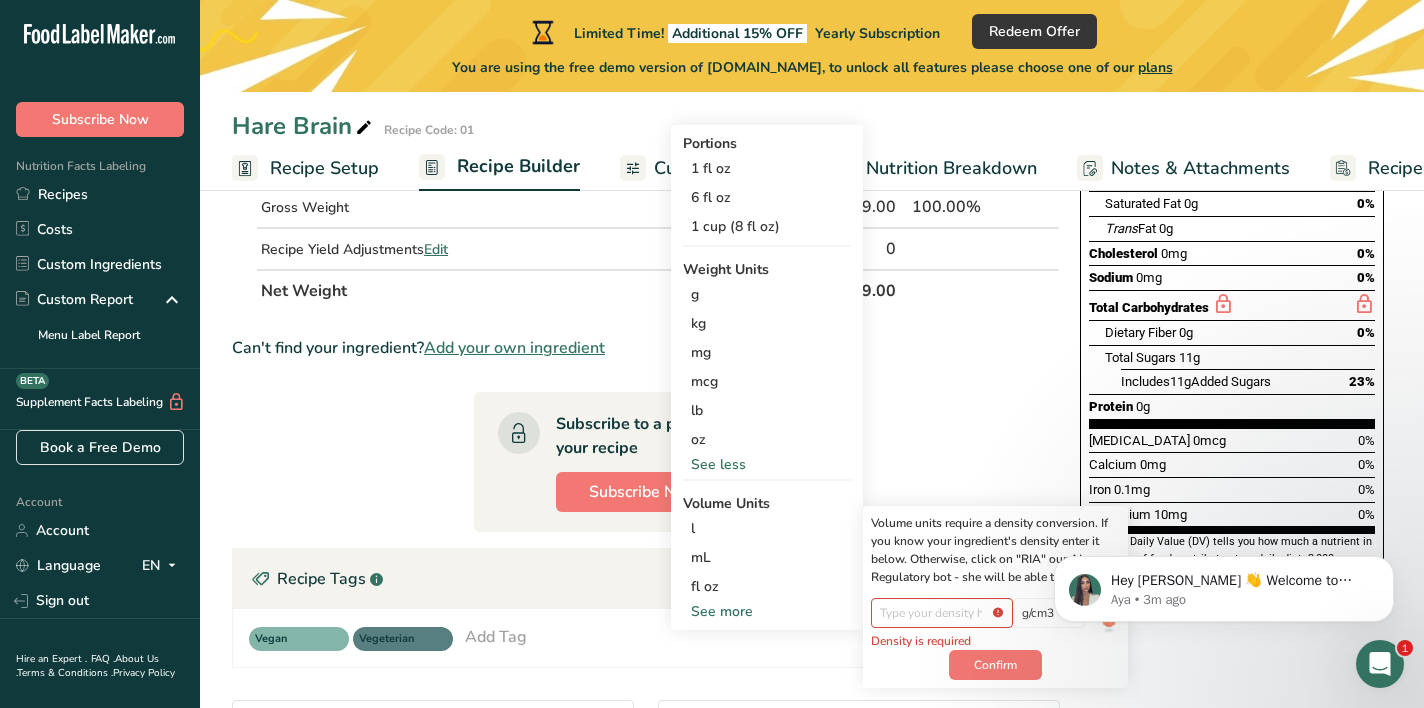 click on "Hey [PERSON_NAME] 👋 Welcome to Food Label Maker🙌 Take a look around! If you have any questions, just reply to this message. Aya • 3m ago" at bounding box center (1224, 584) 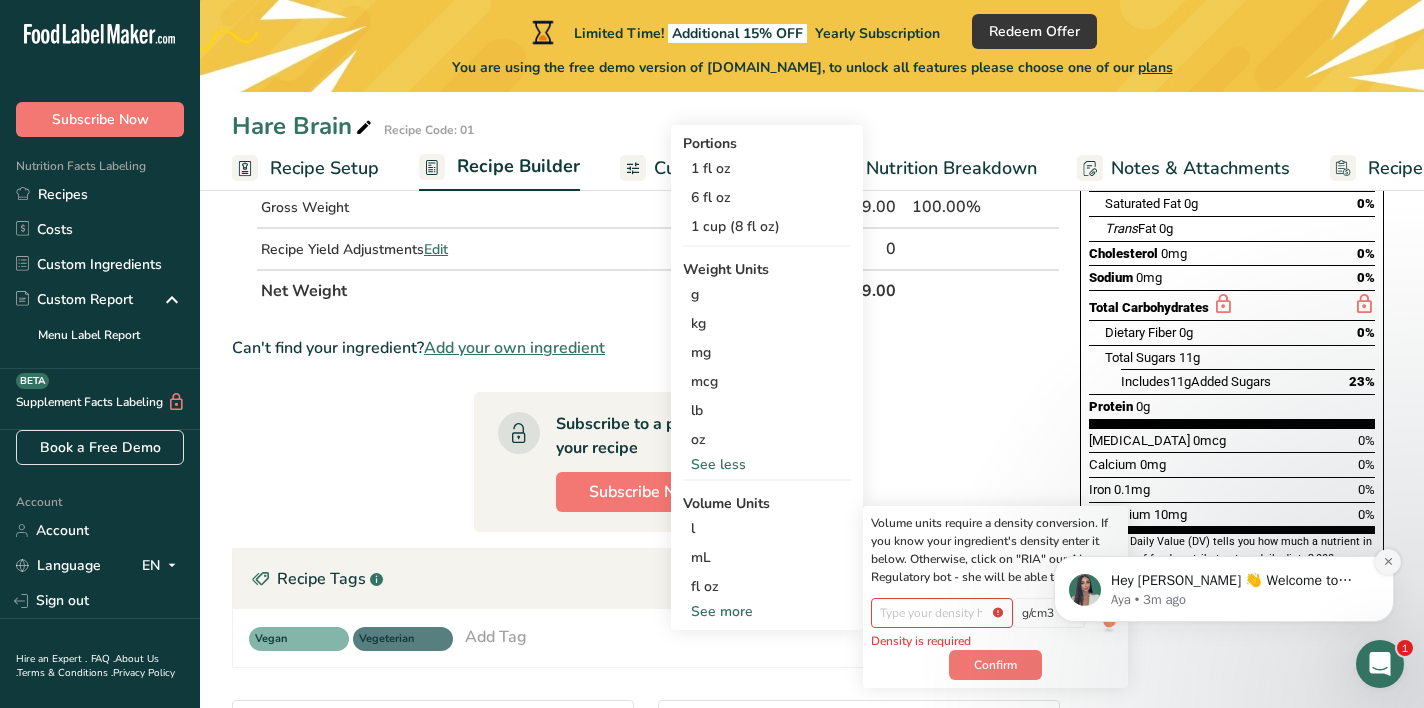 click at bounding box center (1388, 562) 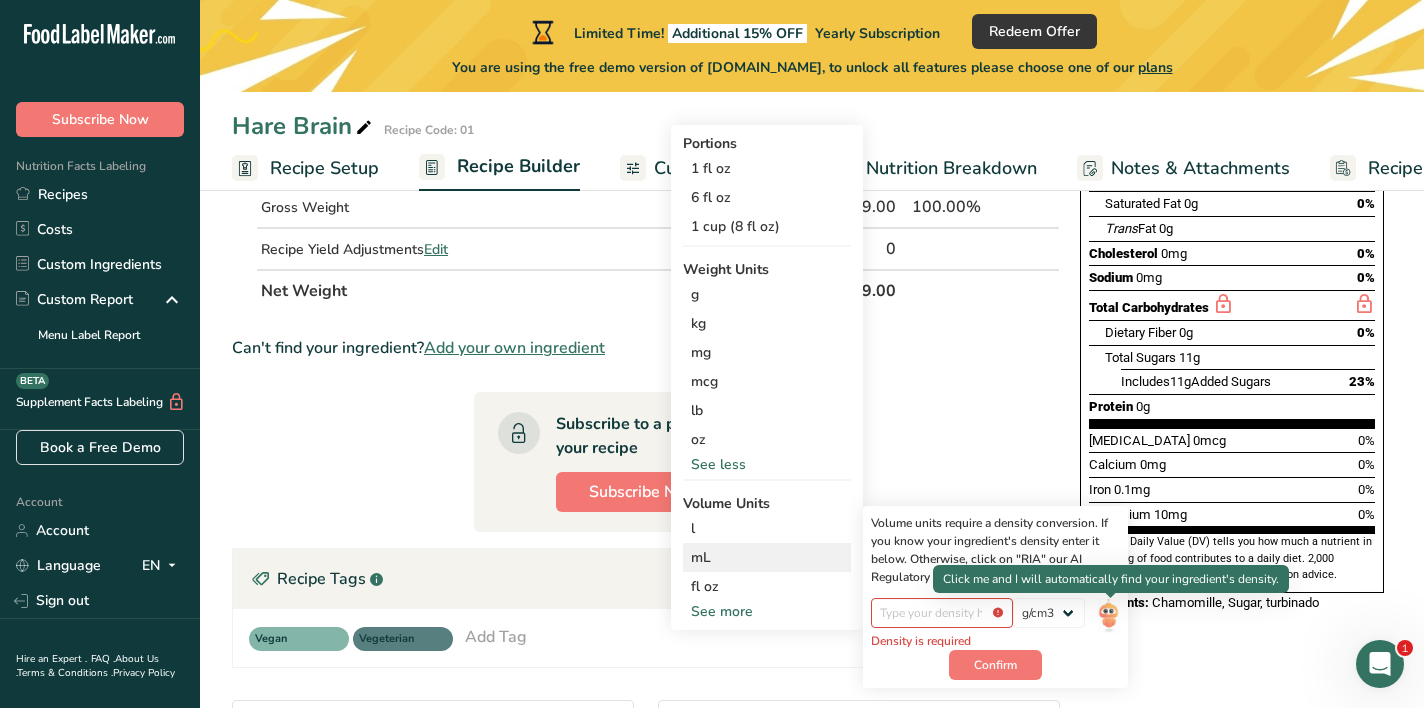click at bounding box center [1108, 615] 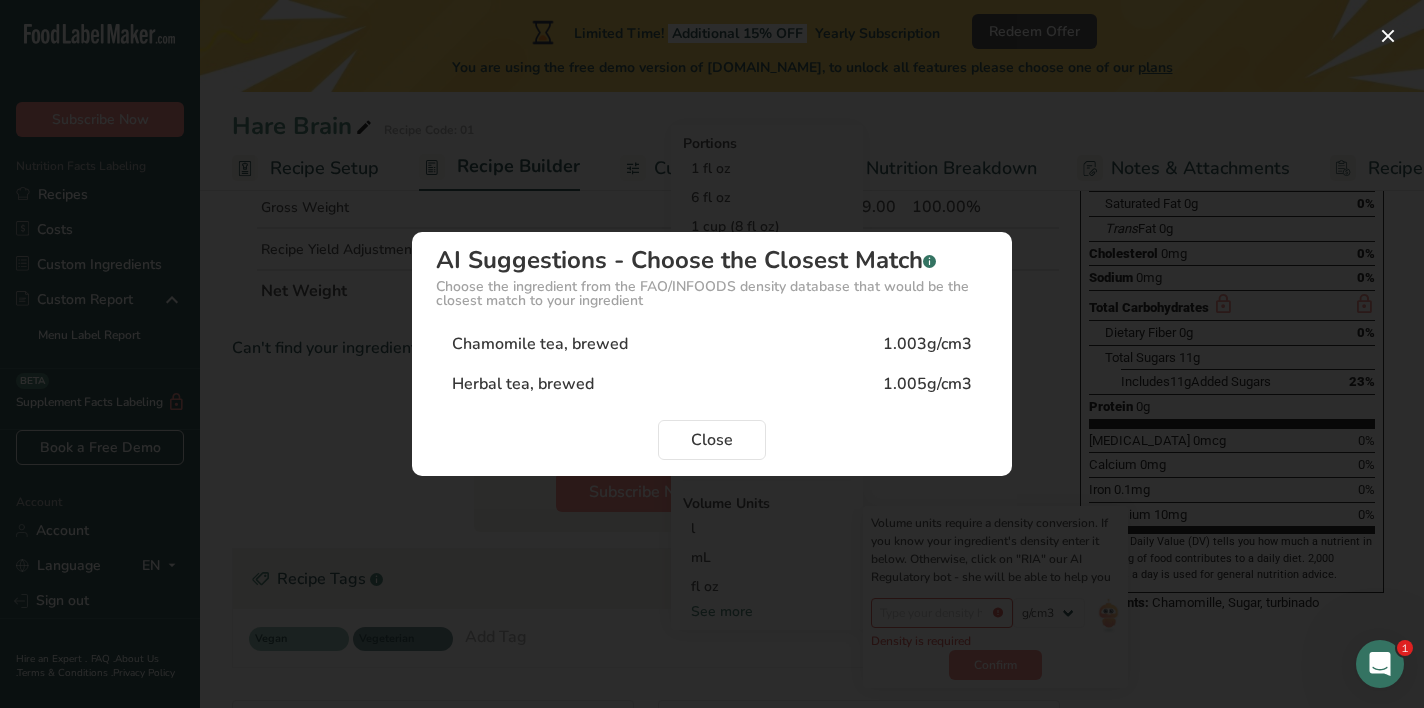click on "Chamomile tea, brewed   1.003g/cm3" at bounding box center [712, 344] 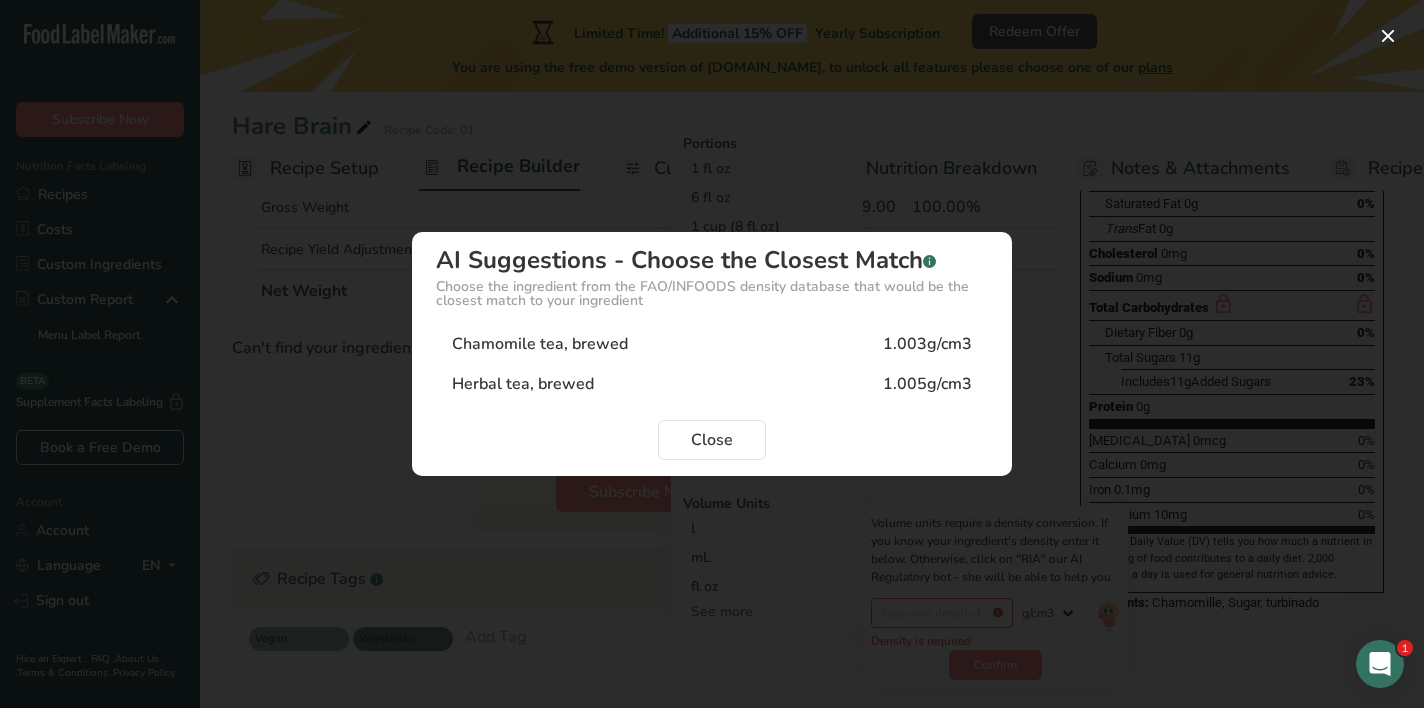 type on "1.003" 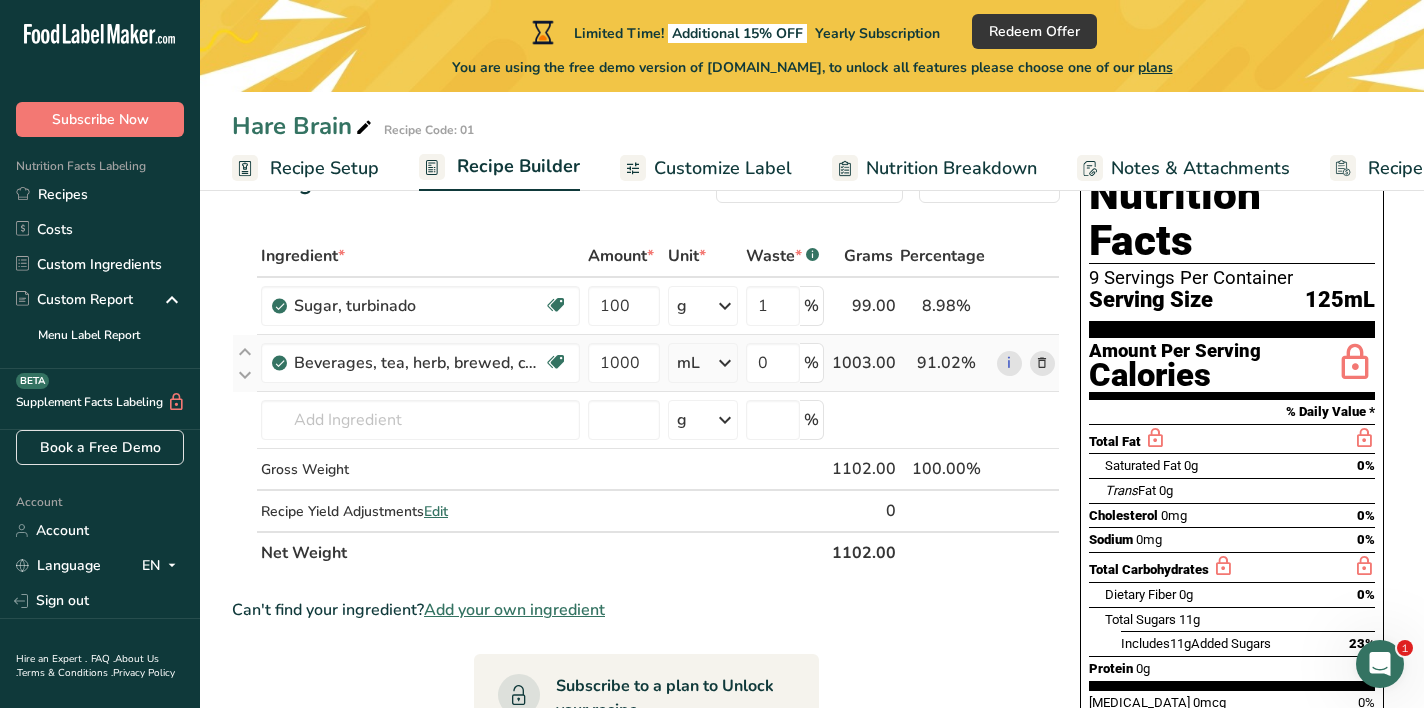 scroll, scrollTop: 71, scrollLeft: 0, axis: vertical 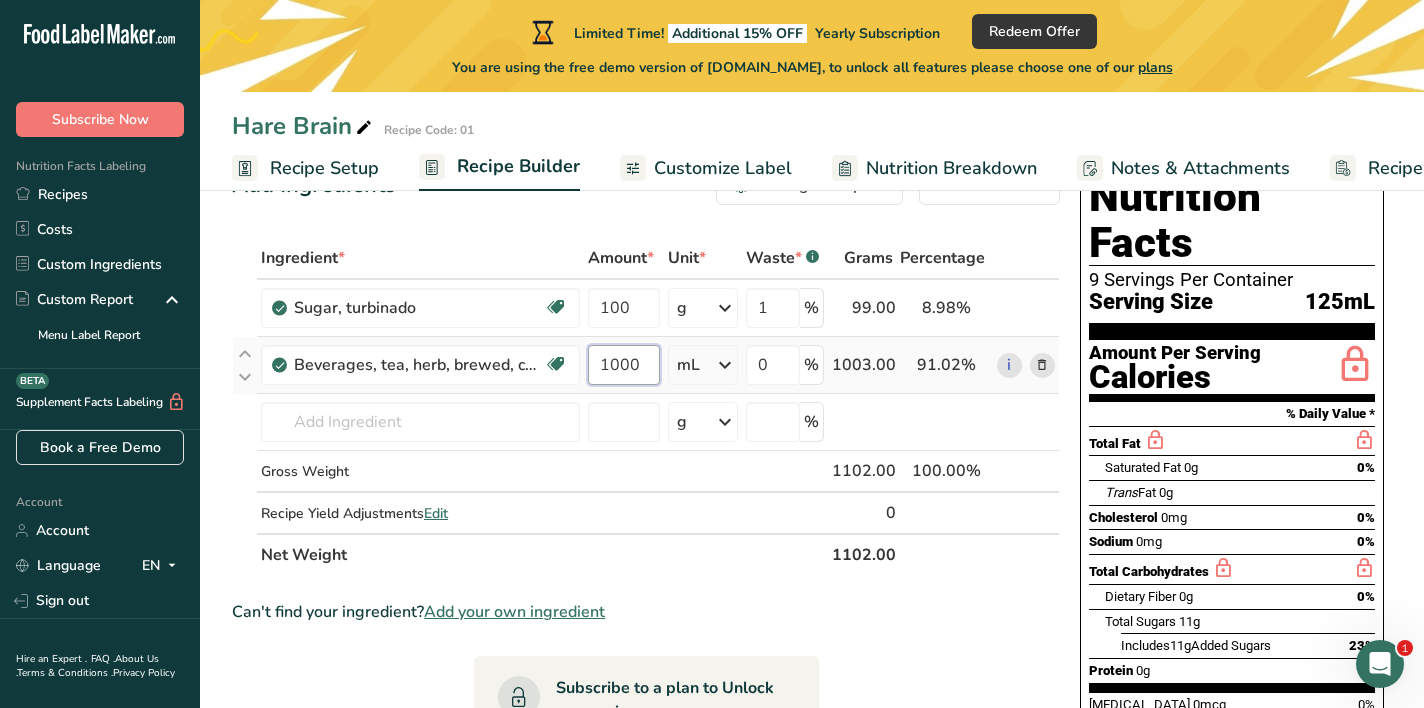 click on "1000" at bounding box center [624, 365] 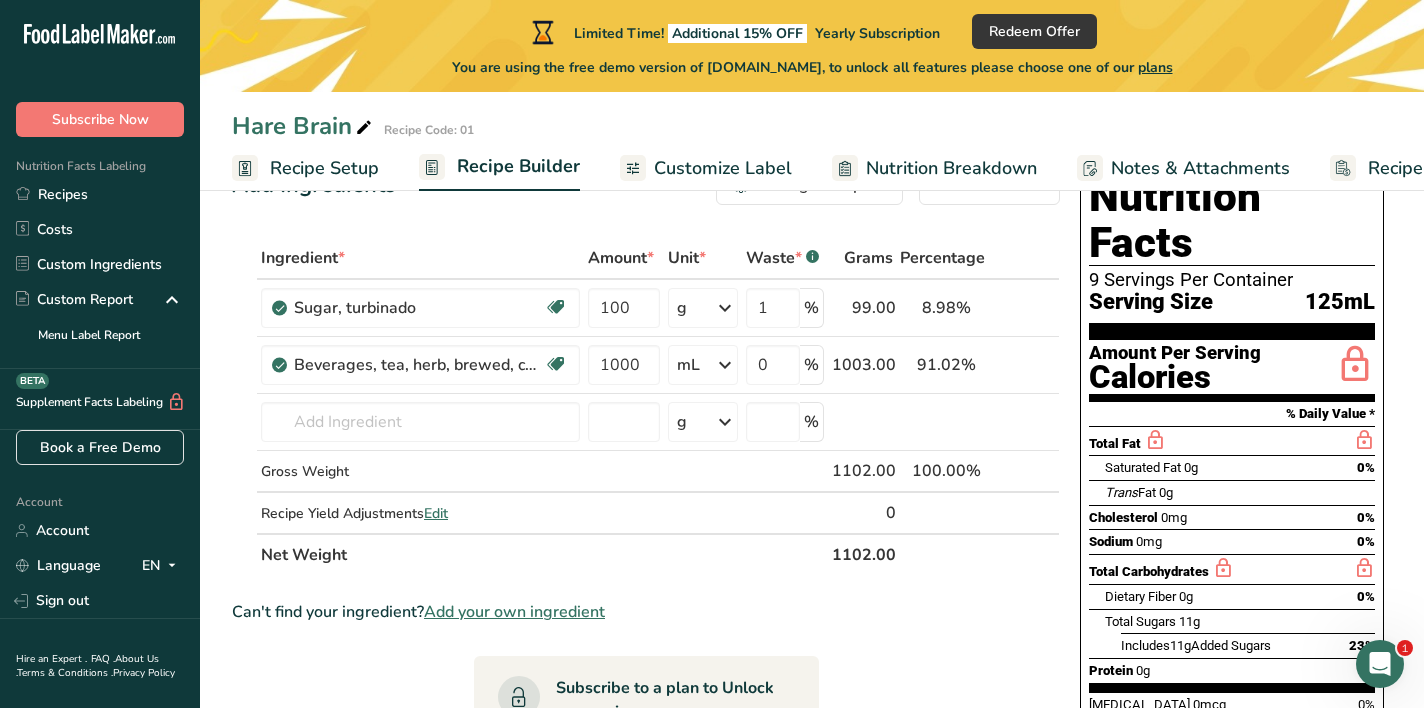 click on "Ingredient *
Amount *
Unit *
Waste *   .a-a{fill:#347362;}.b-a{fill:#fff;}          Grams
Percentage
Sugar, turbinado
Dairy free
Gluten free
Vegan
Vegetarian
Soy free
100
g
Portions
1 tsp
1 cup
Weight Units
g
kg
mg
See more
Volume Units
l
Volume units require a density conversion. If you know your ingredient's density enter it below. Otherwise, click on "RIA" our AI Regulatory bot - she will be able to help you
lb/ft3
g/cm3
Confirm
mL
lb/ft3" at bounding box center (646, 406) 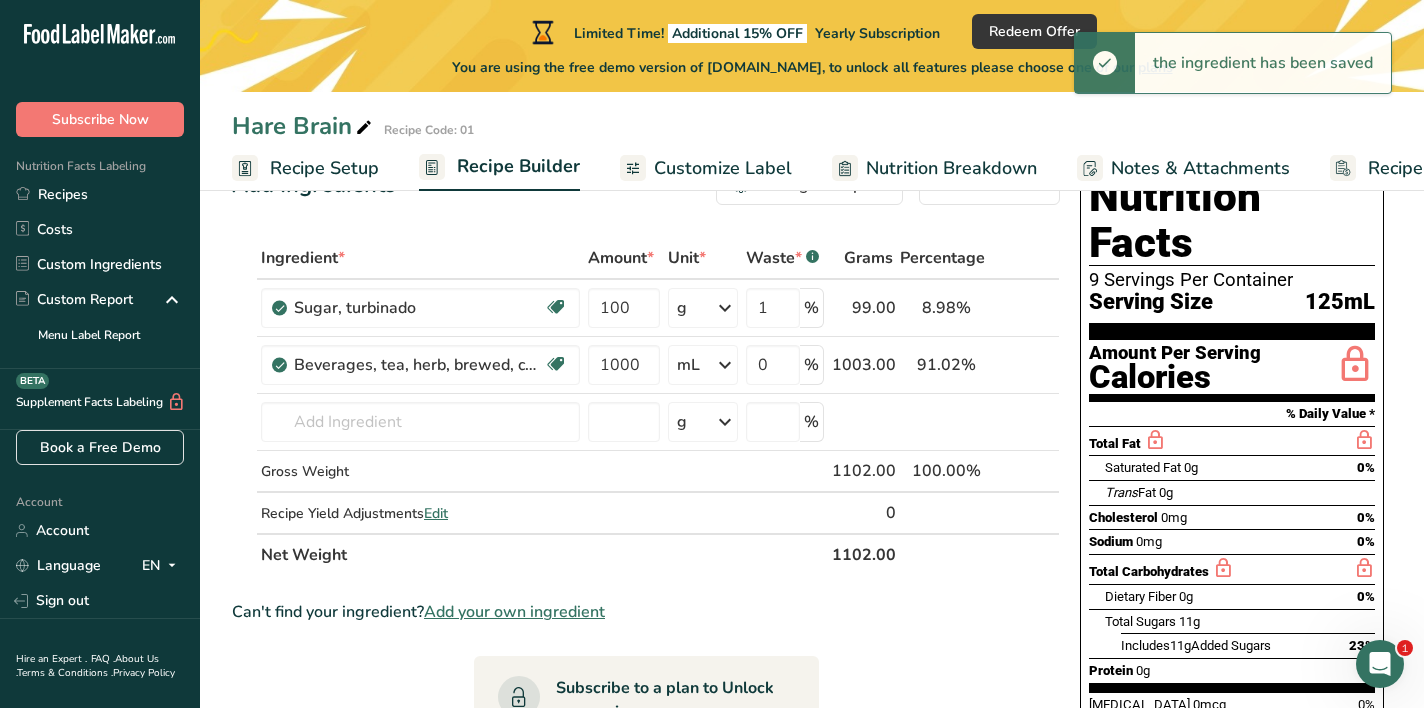 click on "mL" at bounding box center [688, 365] 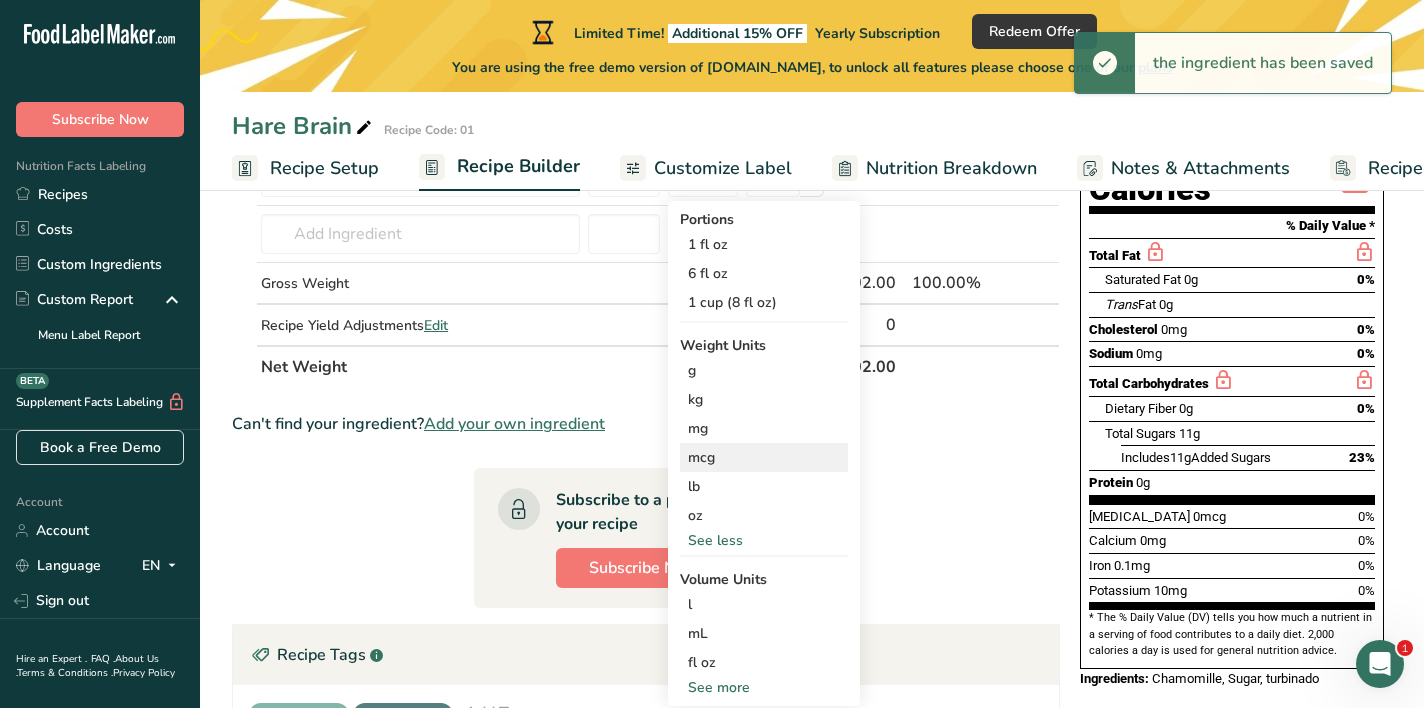 scroll, scrollTop: 260, scrollLeft: 0, axis: vertical 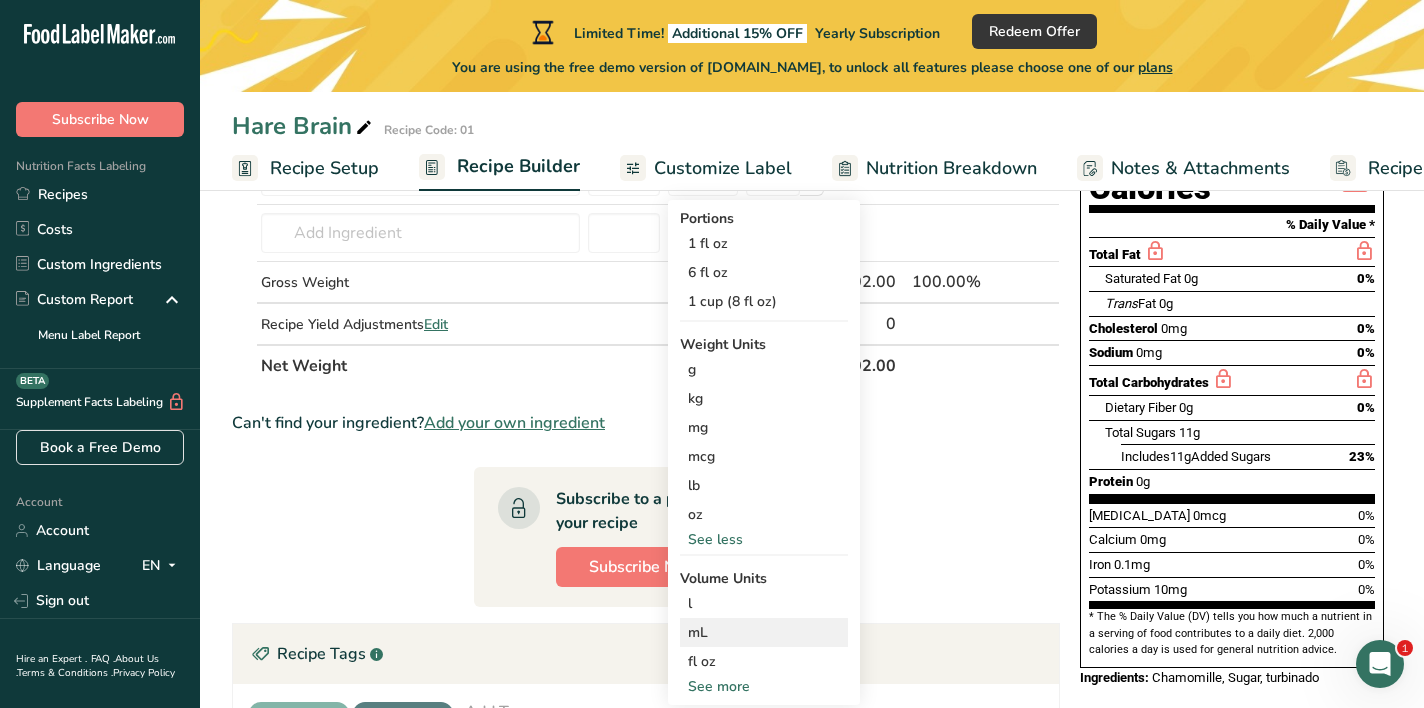 click on "mL" at bounding box center [764, 632] 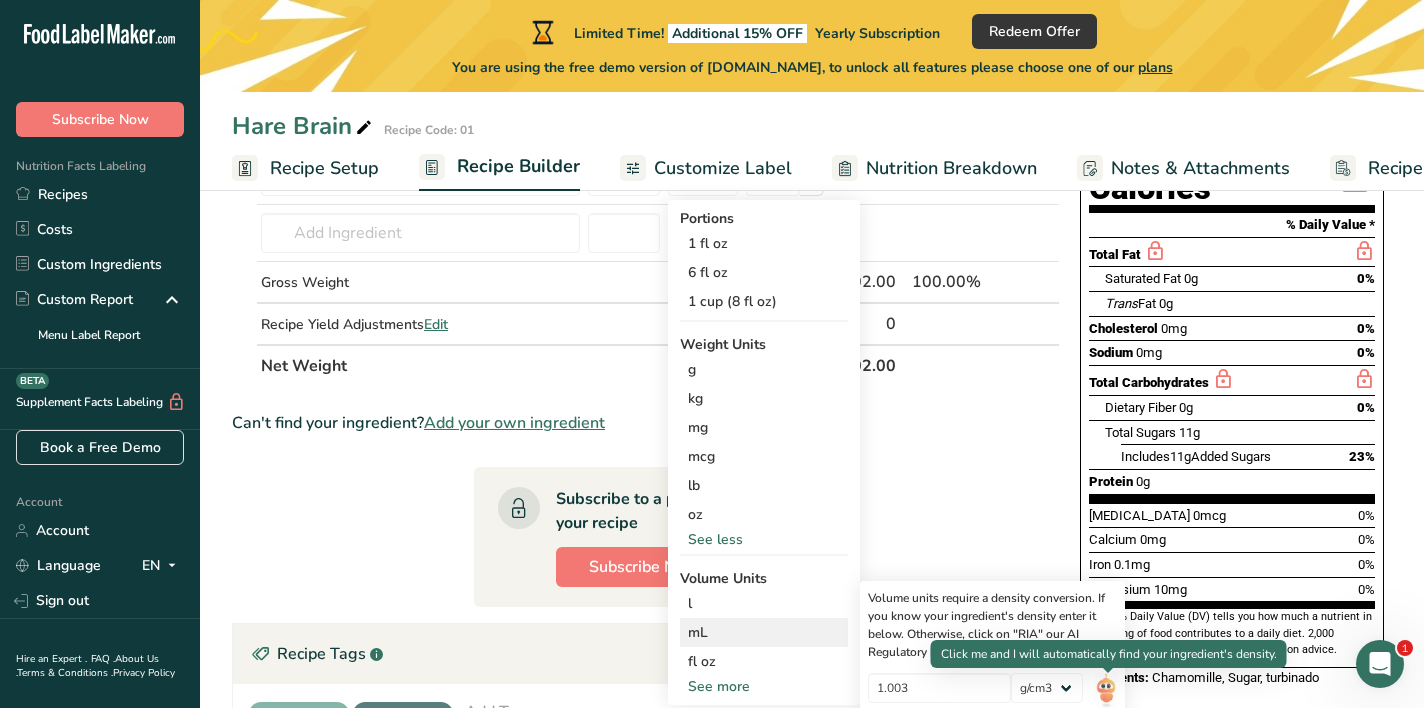 click at bounding box center [1106, 690] 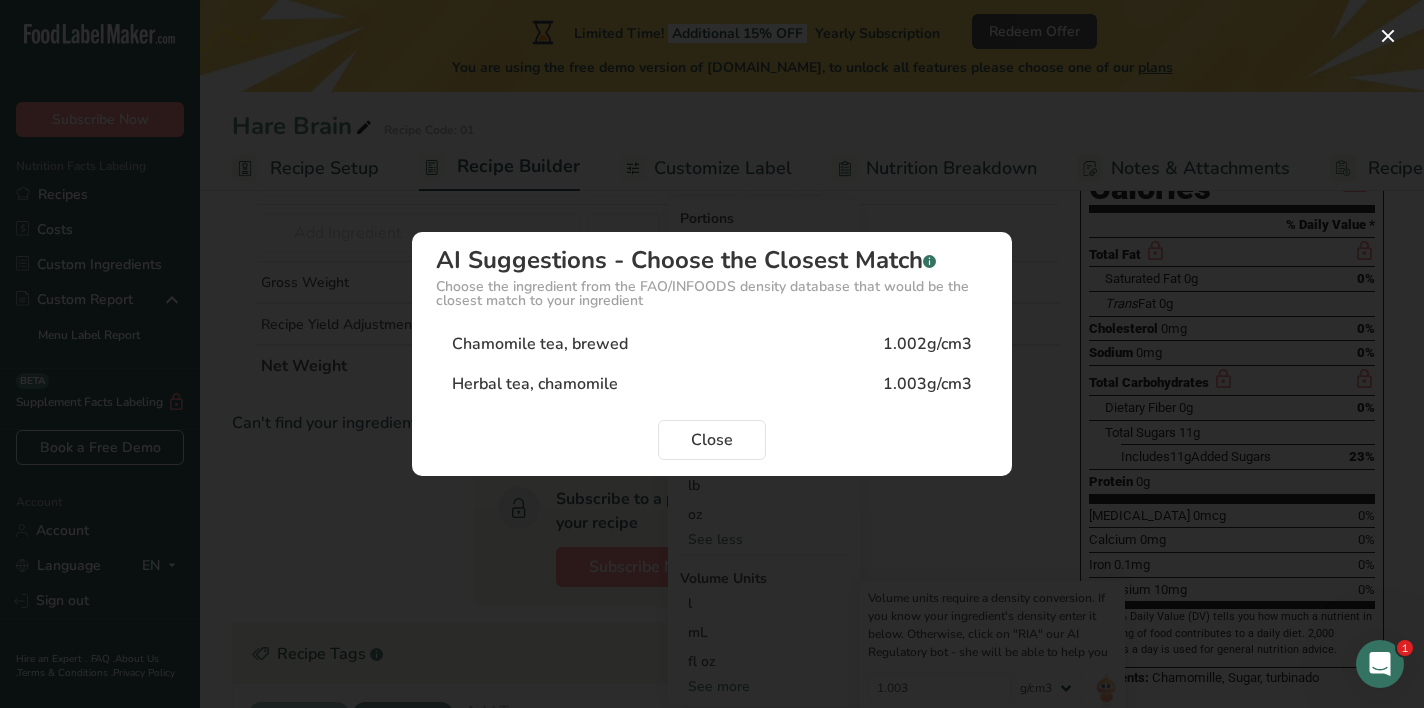 click on "Herbal tea, chamomile   1.003g/cm3" at bounding box center [712, 384] 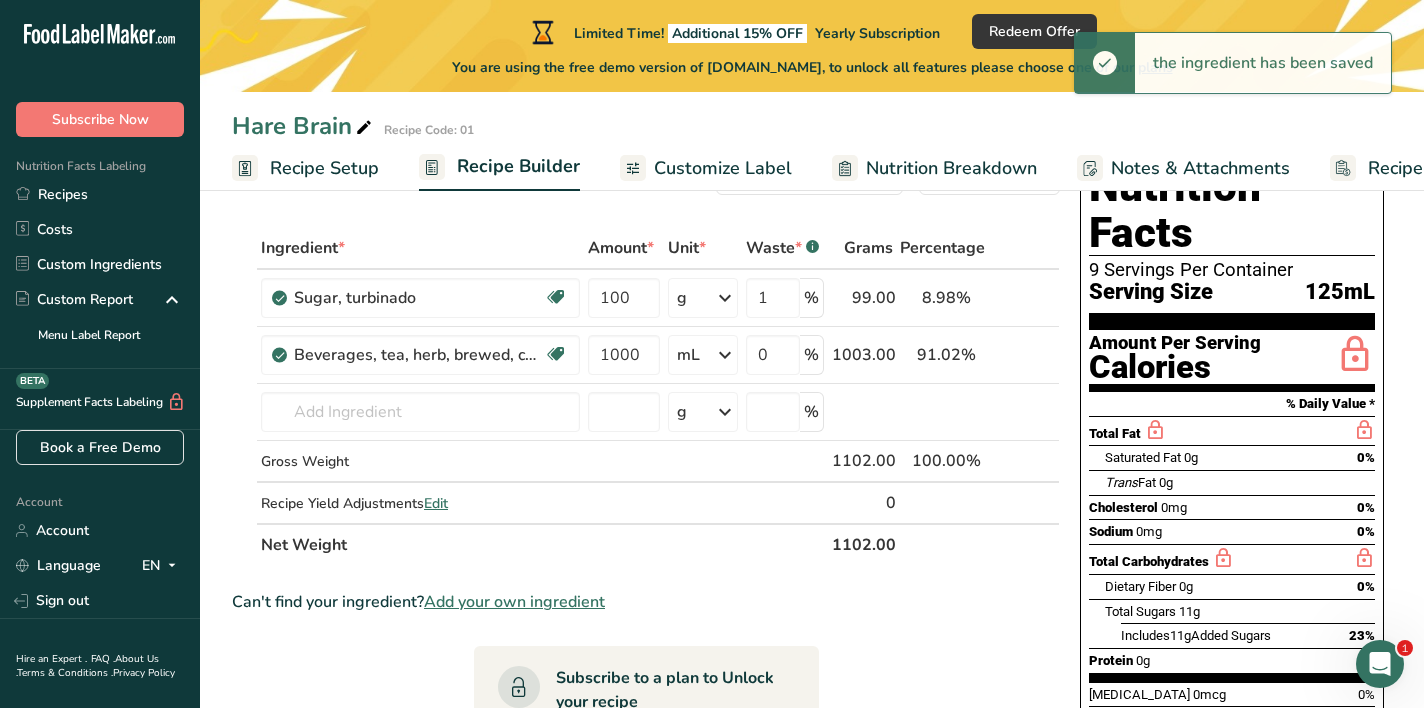 scroll, scrollTop: 79, scrollLeft: 0, axis: vertical 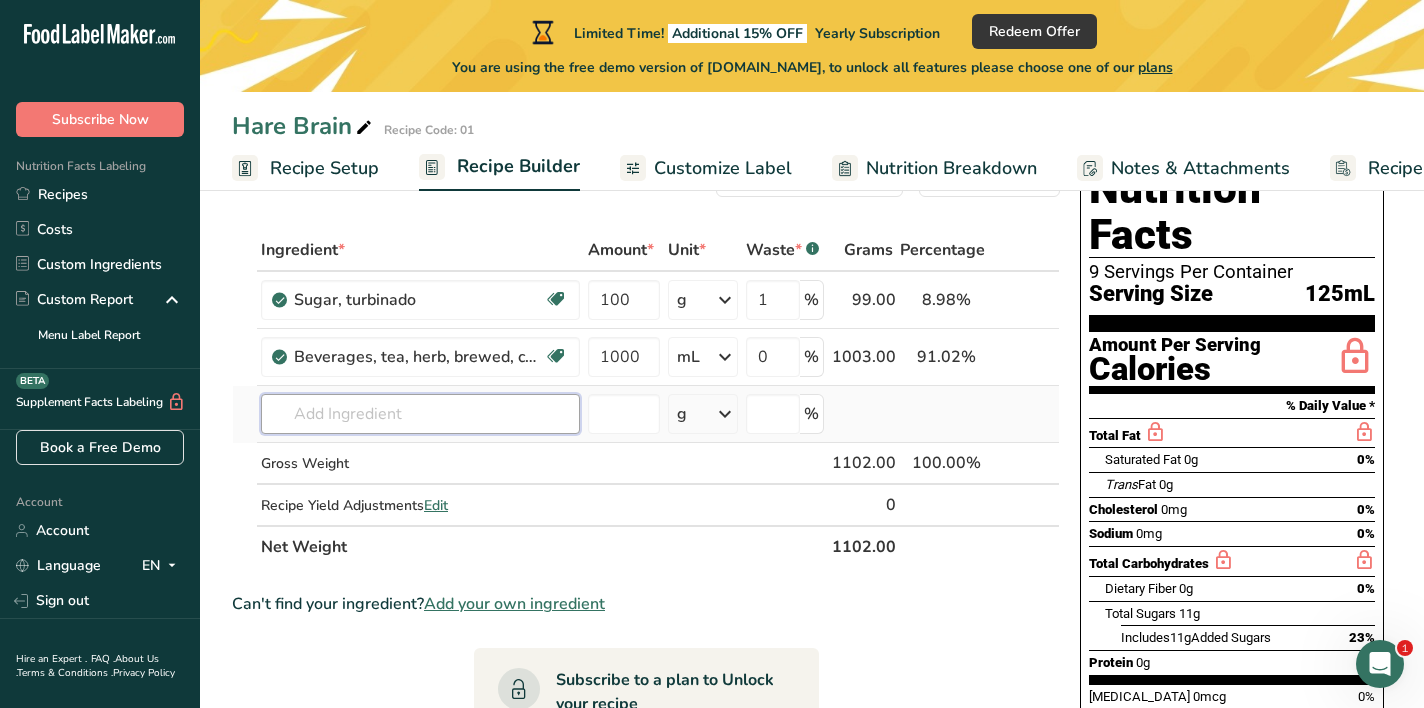 click at bounding box center (420, 414) 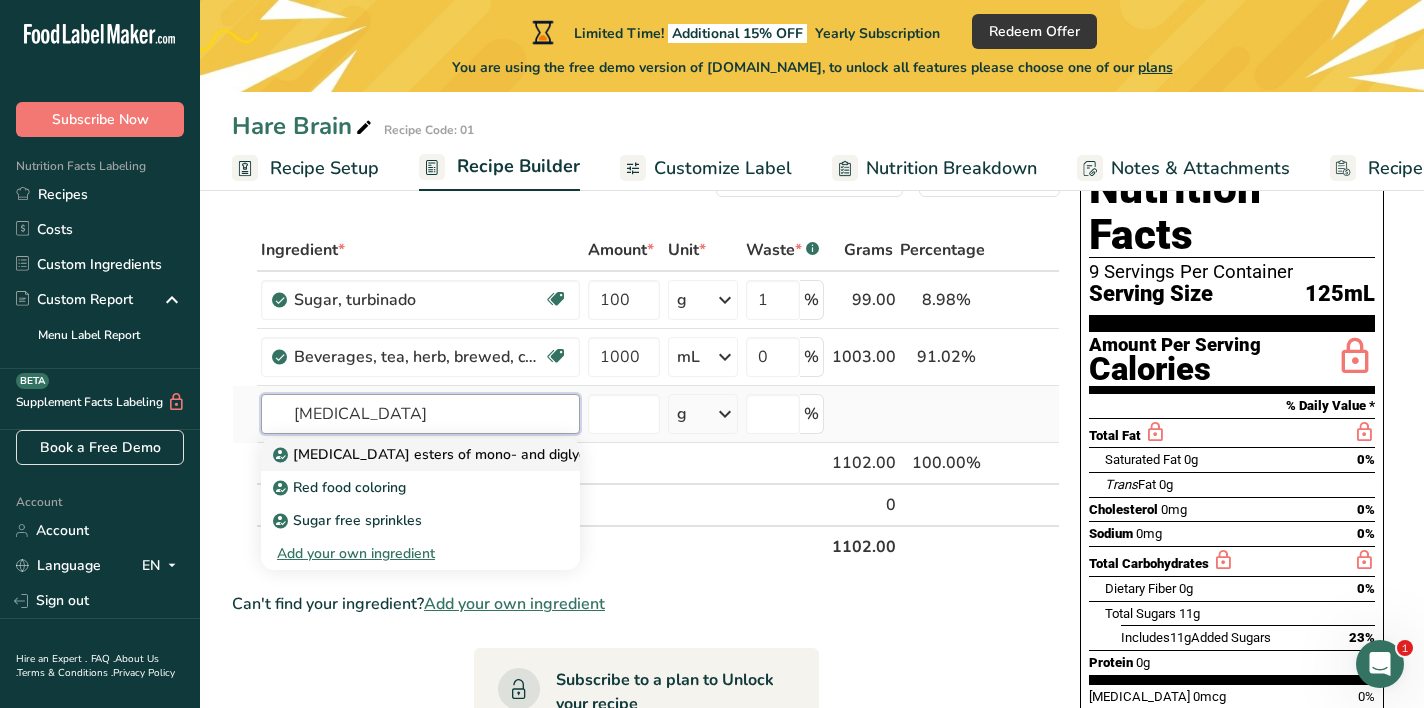 type on "[MEDICAL_DATA]" 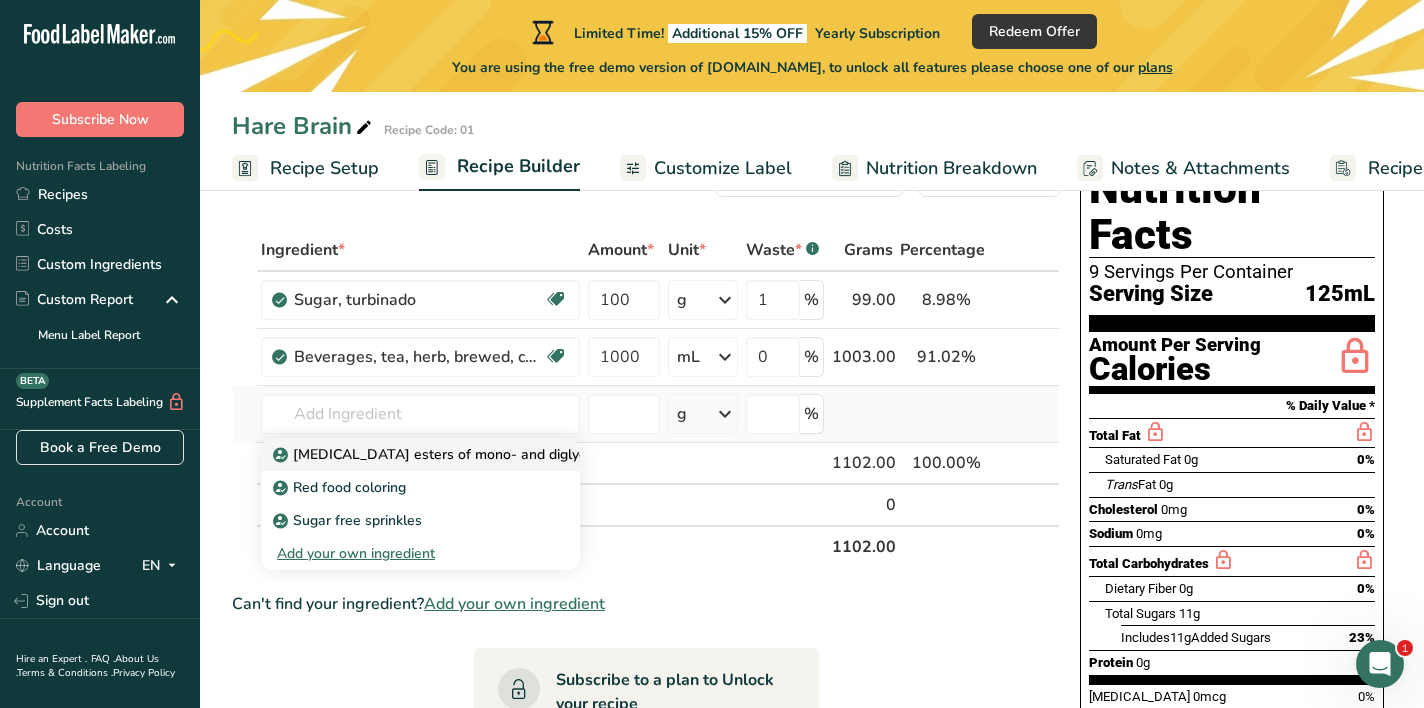 click on "[MEDICAL_DATA] esters of mono- and diglycerides of fatty acids (E472c)" at bounding box center (521, 454) 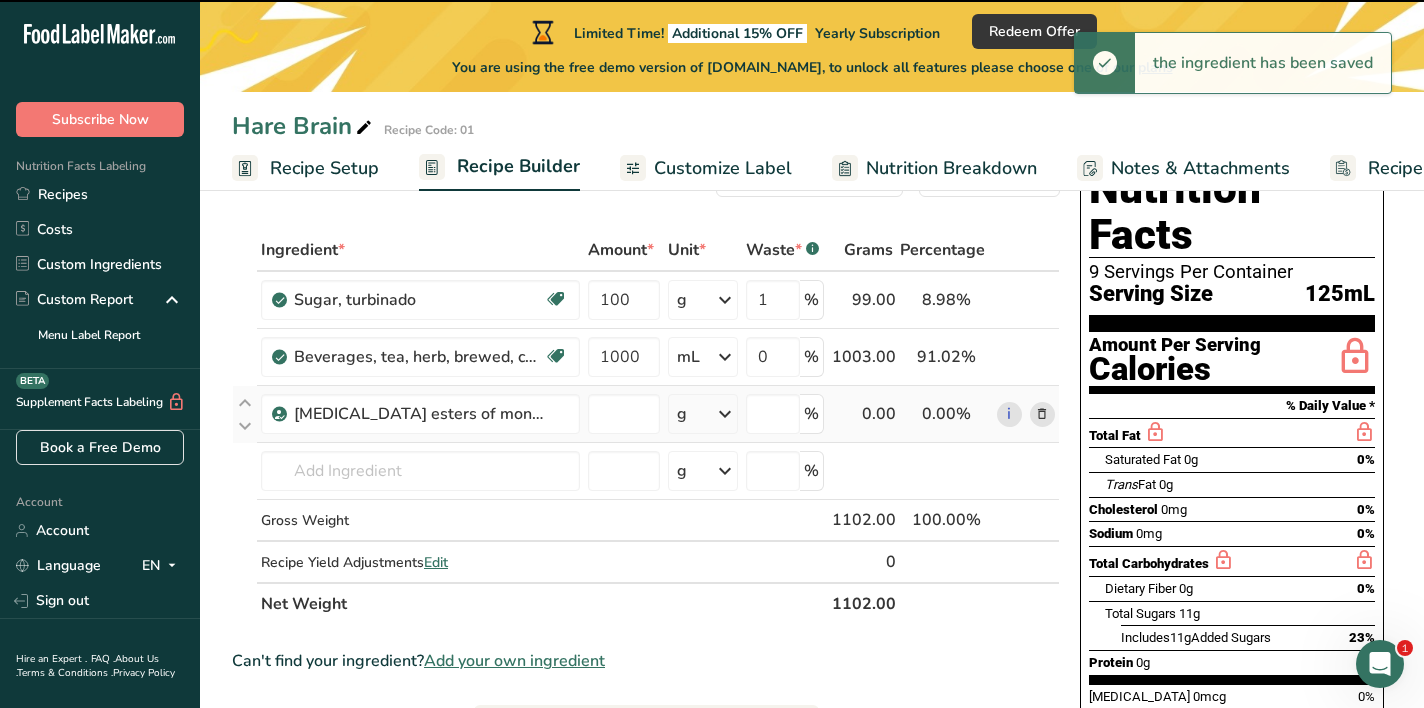 type on "0" 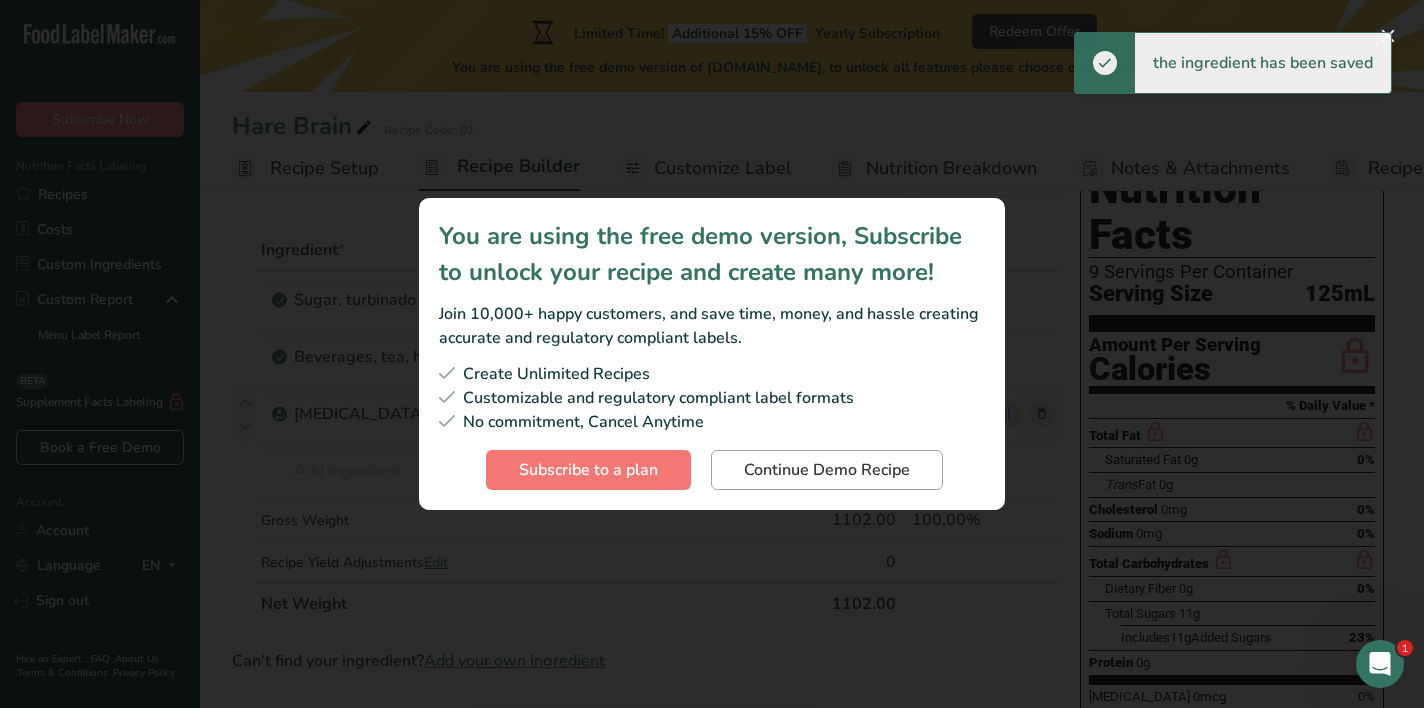 click on "Continue Demo Recipe" at bounding box center [827, 470] 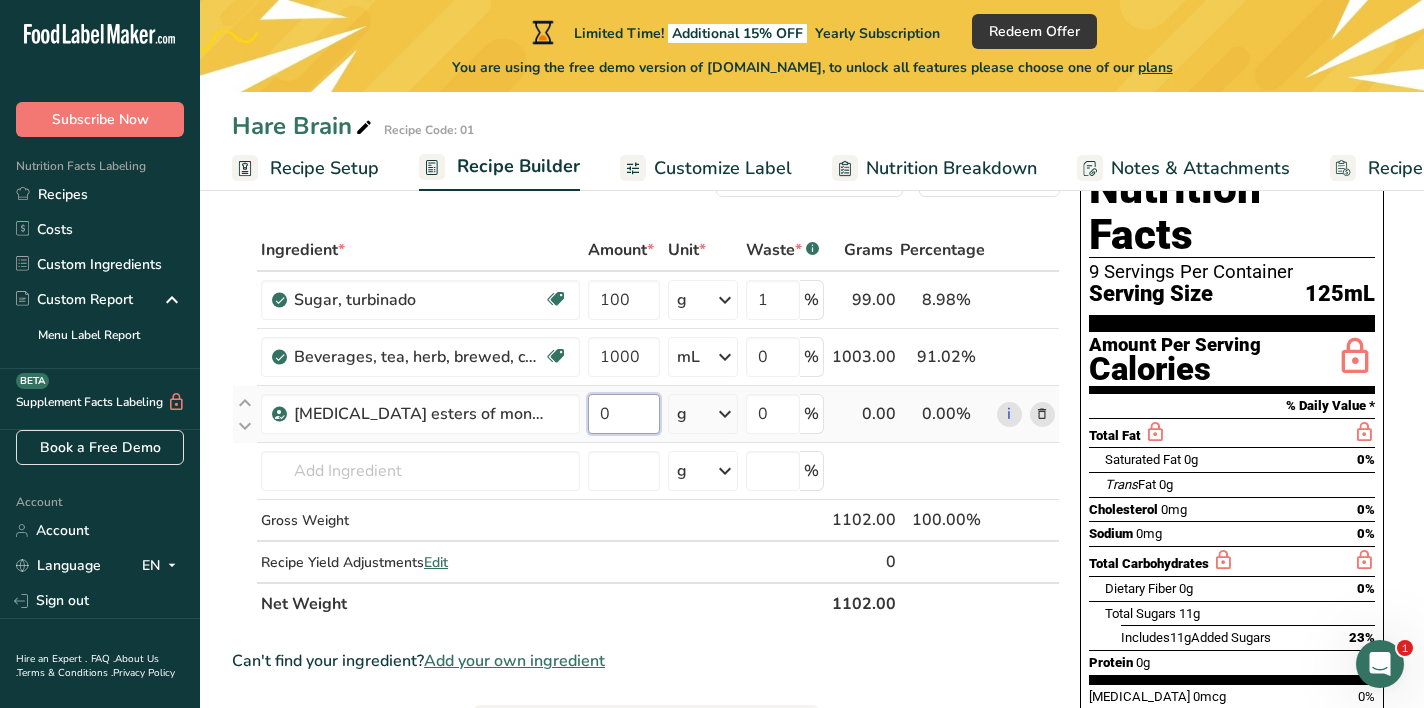 click on "0" at bounding box center [624, 414] 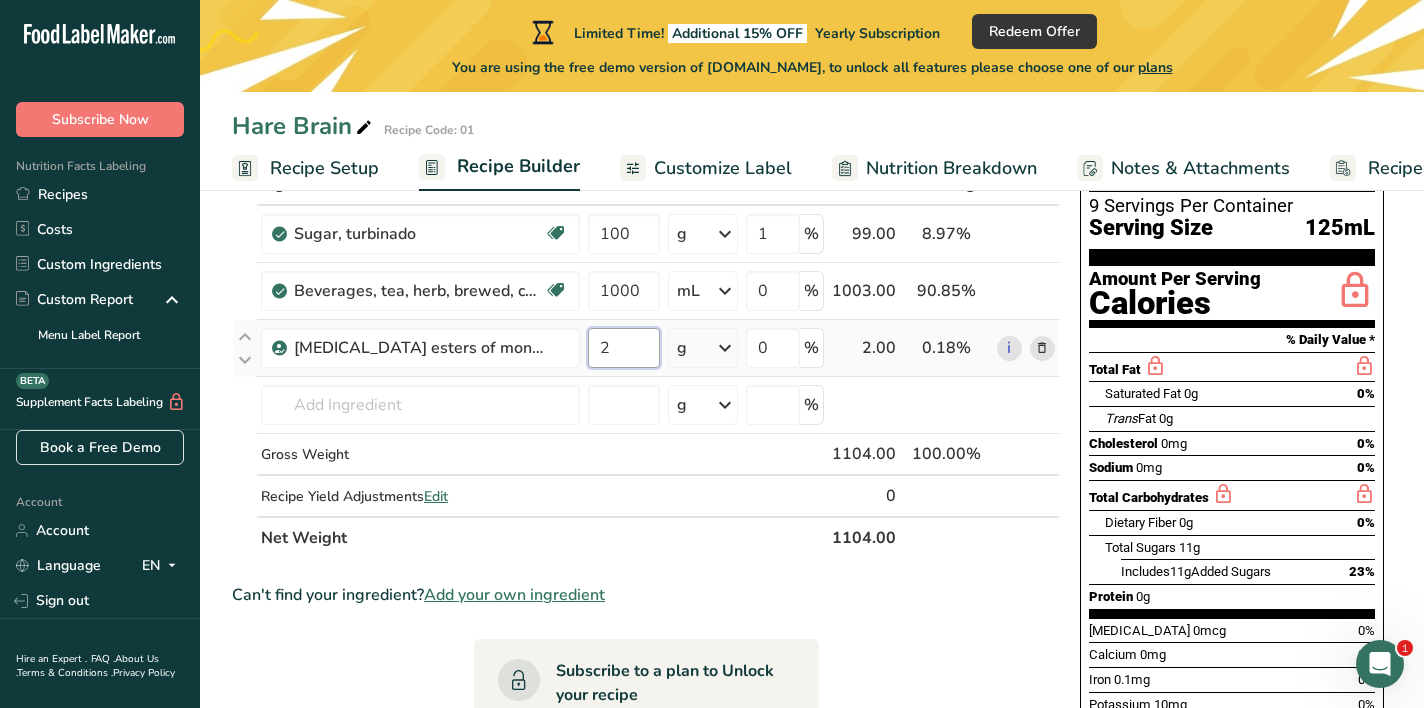 scroll, scrollTop: 245, scrollLeft: 0, axis: vertical 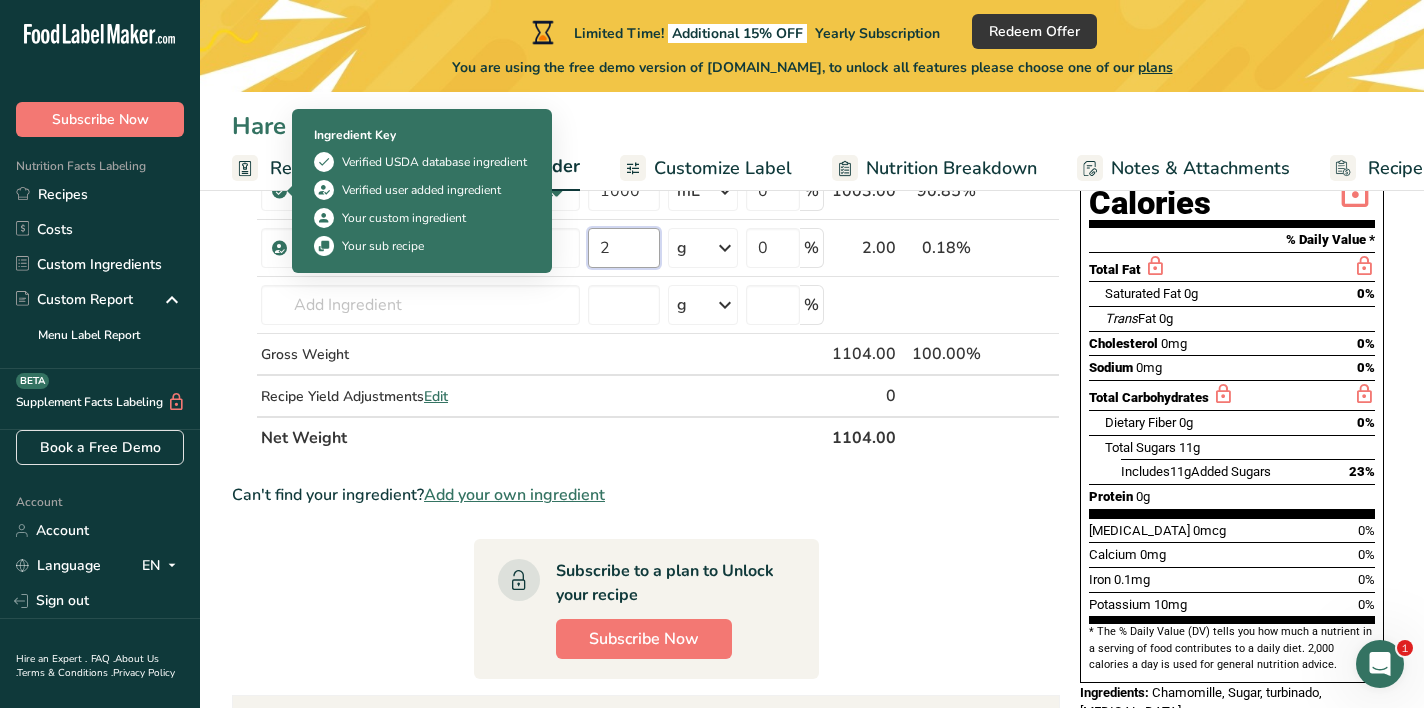 type on "2" 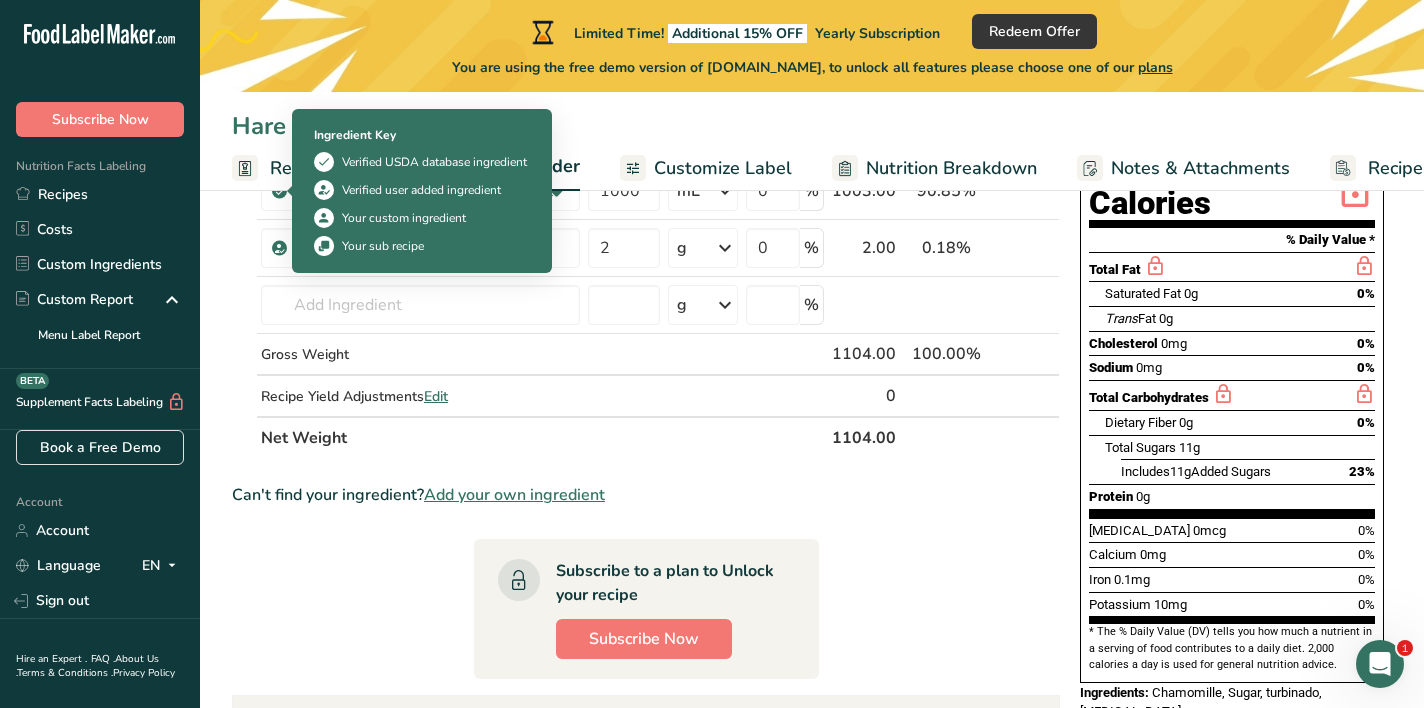 click on "Ingredient Key
Verified USDA database ingredient
Verified user added ingredient
Your custom ingredient
Your sub recipe" at bounding box center [422, 191] 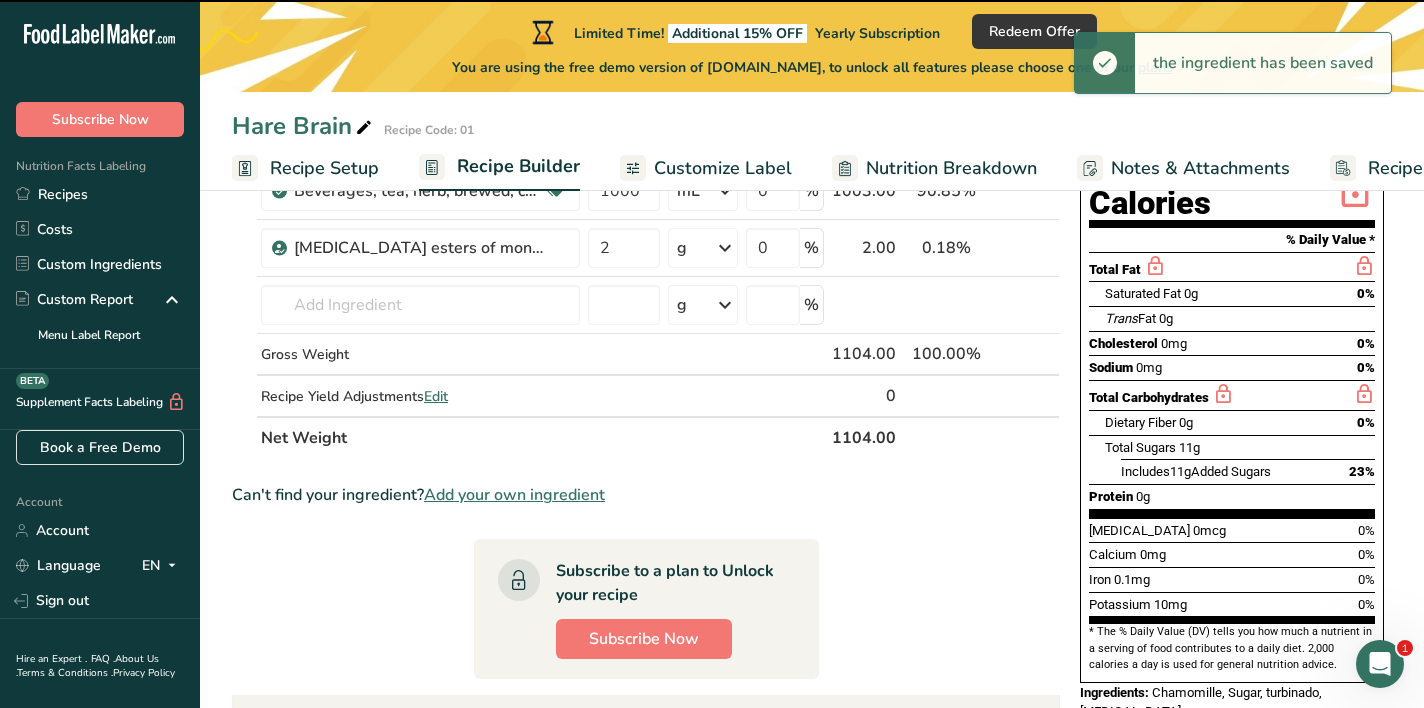 click on "Recipe Setup" at bounding box center (324, 168) 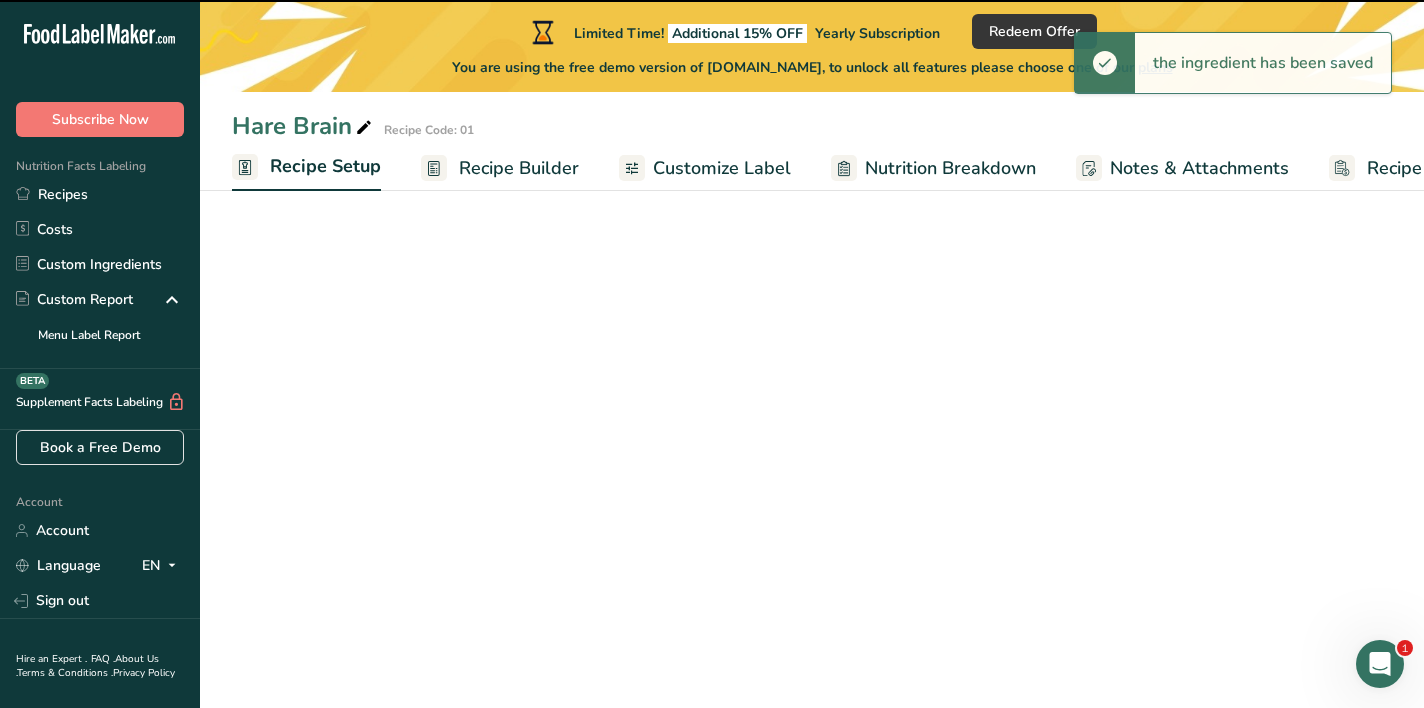 scroll, scrollTop: 0, scrollLeft: 7, axis: horizontal 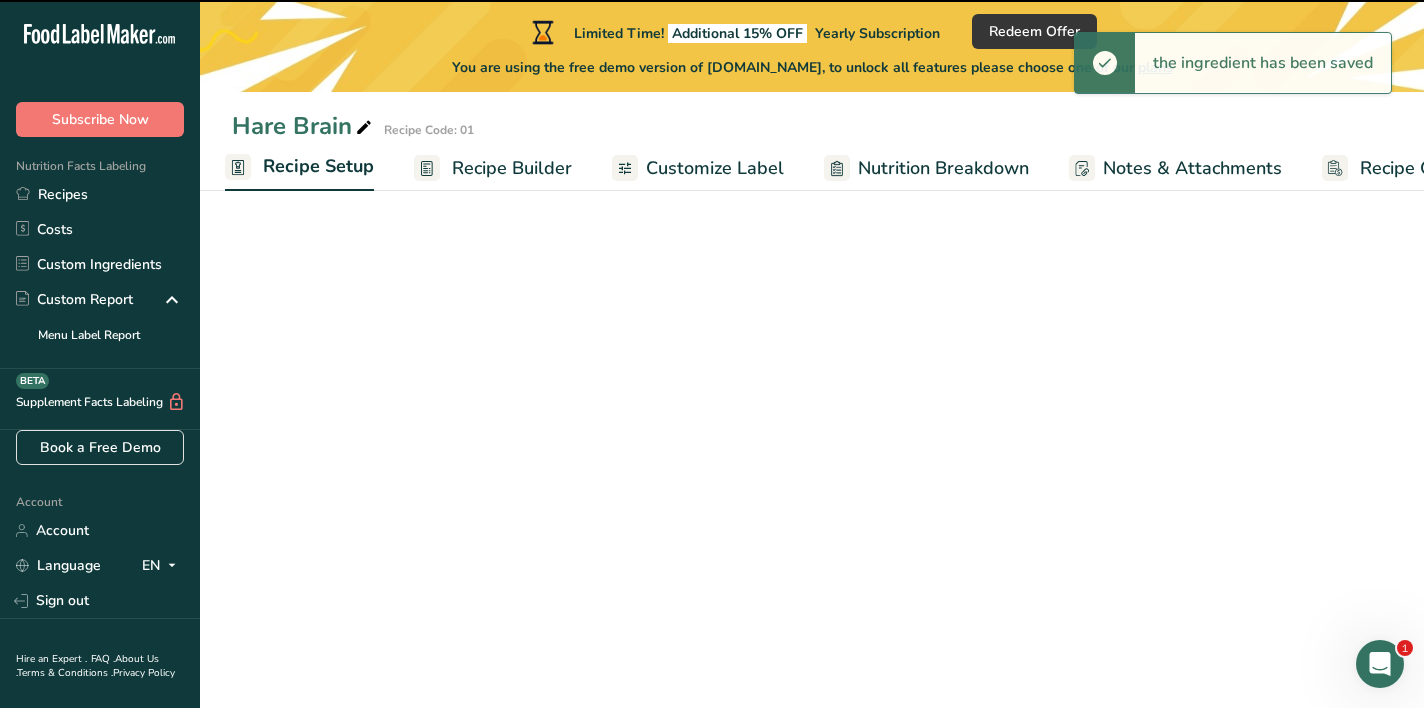 select on "17" 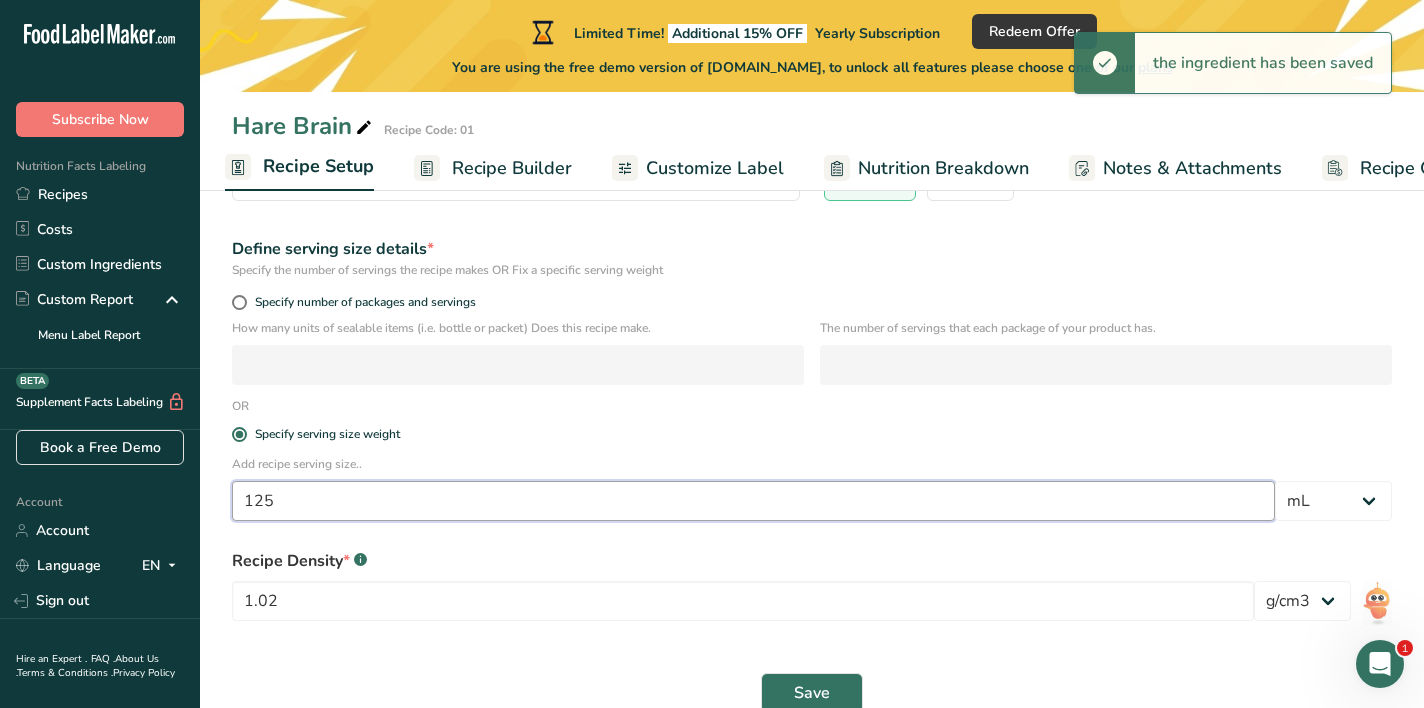 click on "125" at bounding box center [753, 501] 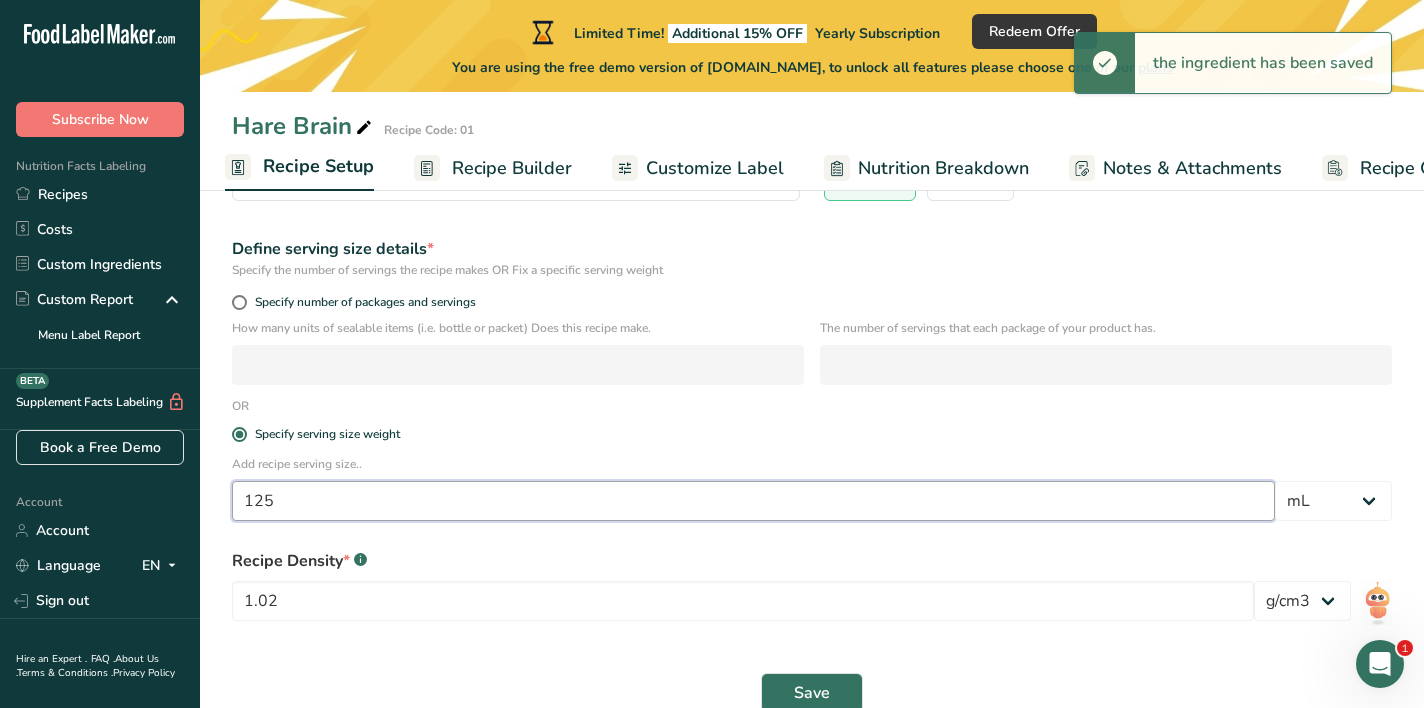 click on "125" at bounding box center (753, 501) 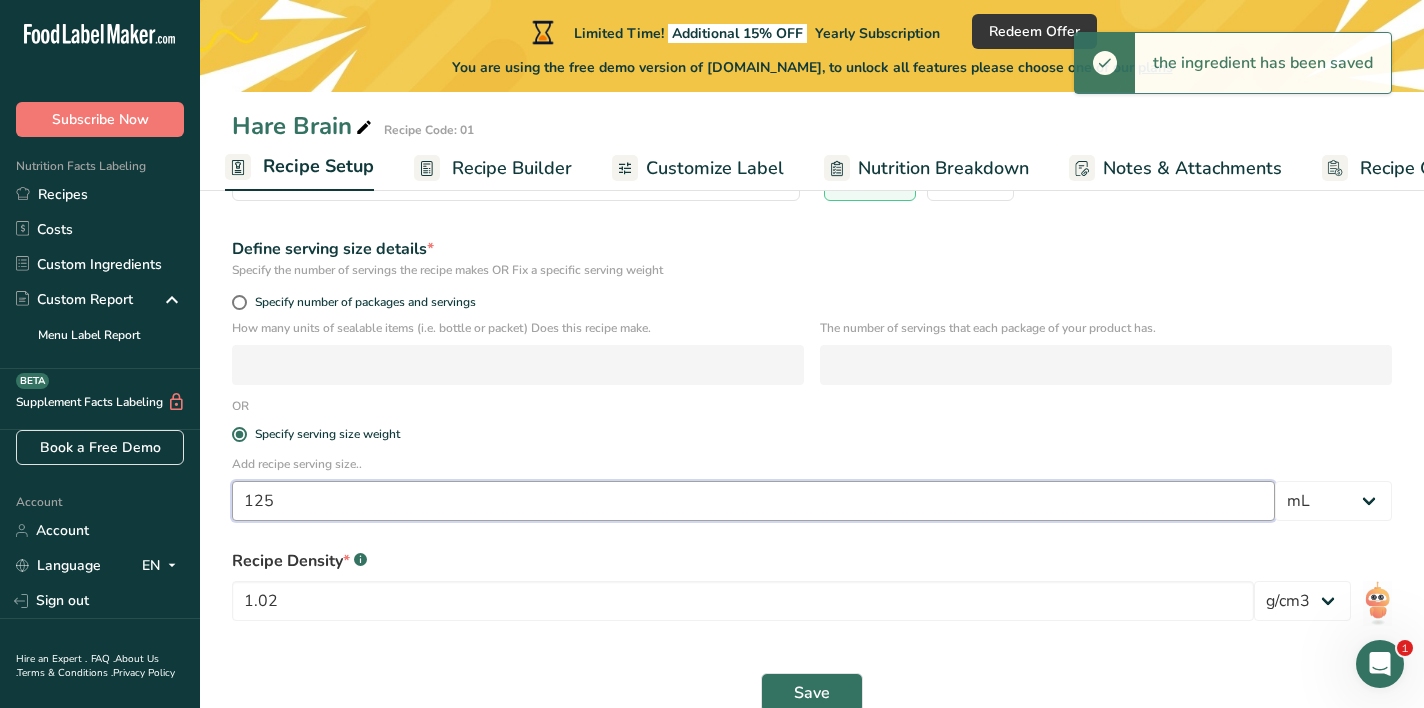 click on "125" at bounding box center (753, 501) 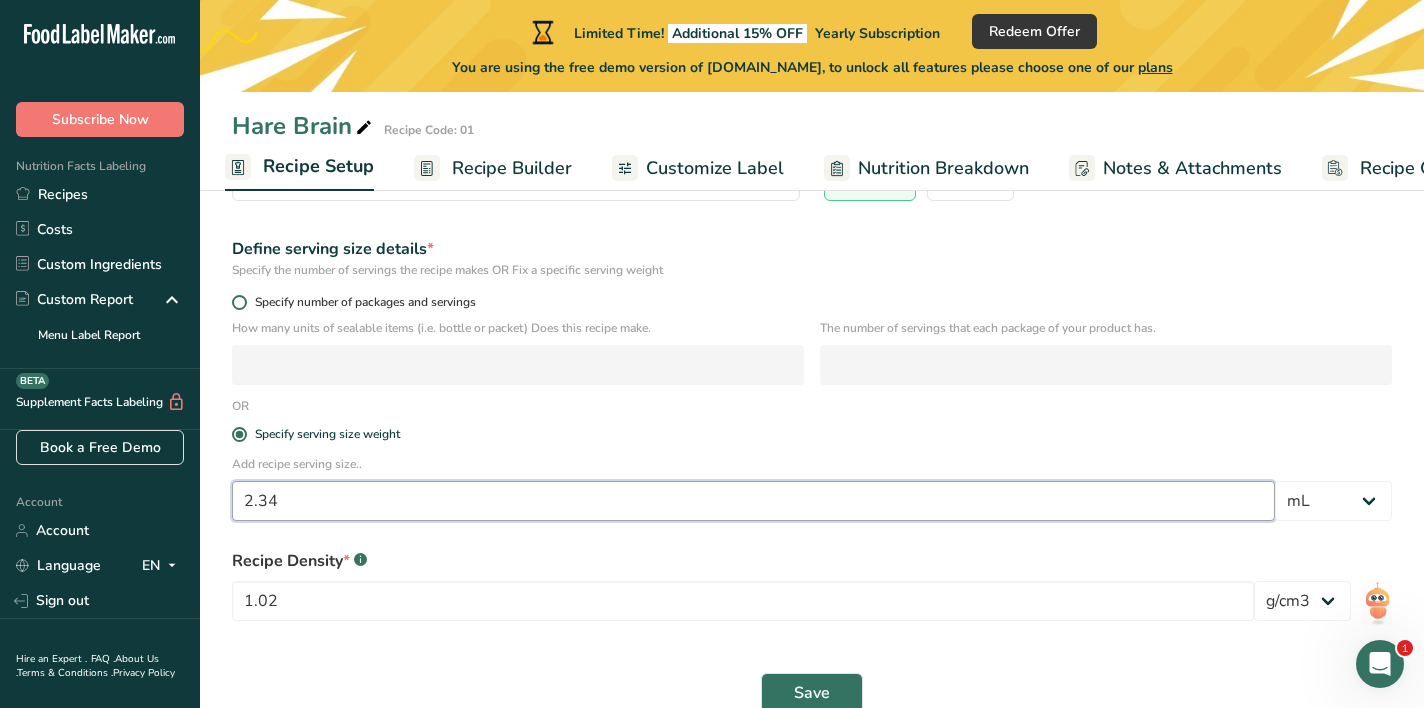 type on "2.34" 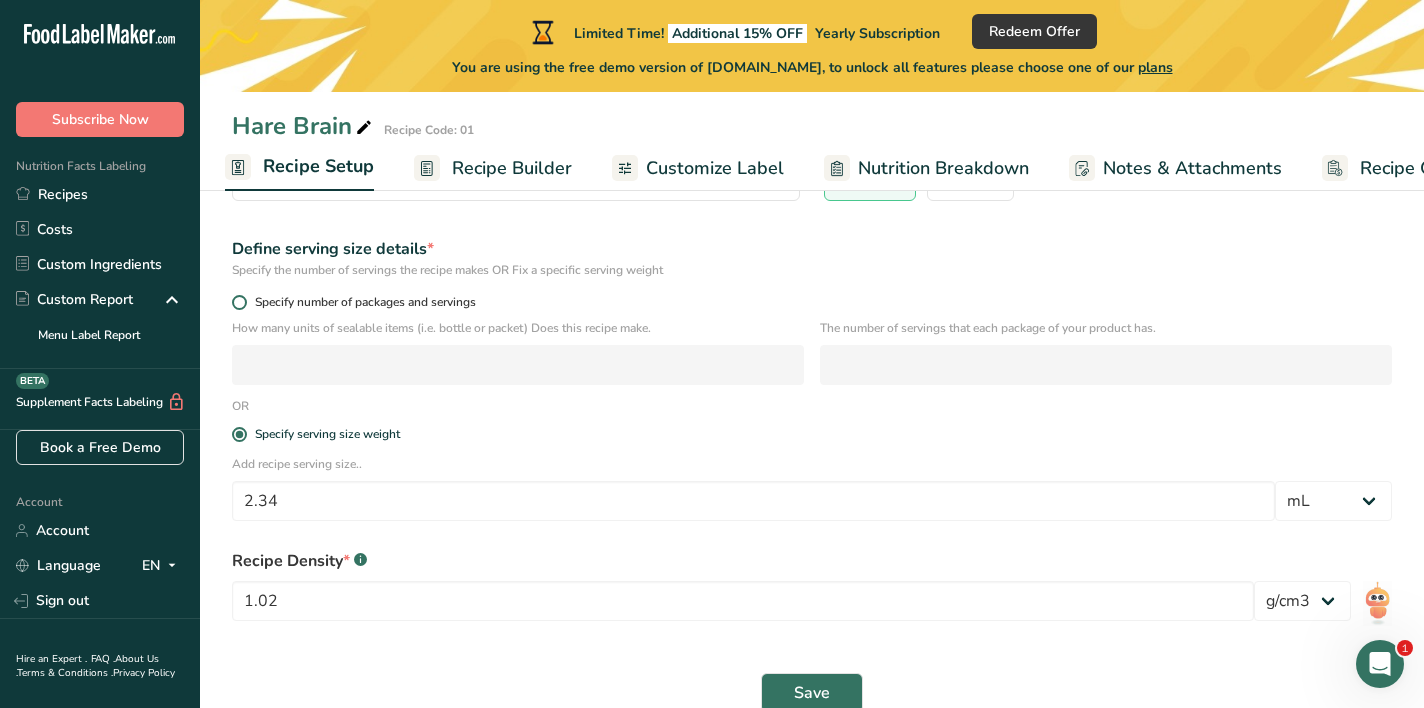 click at bounding box center [239, 302] 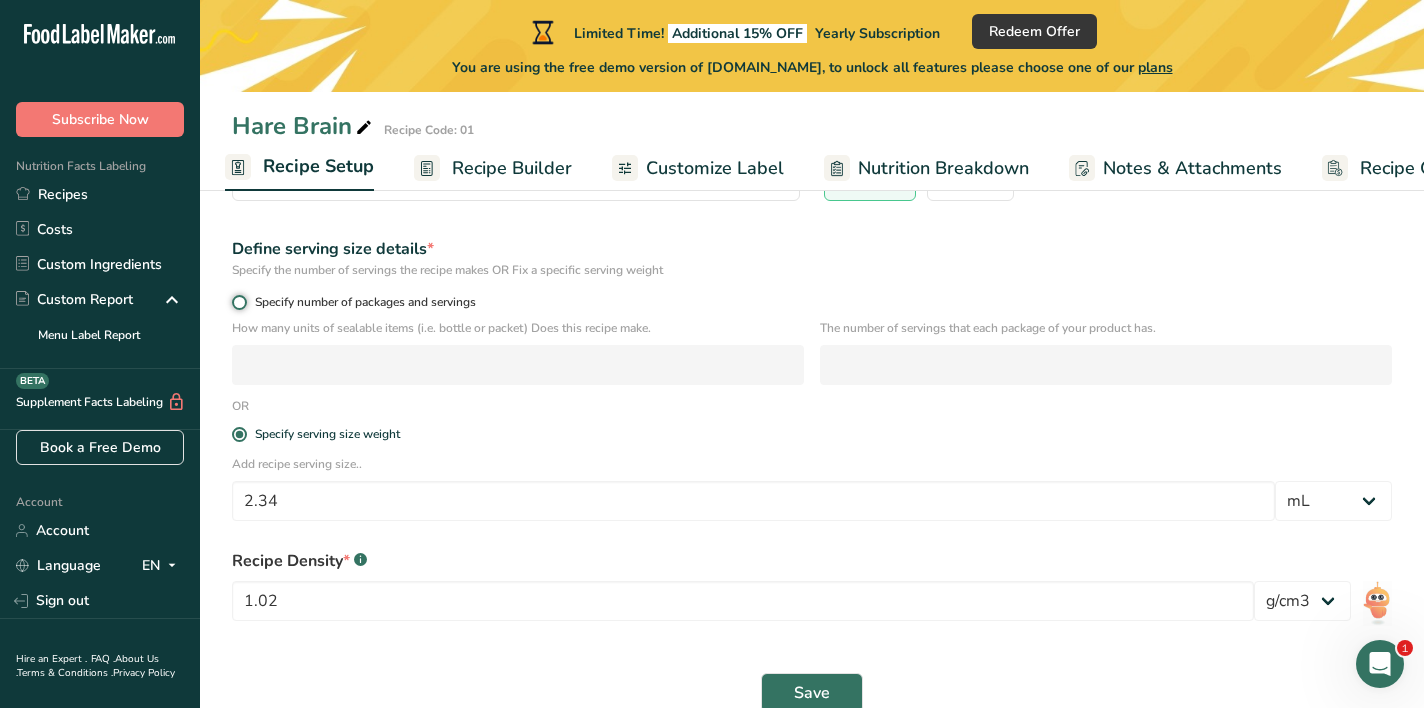 click on "Specify number of packages and servings" at bounding box center (238, 302) 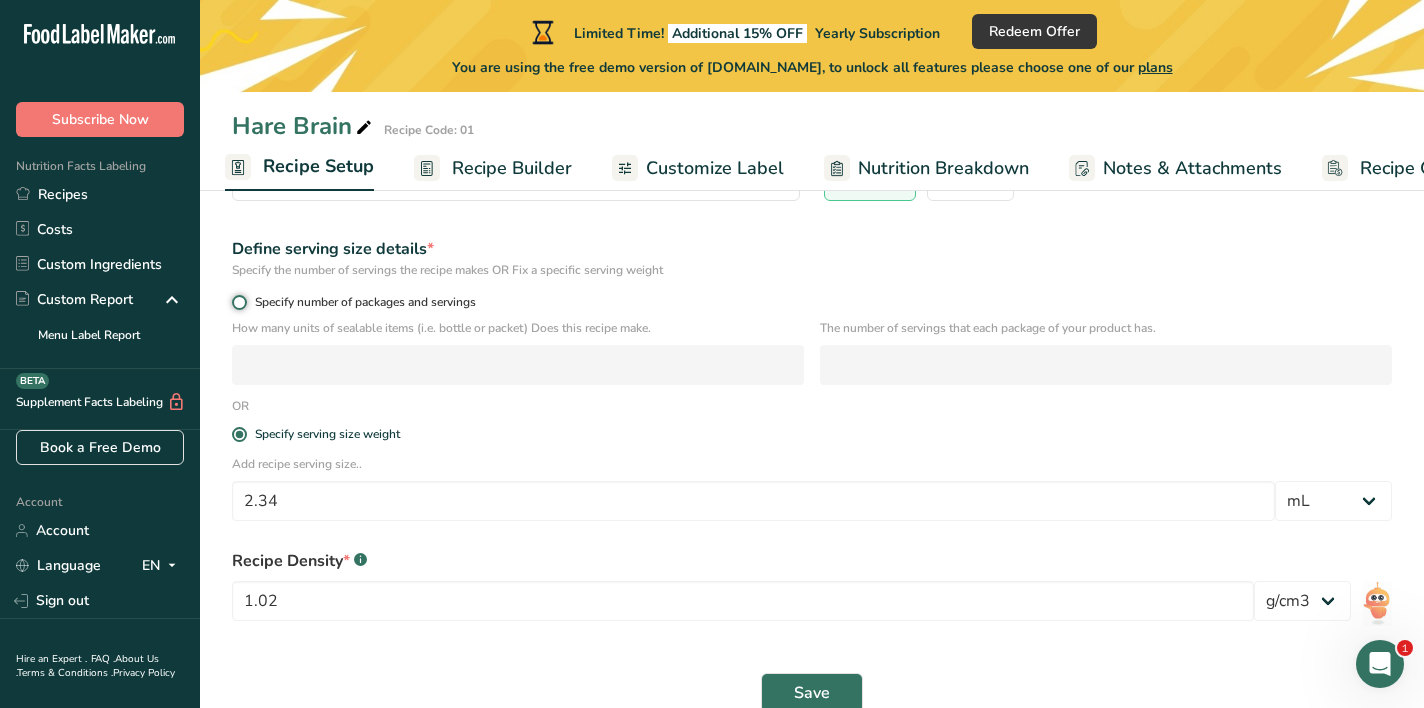radio on "true" 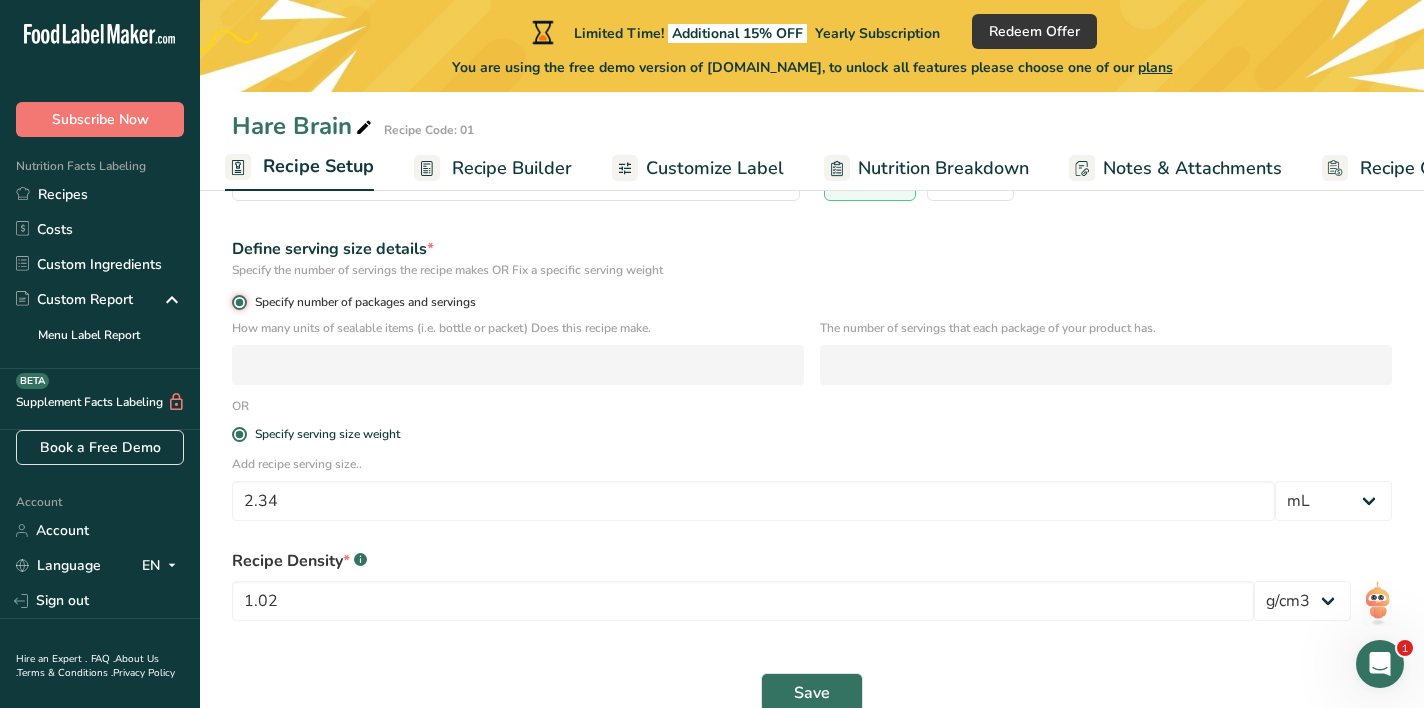 radio on "false" 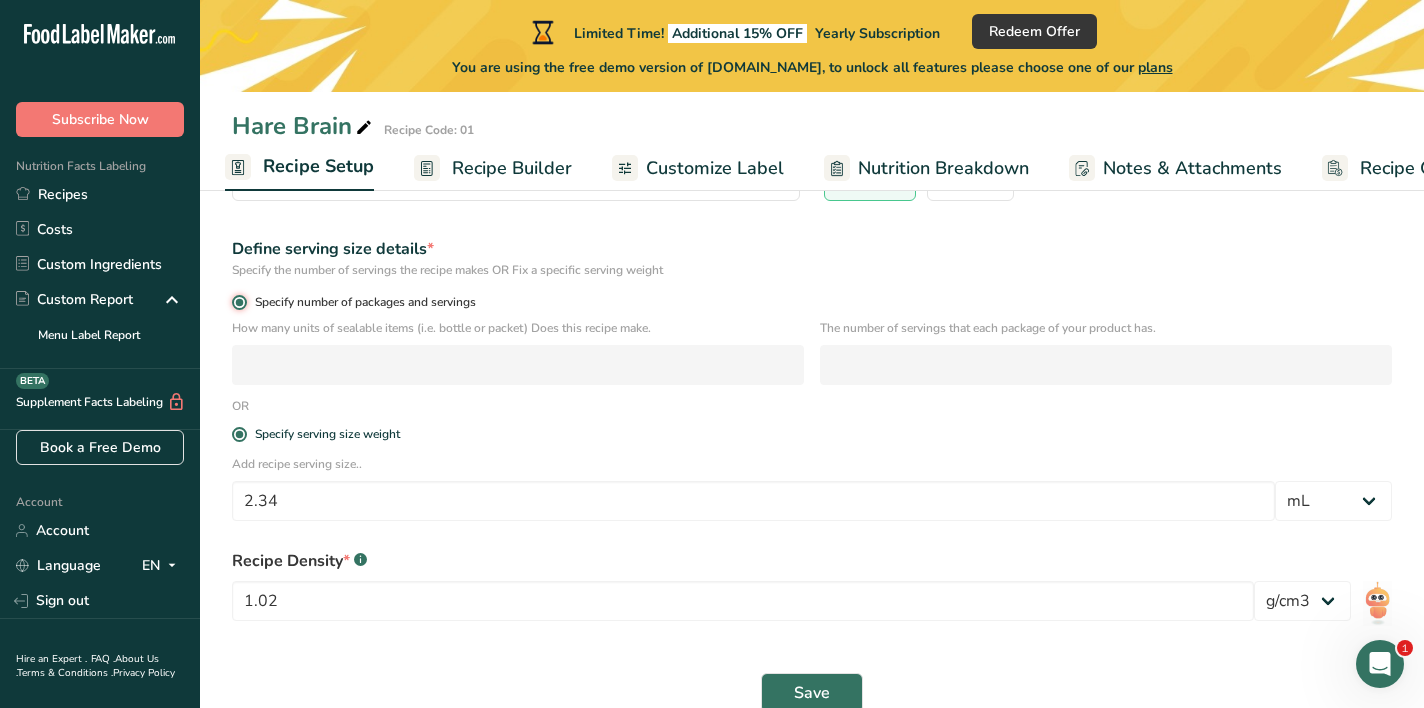 type 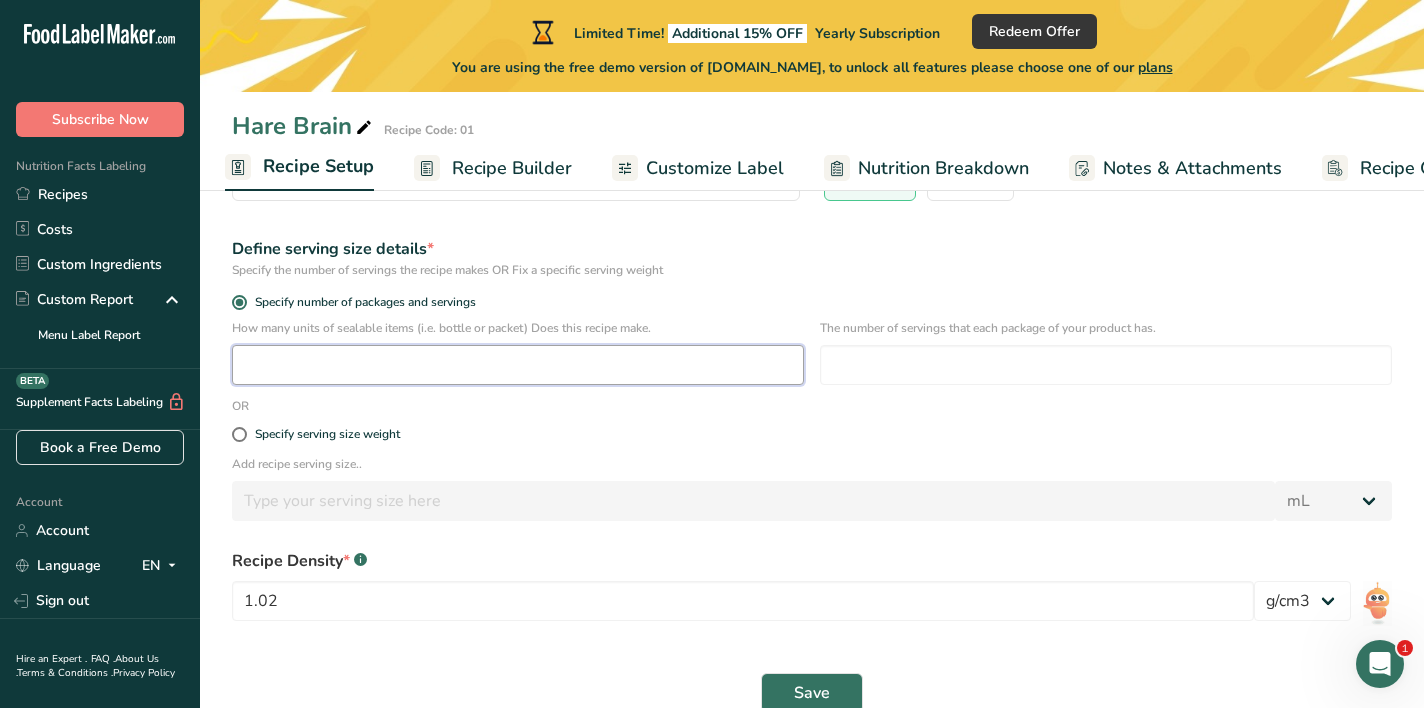 click at bounding box center (518, 365) 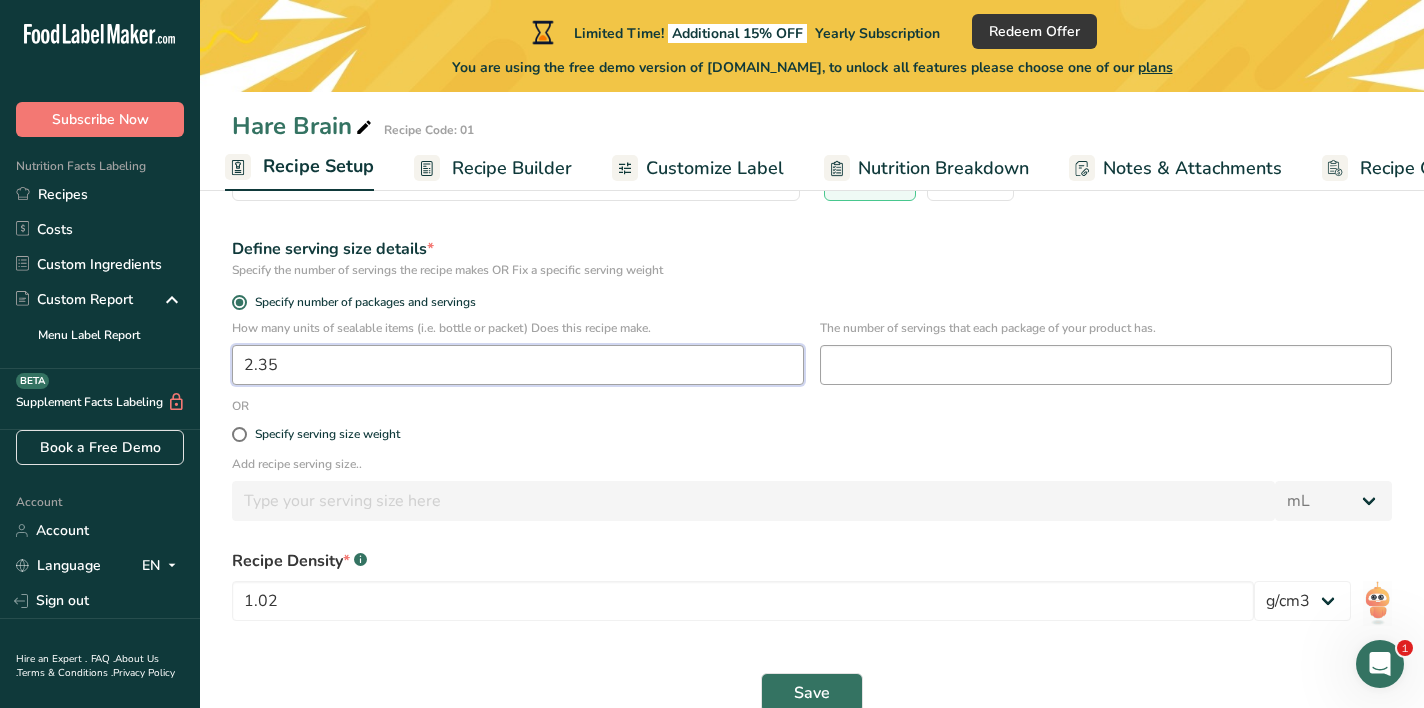 type on "2.35" 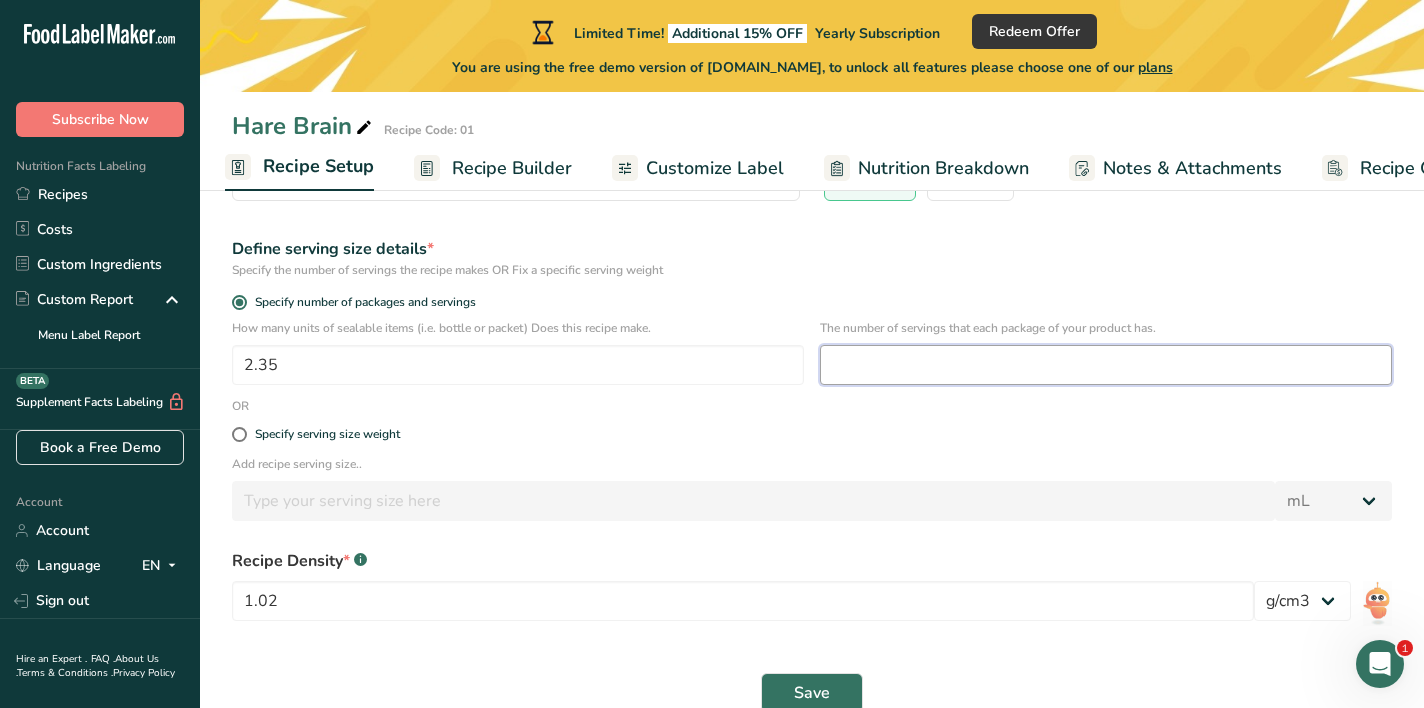 click at bounding box center (1106, 365) 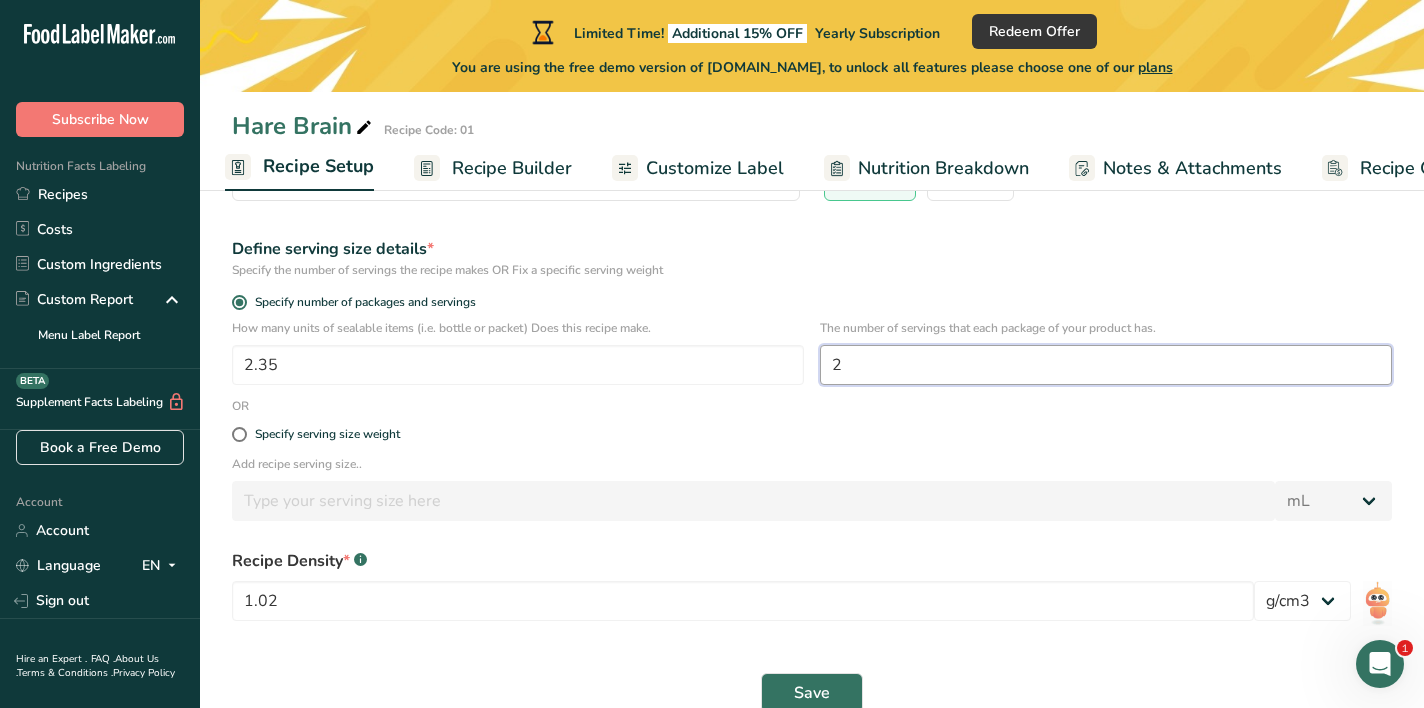 type on "2" 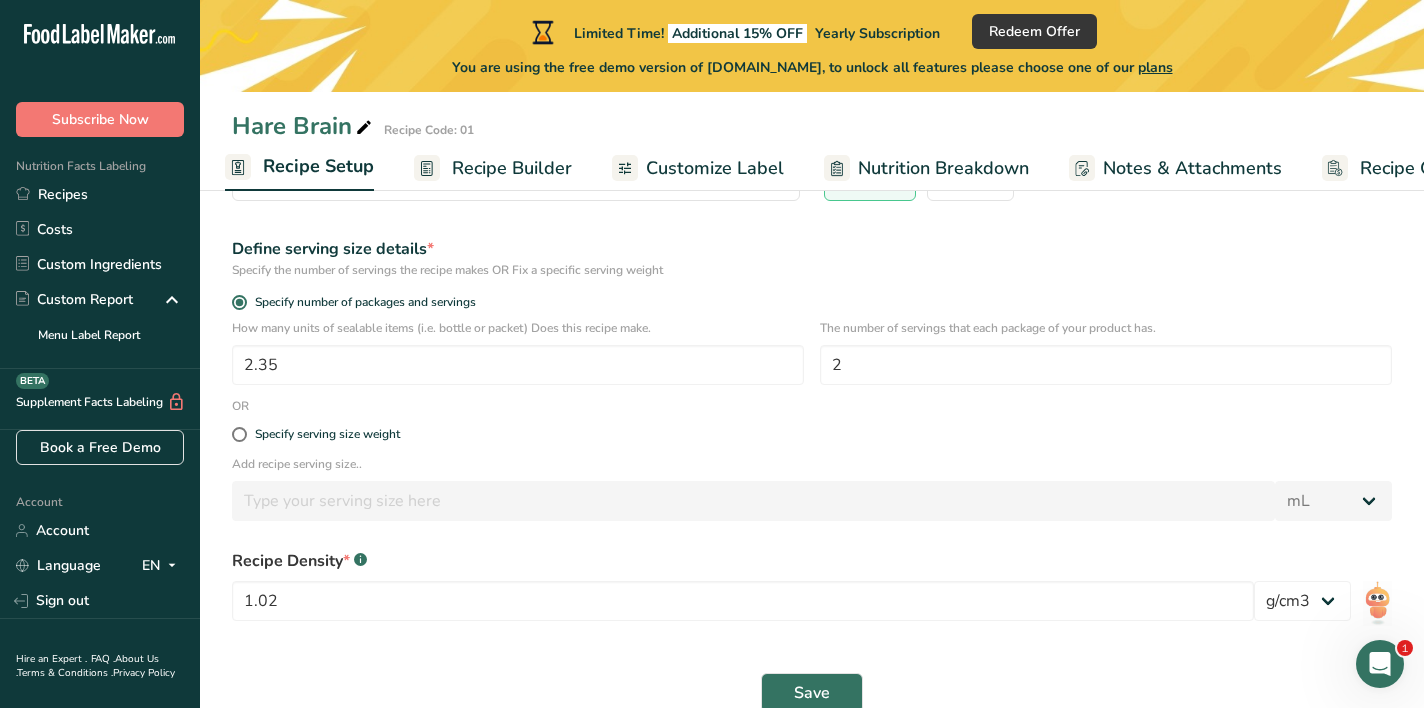 click on "Specify serving size weight" at bounding box center (812, 435) 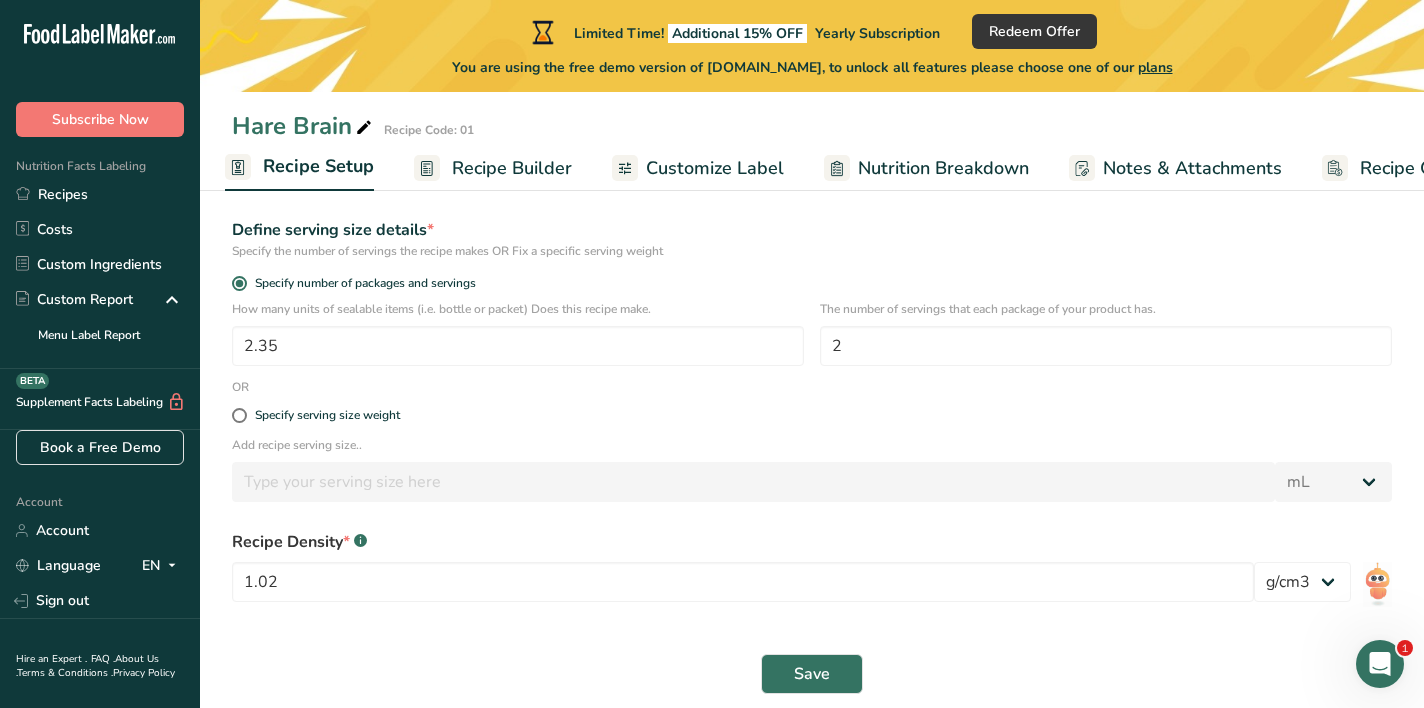 scroll, scrollTop: 266, scrollLeft: 0, axis: vertical 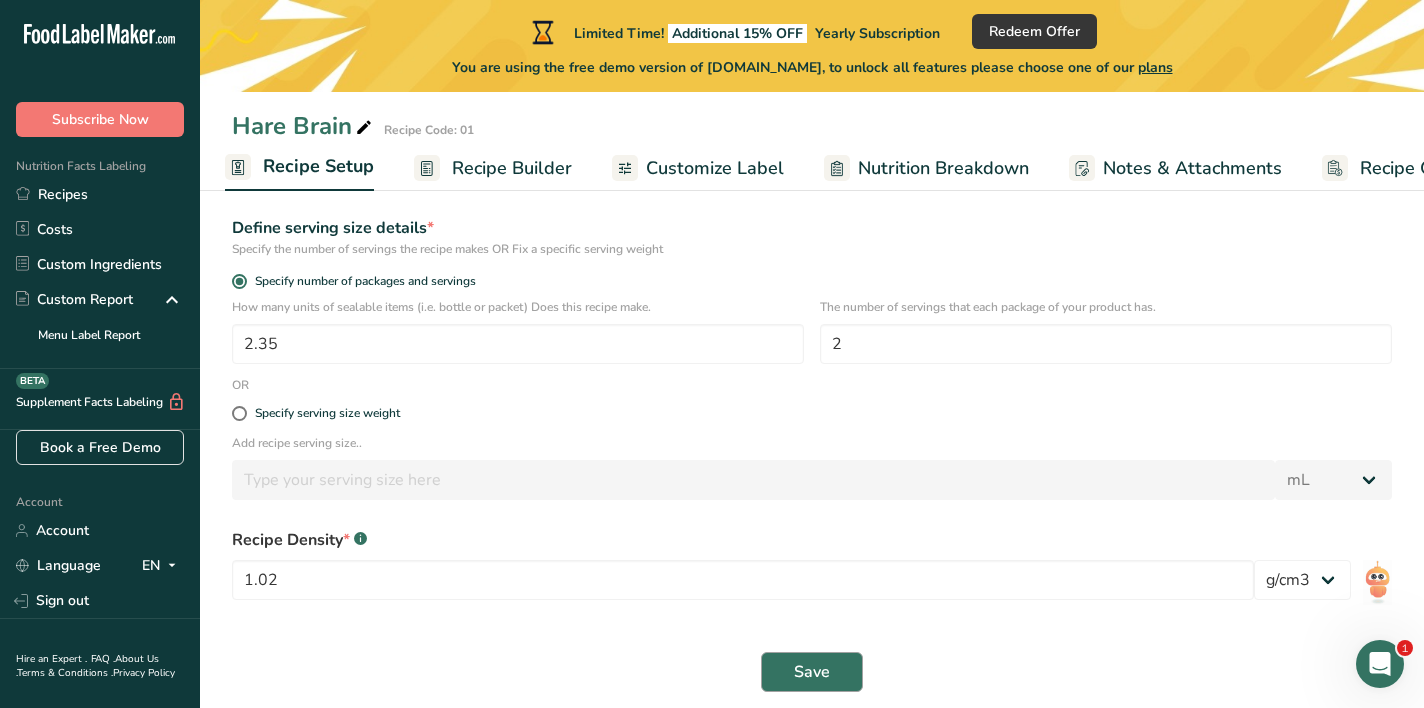 click on "Save" at bounding box center (812, 672) 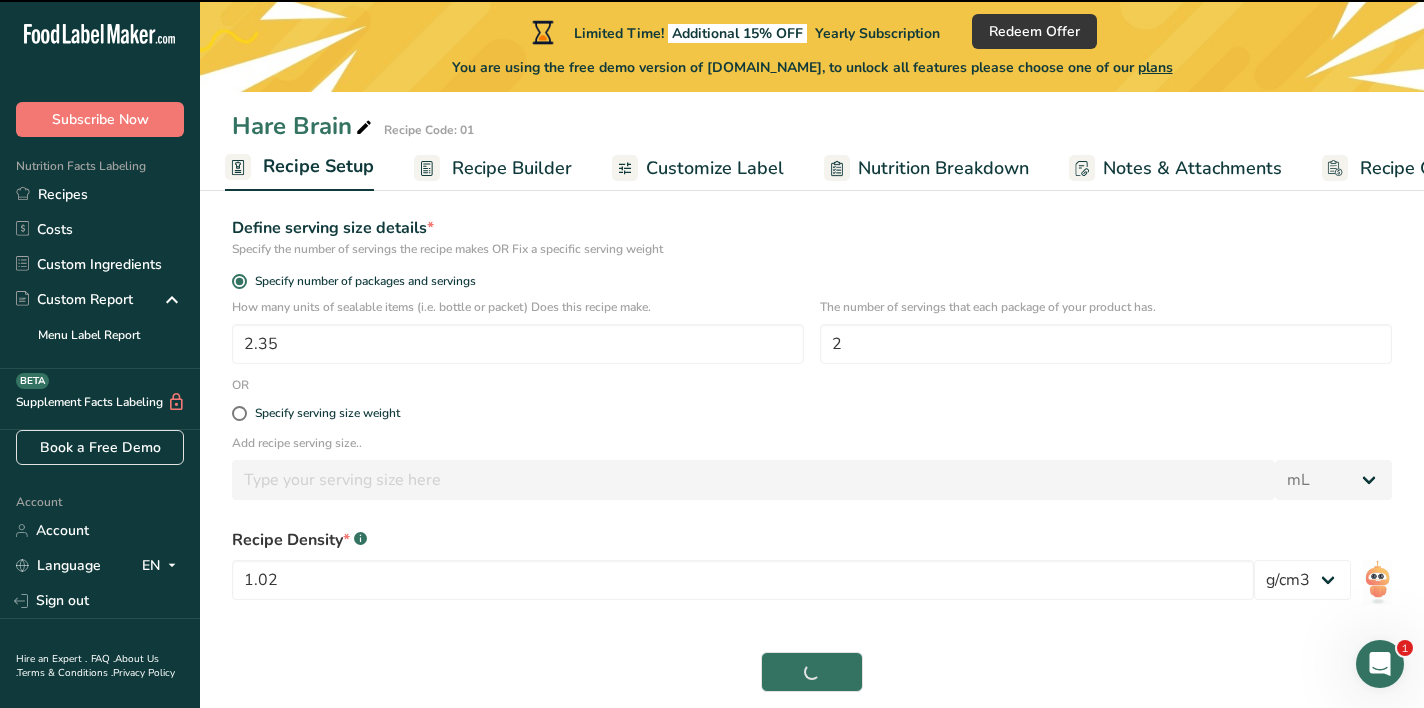 select on "0" 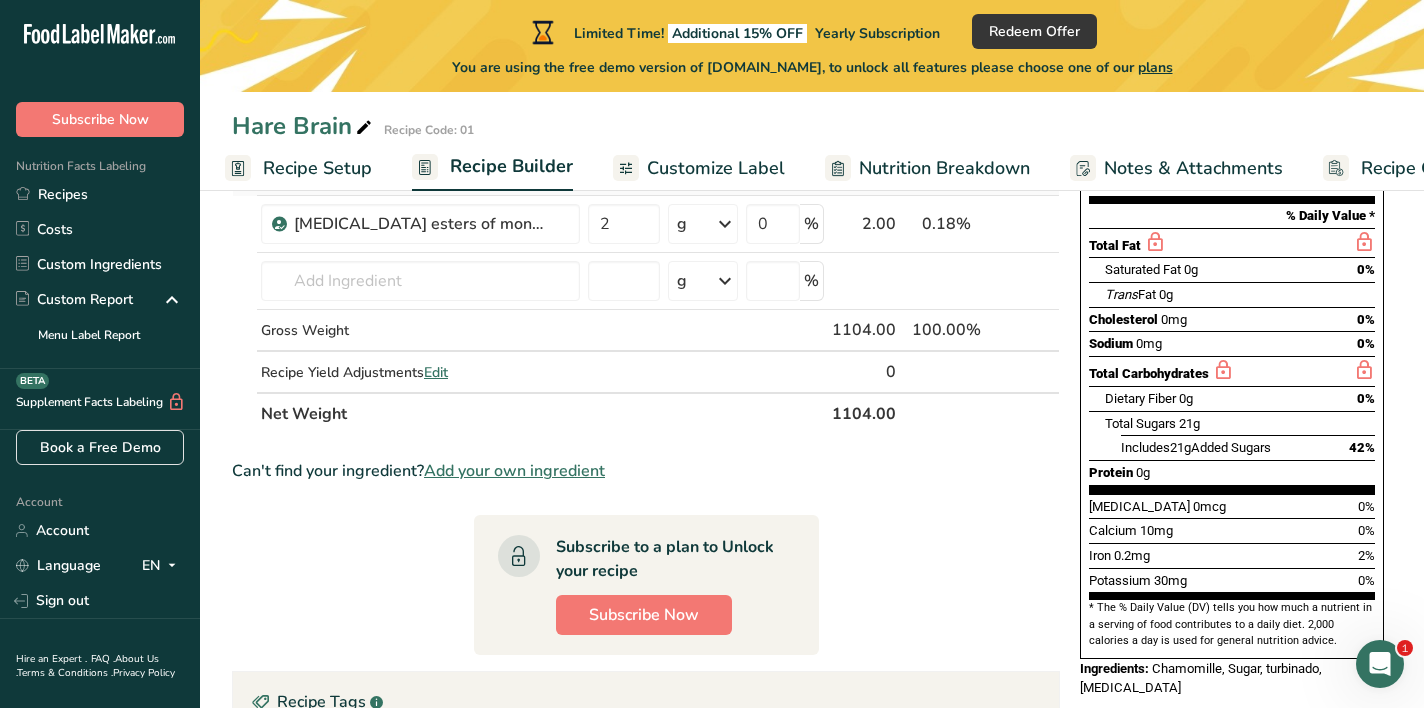 scroll, scrollTop: 271, scrollLeft: 0, axis: vertical 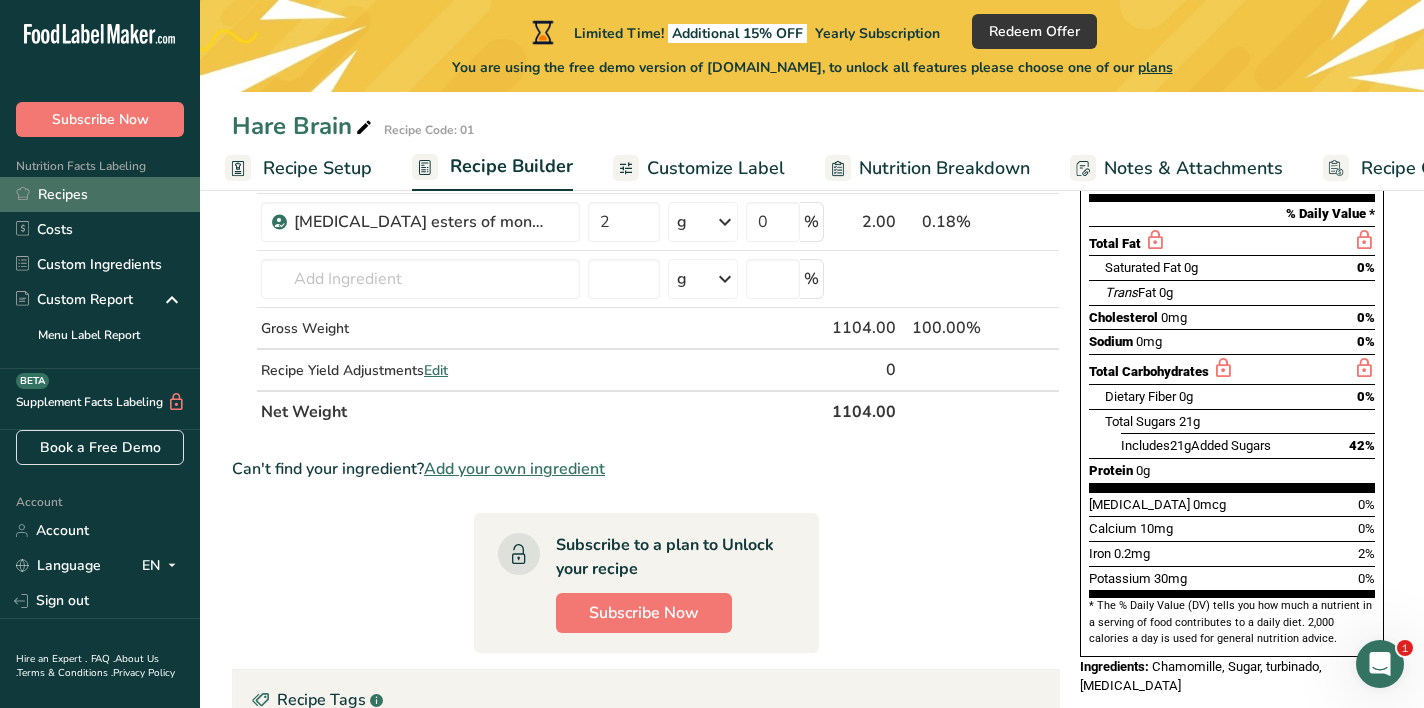 click on "Recipes" at bounding box center [100, 194] 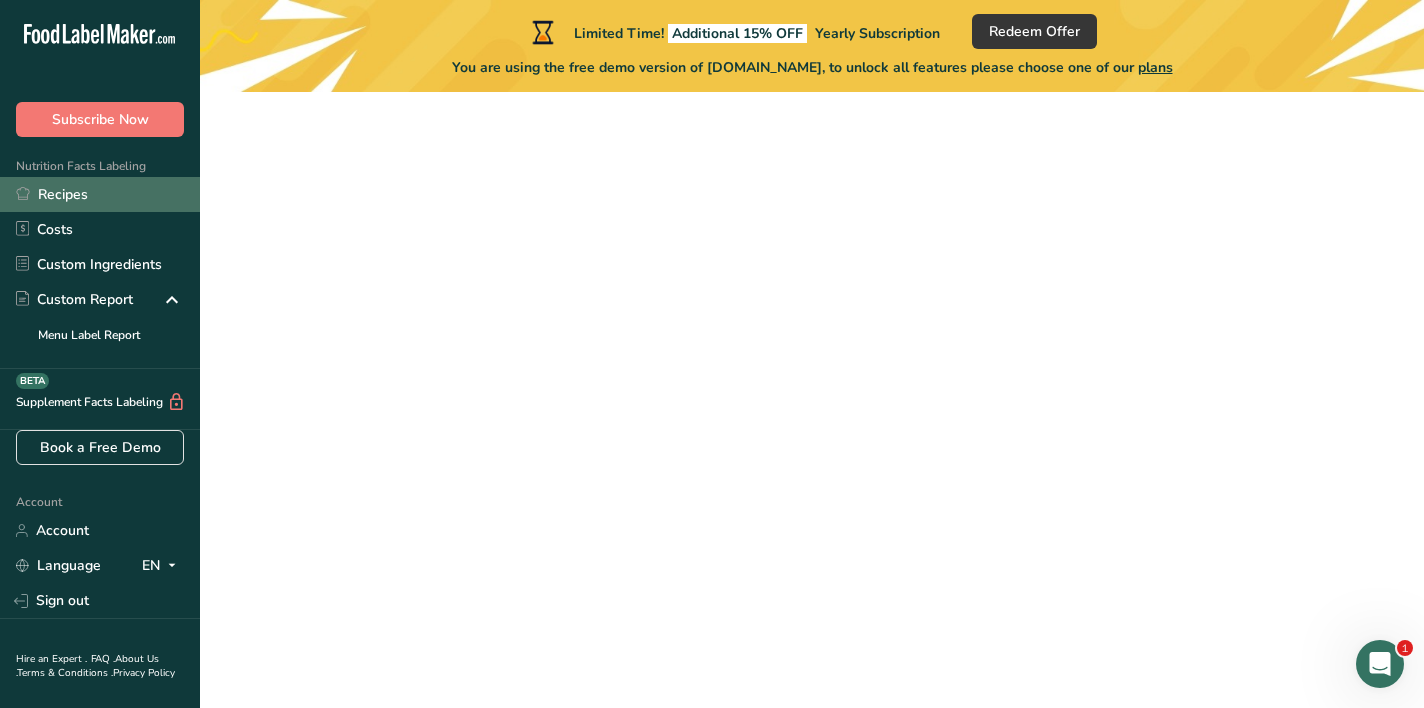 scroll, scrollTop: 0, scrollLeft: 0, axis: both 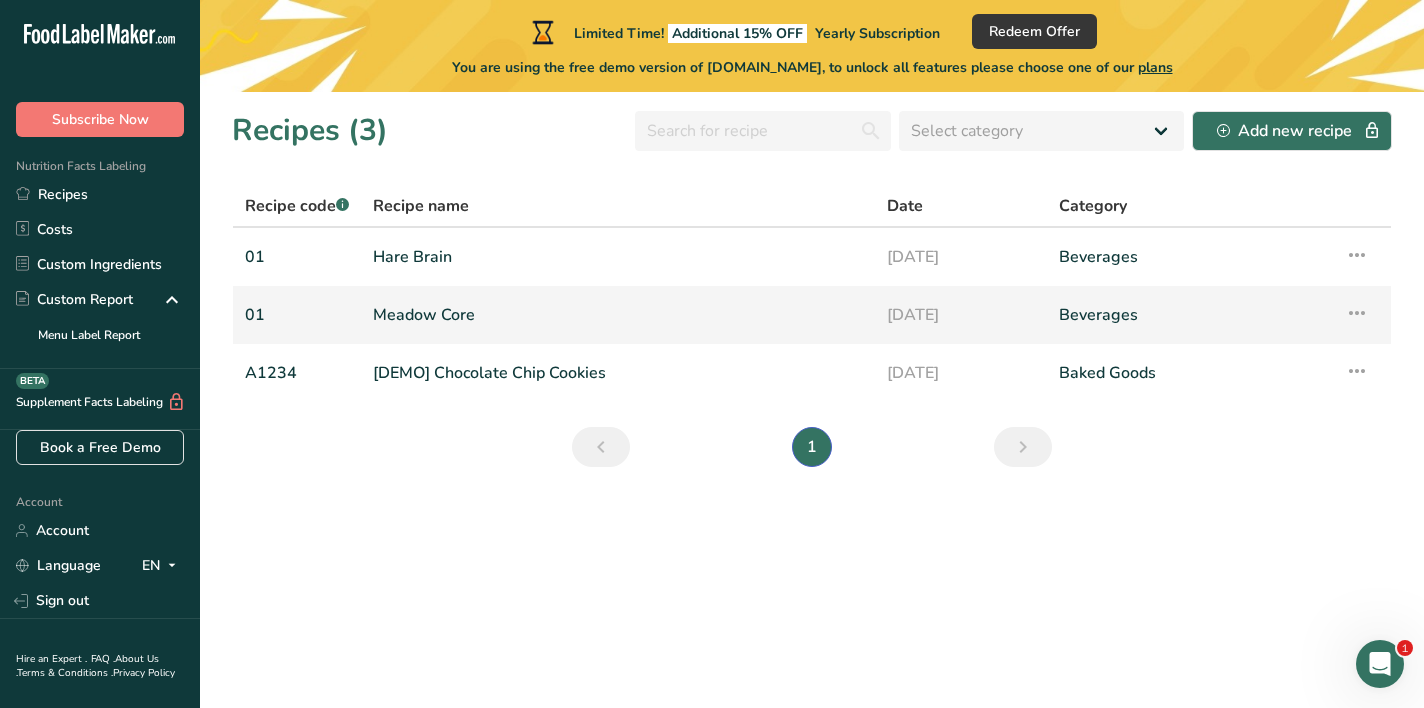 click on "Meadow Core" at bounding box center (618, 315) 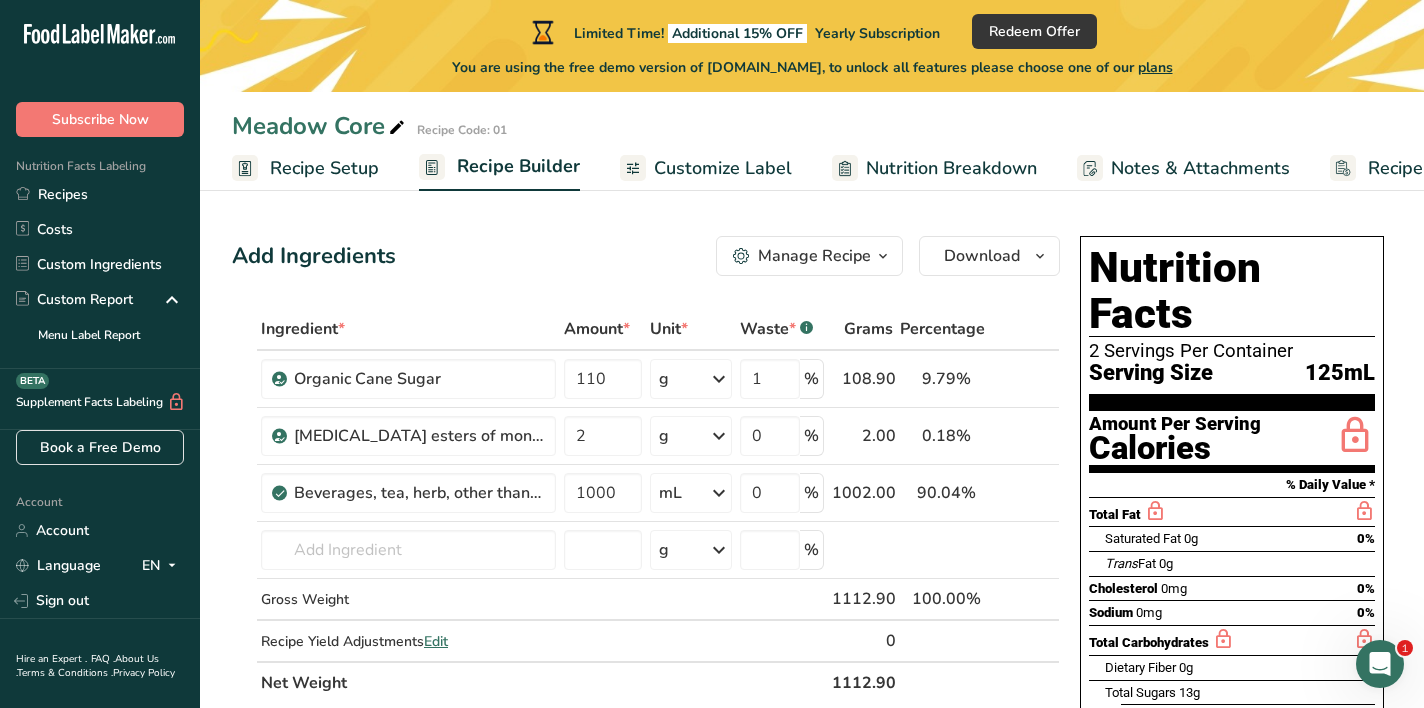 click on "Recipe Setup" at bounding box center (324, 168) 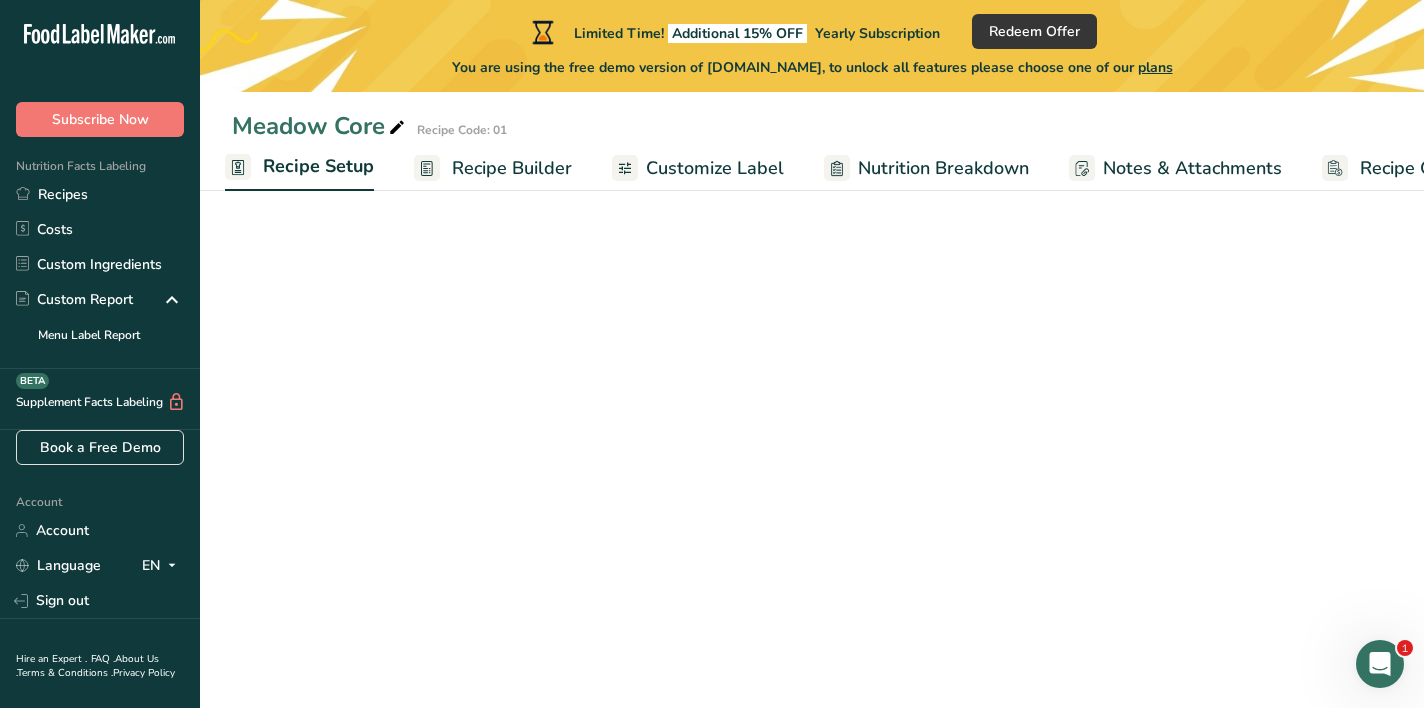 select on "22" 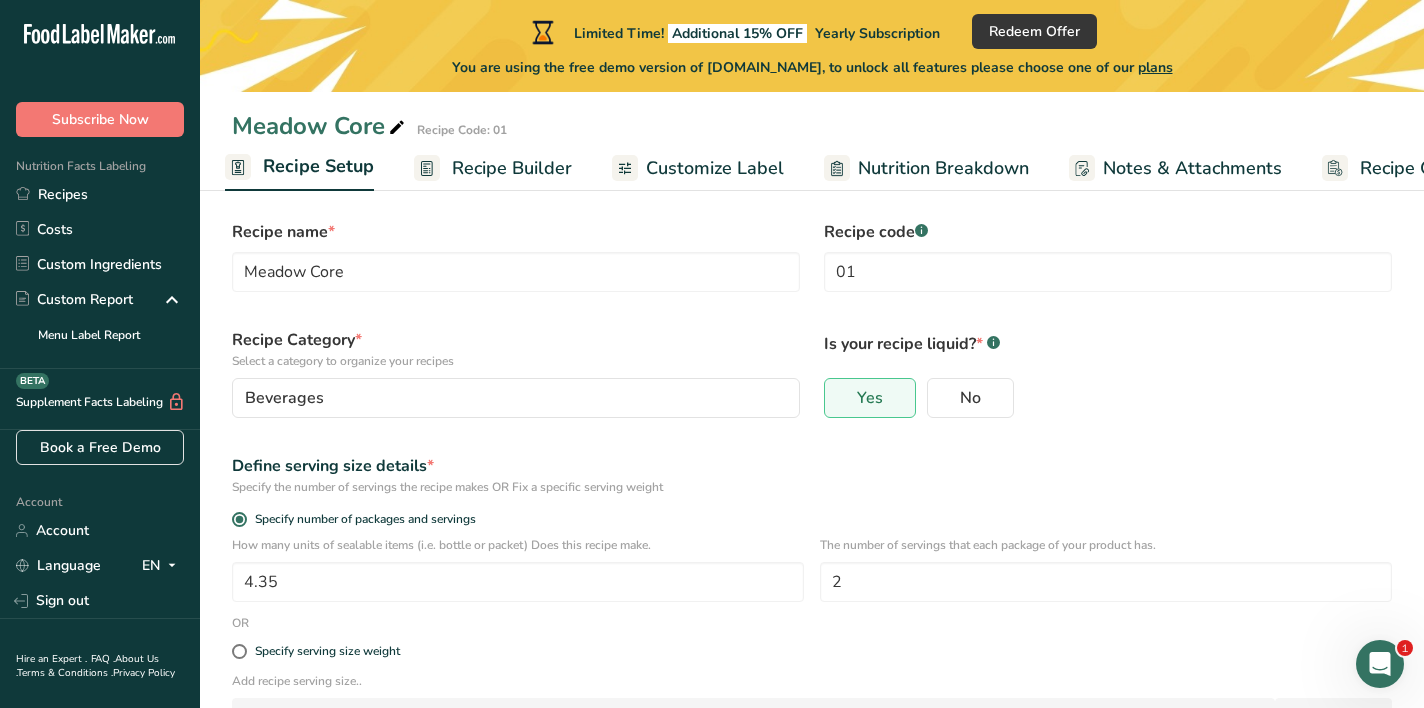 scroll, scrollTop: 41, scrollLeft: 0, axis: vertical 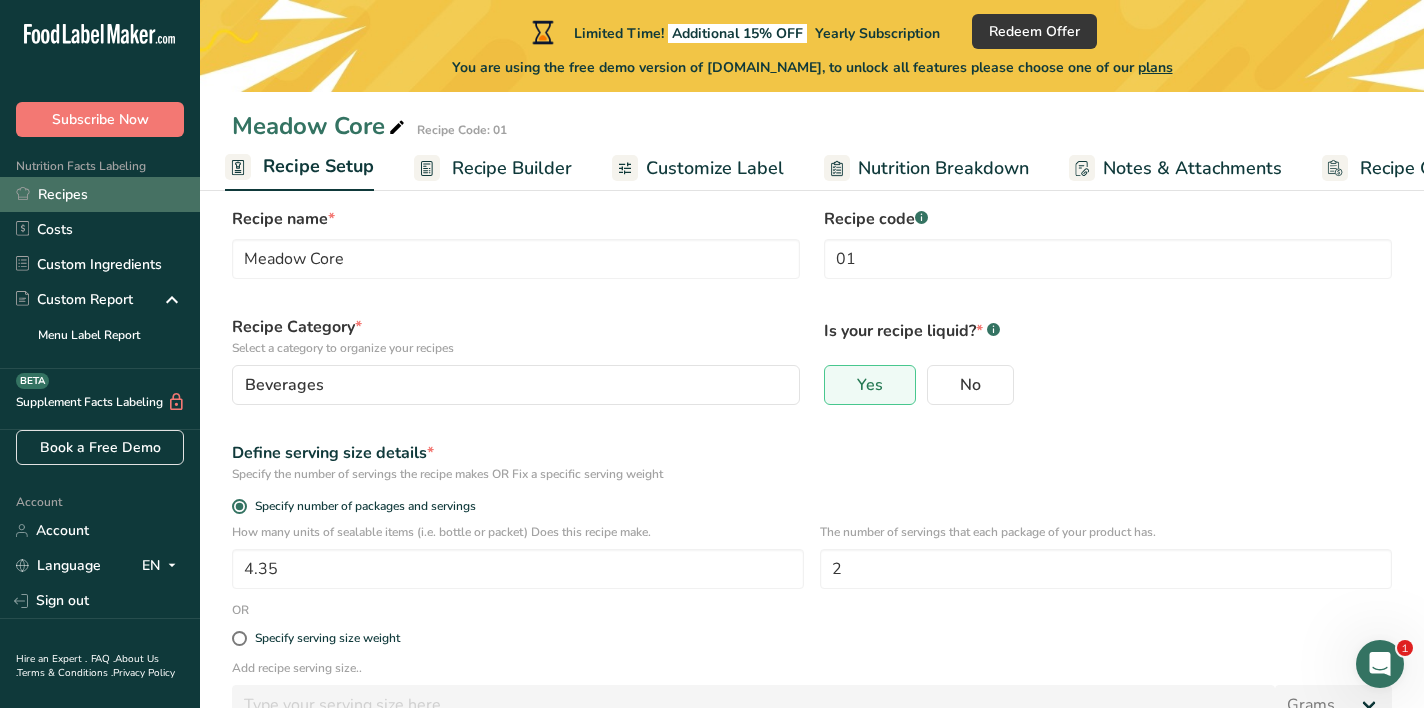 click on "Recipes" at bounding box center (100, 194) 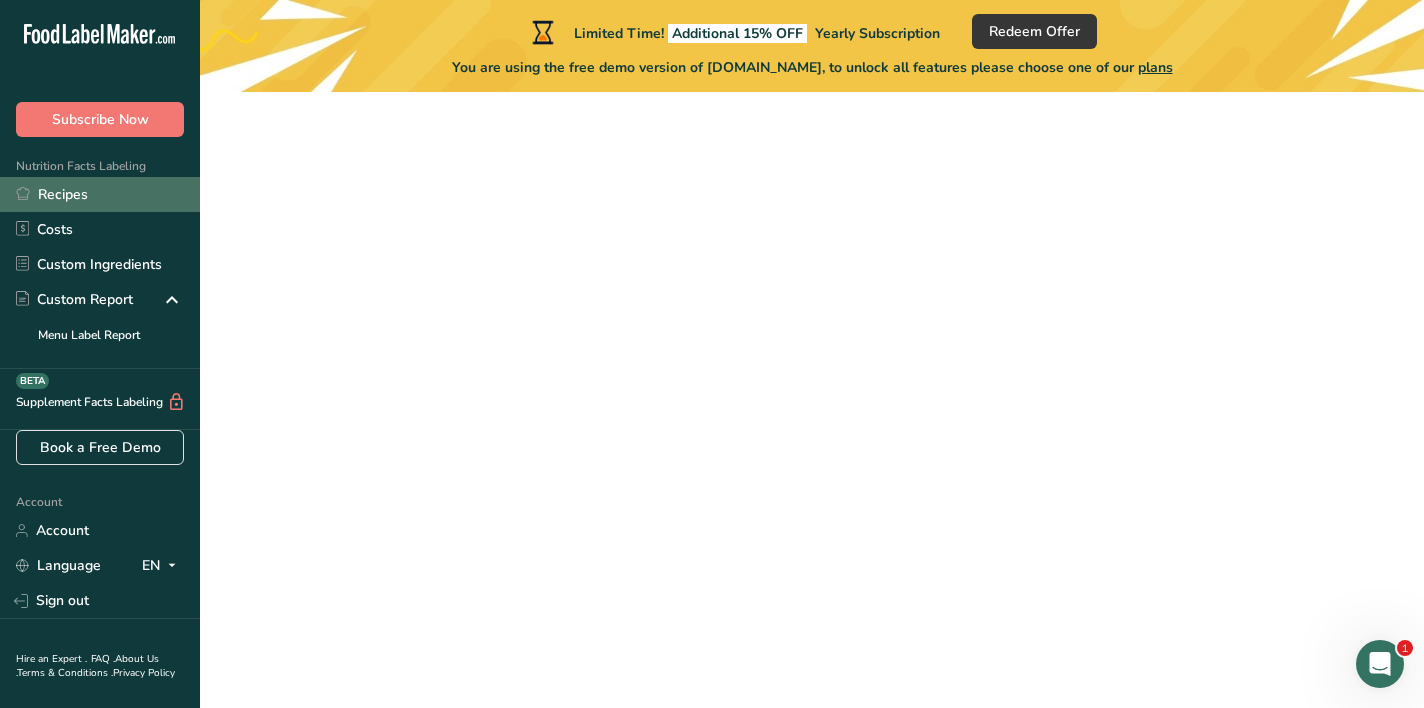 scroll, scrollTop: 0, scrollLeft: 0, axis: both 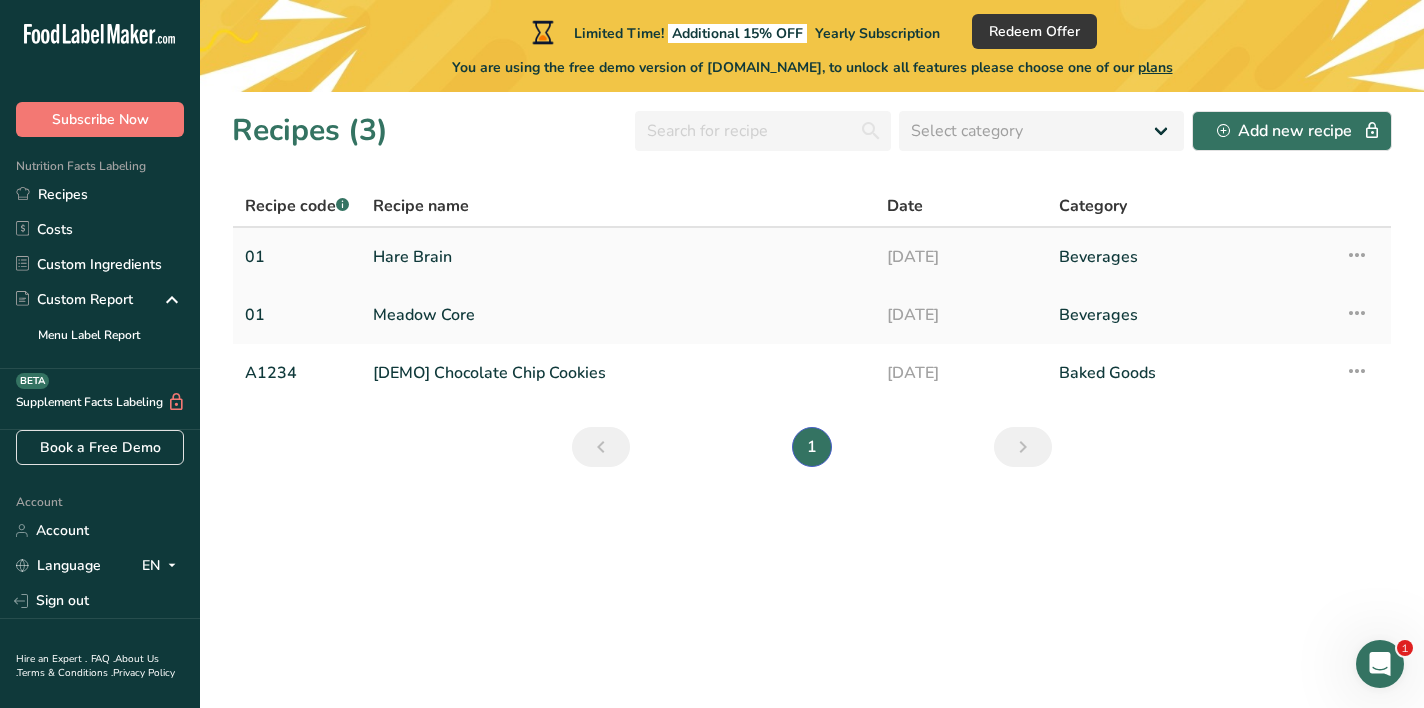 click on "Hare Brain" at bounding box center [618, 257] 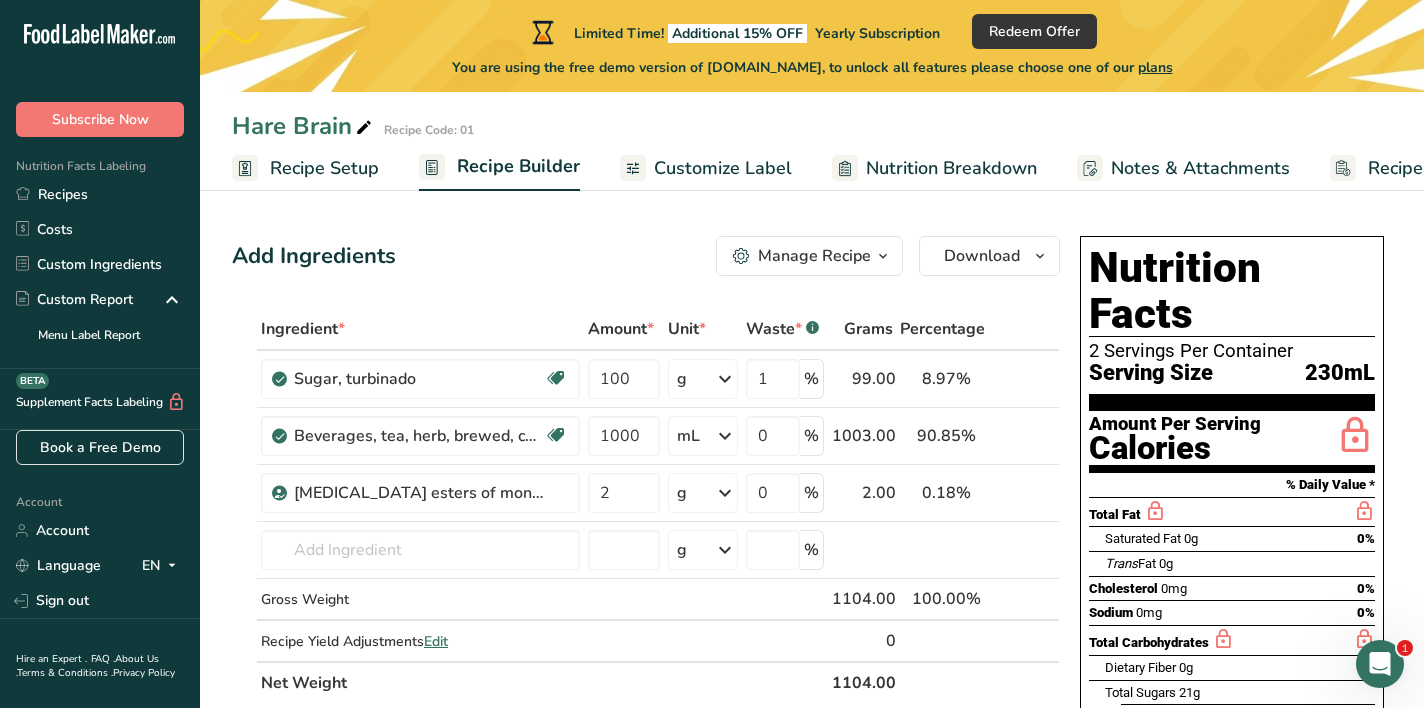 click on "Recipe Setup" at bounding box center (324, 168) 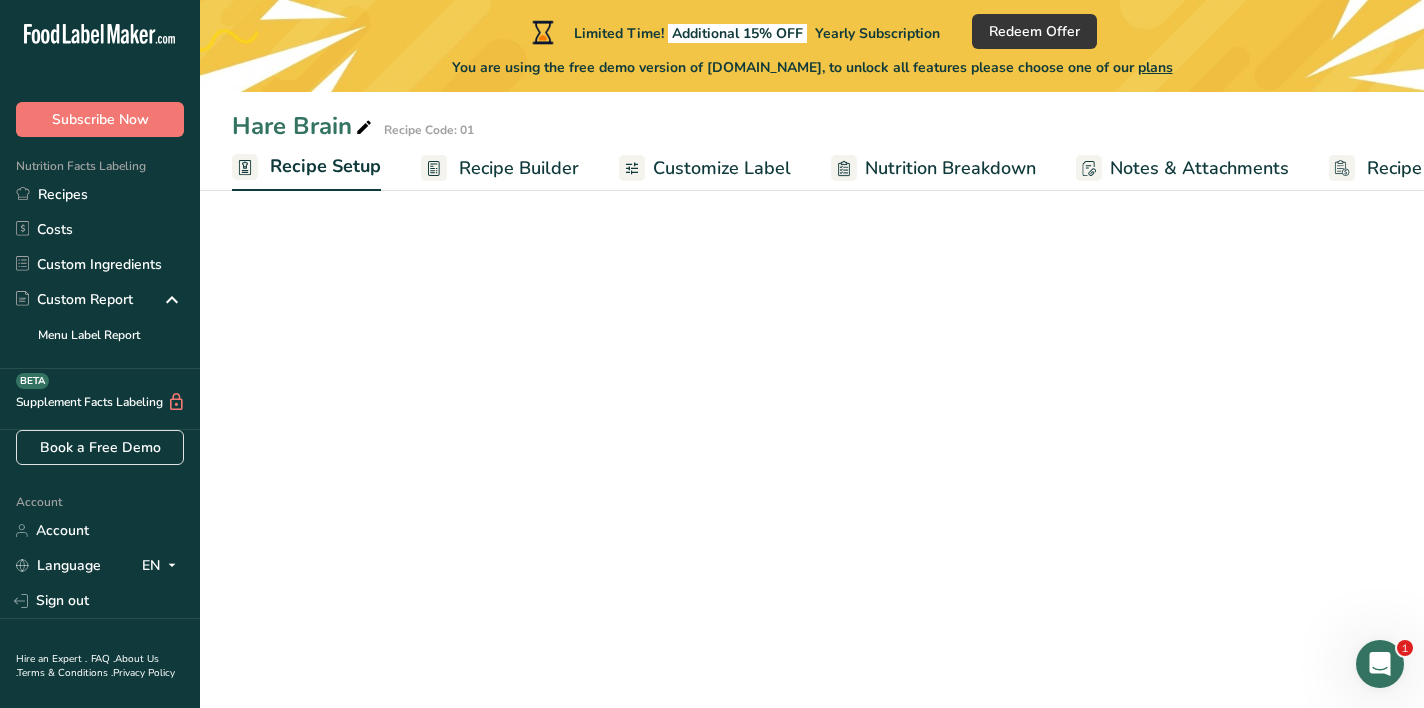 scroll, scrollTop: 0, scrollLeft: 7, axis: horizontal 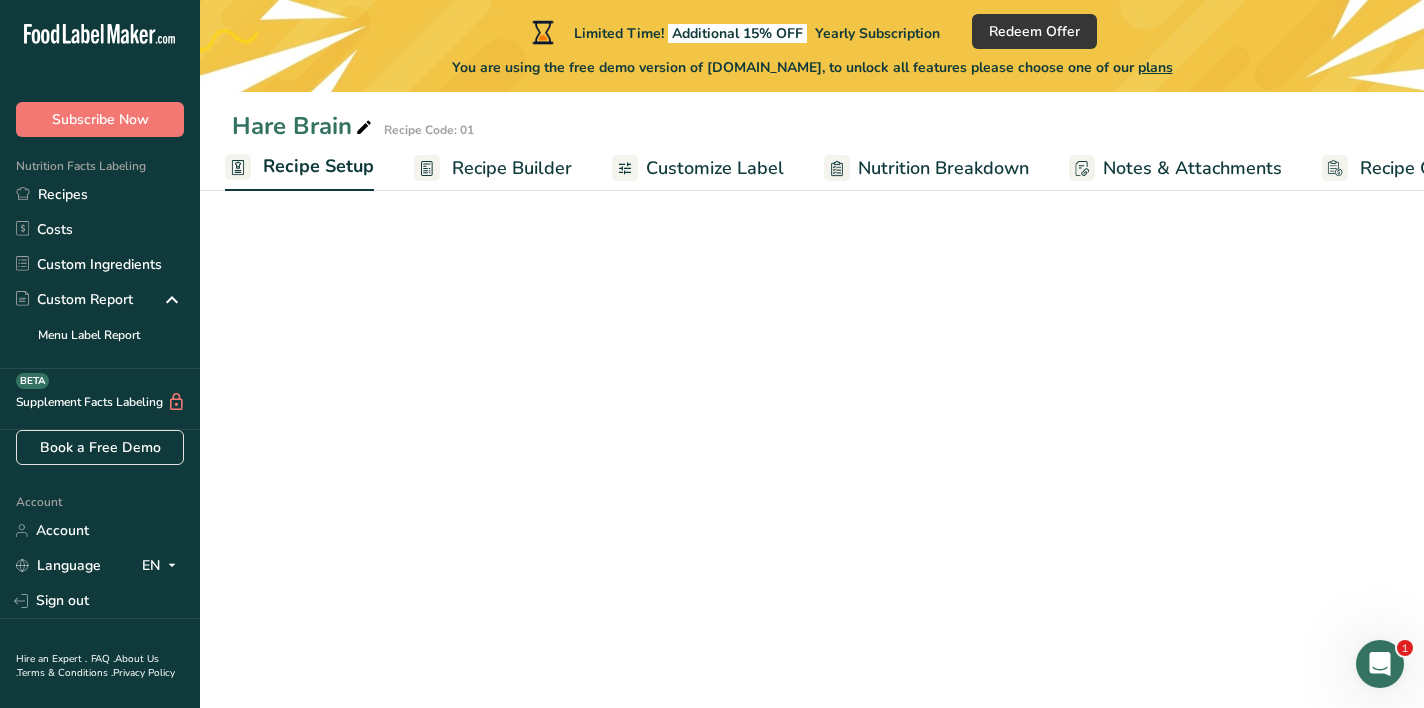 select on "22" 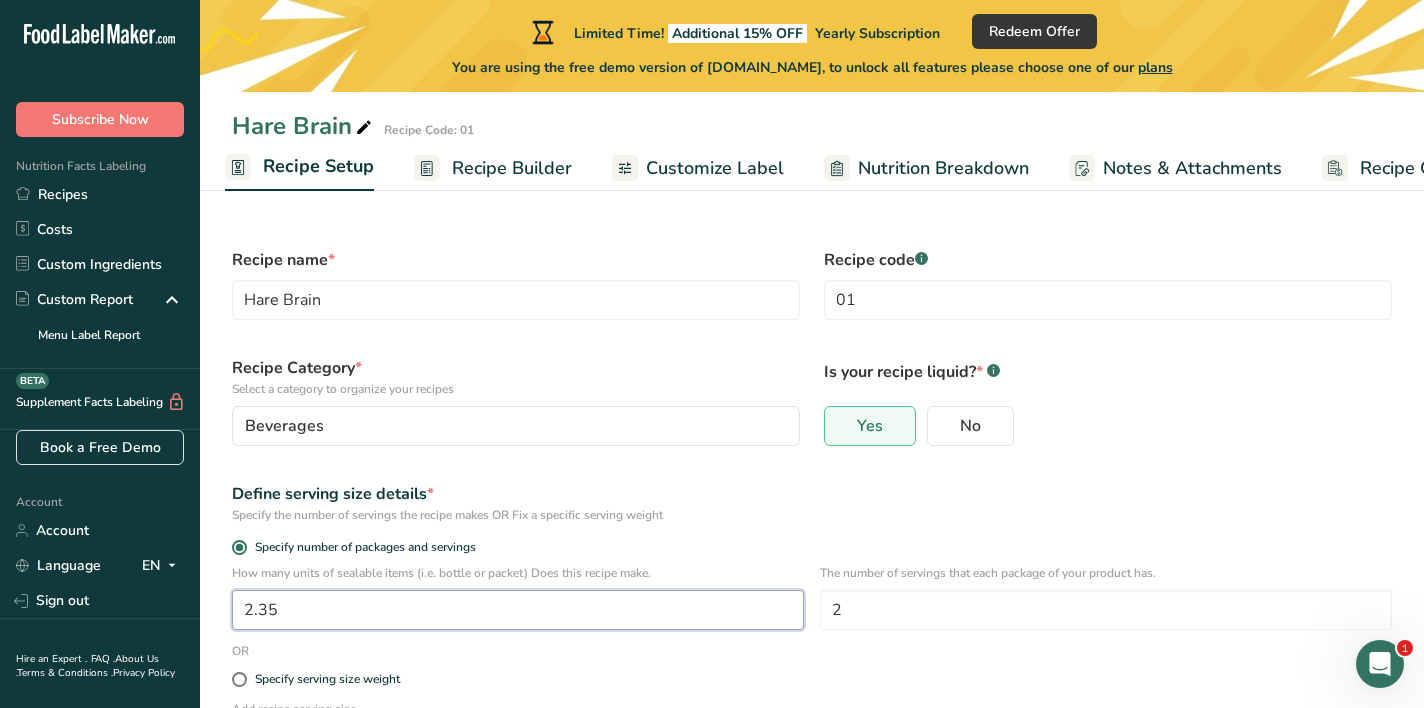 click on "2.35" at bounding box center [518, 610] 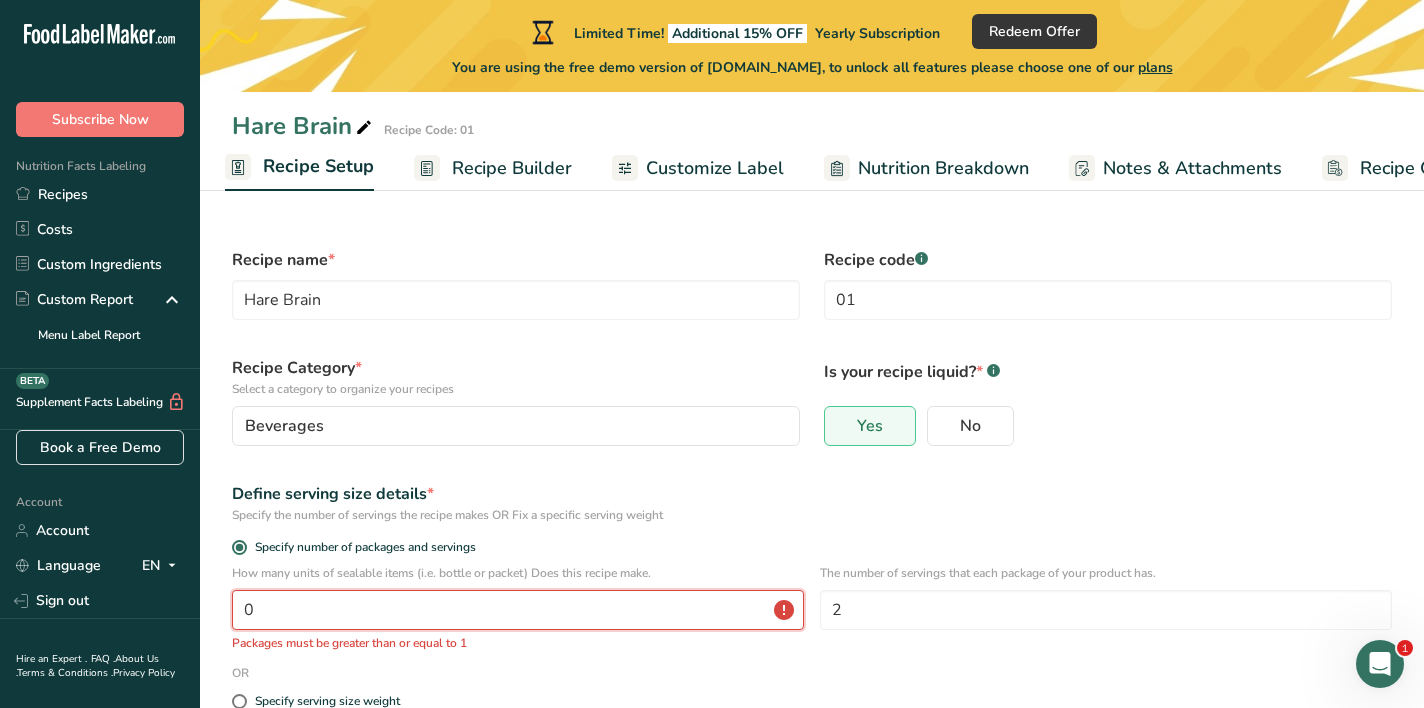 type on "1" 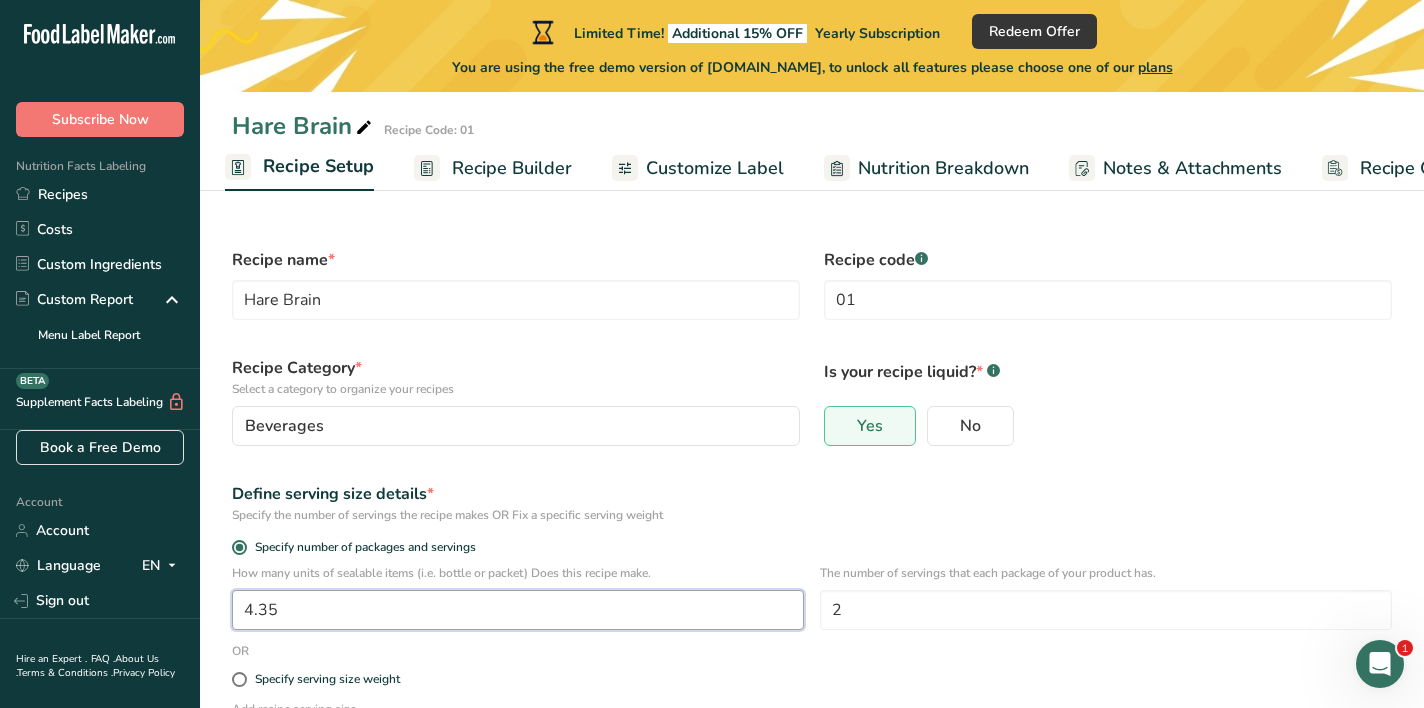 type on "4.35" 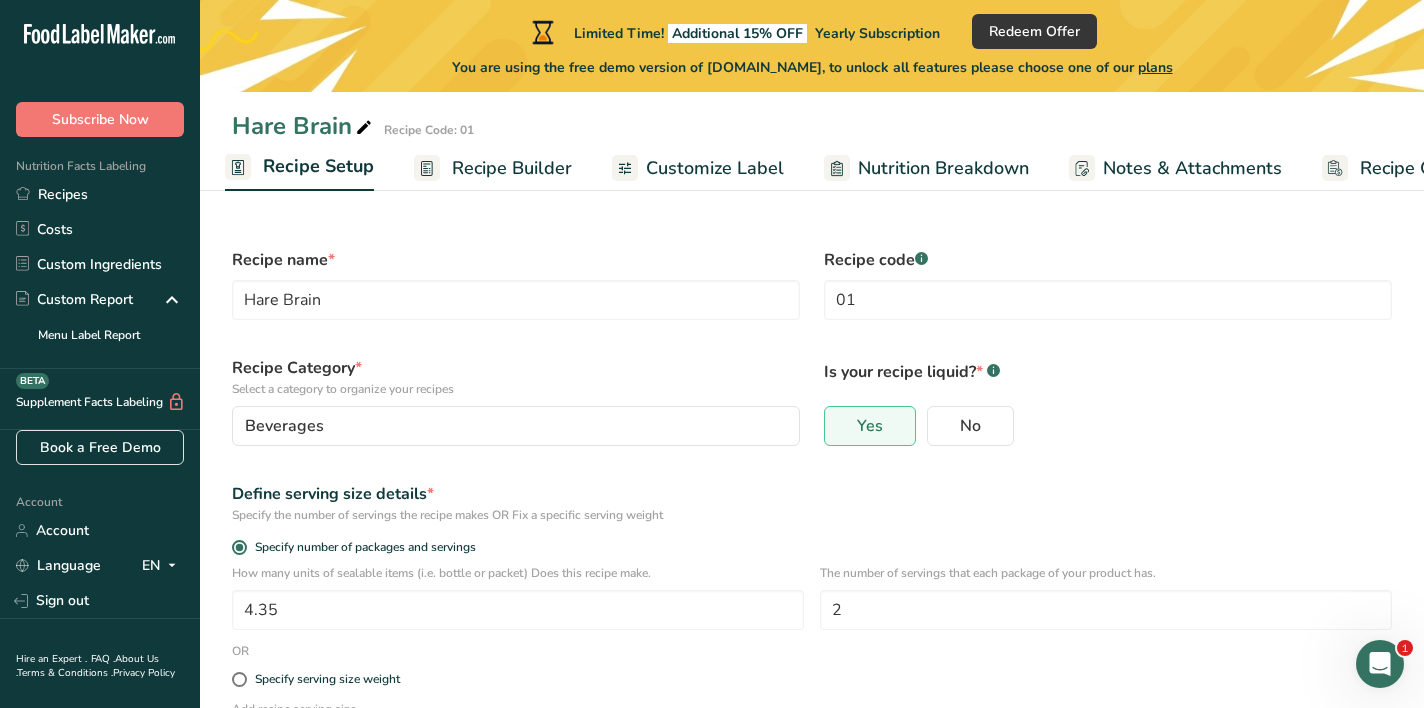 click on "Specify serving size weight" at bounding box center [812, 680] 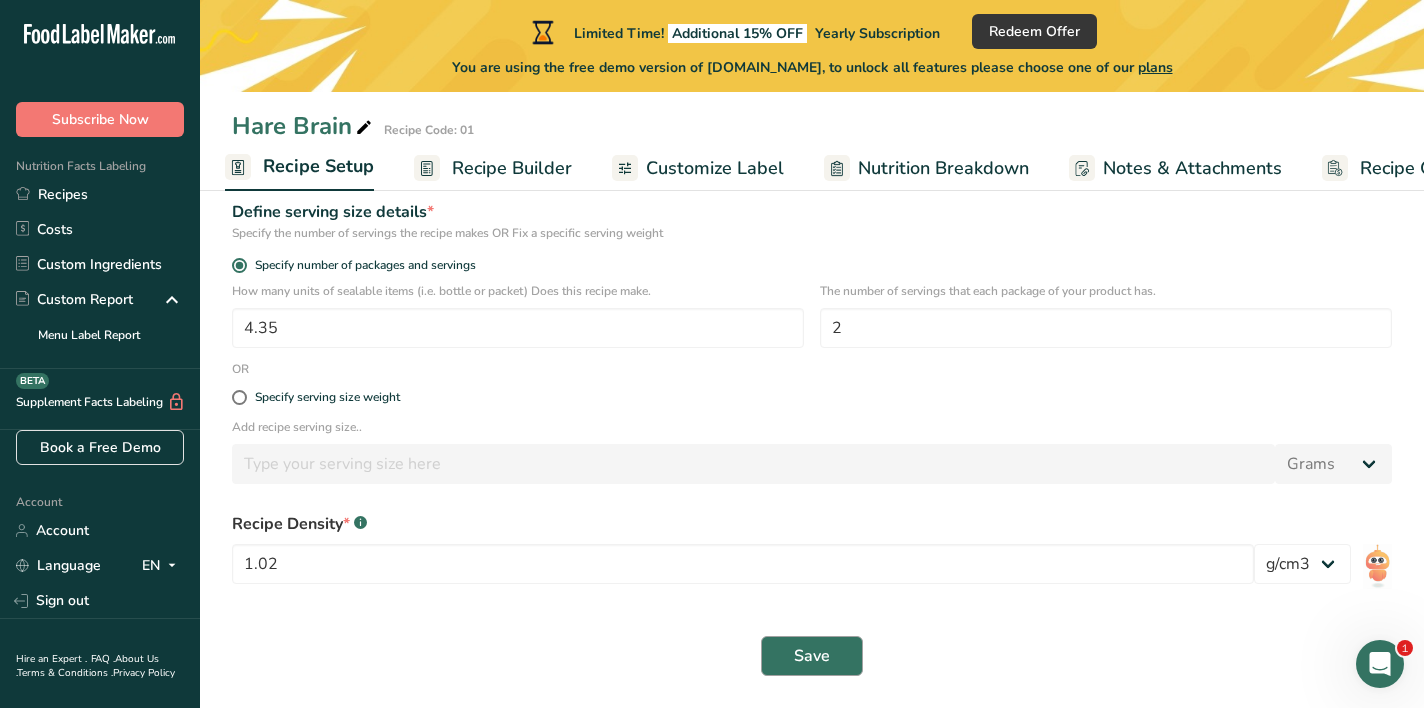 scroll, scrollTop: 282, scrollLeft: 0, axis: vertical 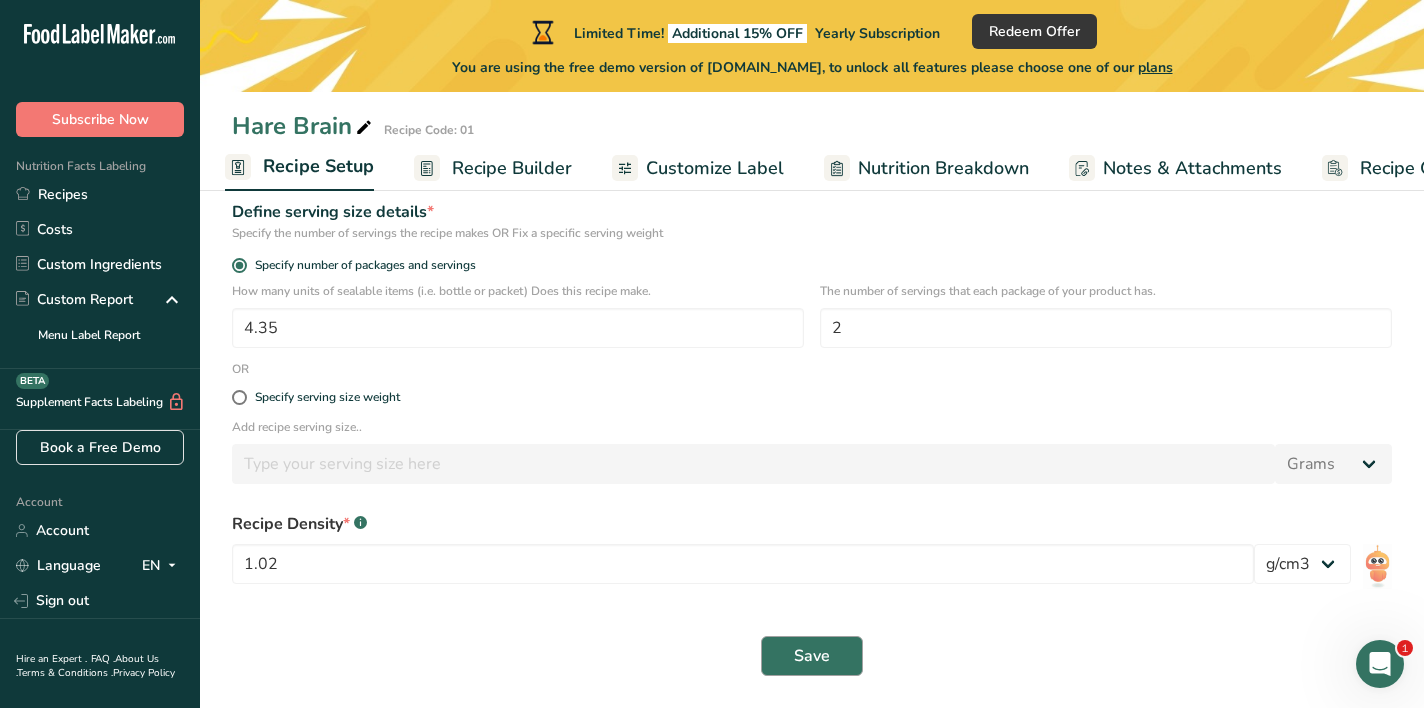 click on "Save" at bounding box center (812, 656) 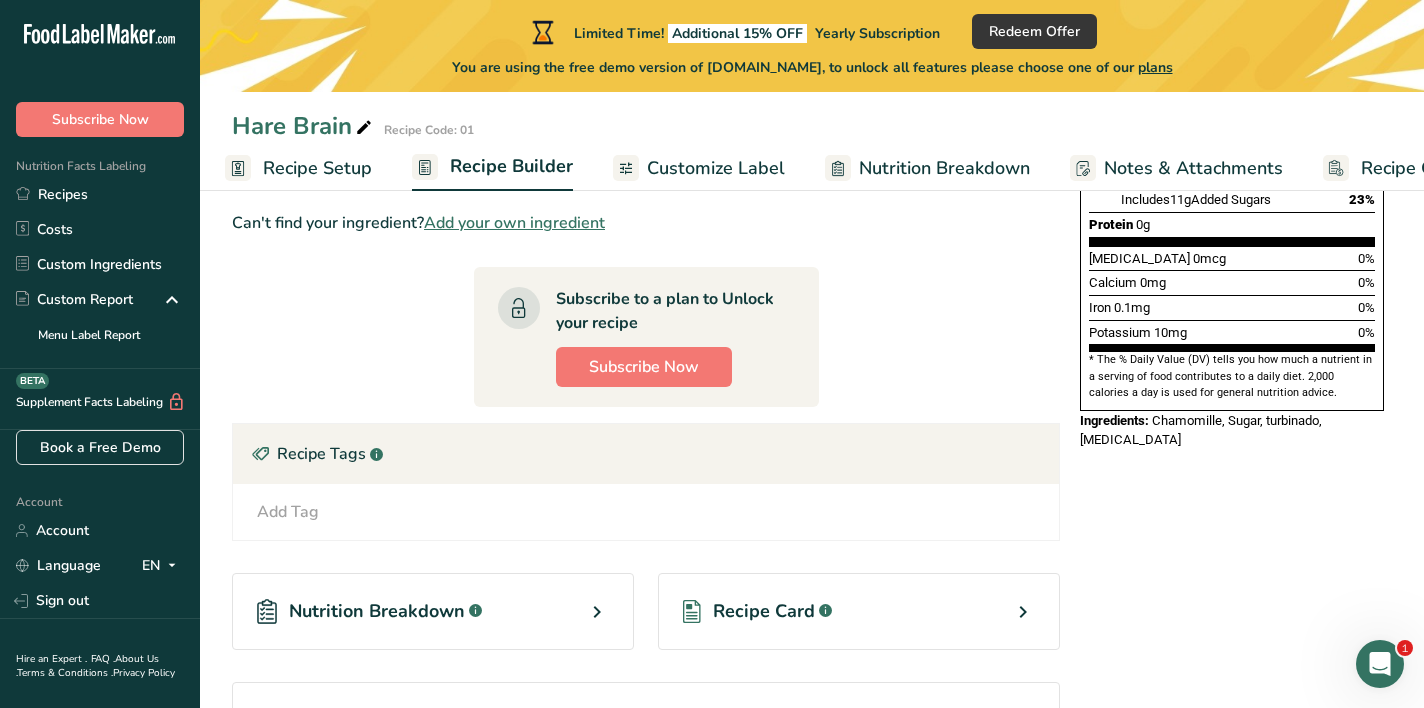 scroll, scrollTop: 544, scrollLeft: 0, axis: vertical 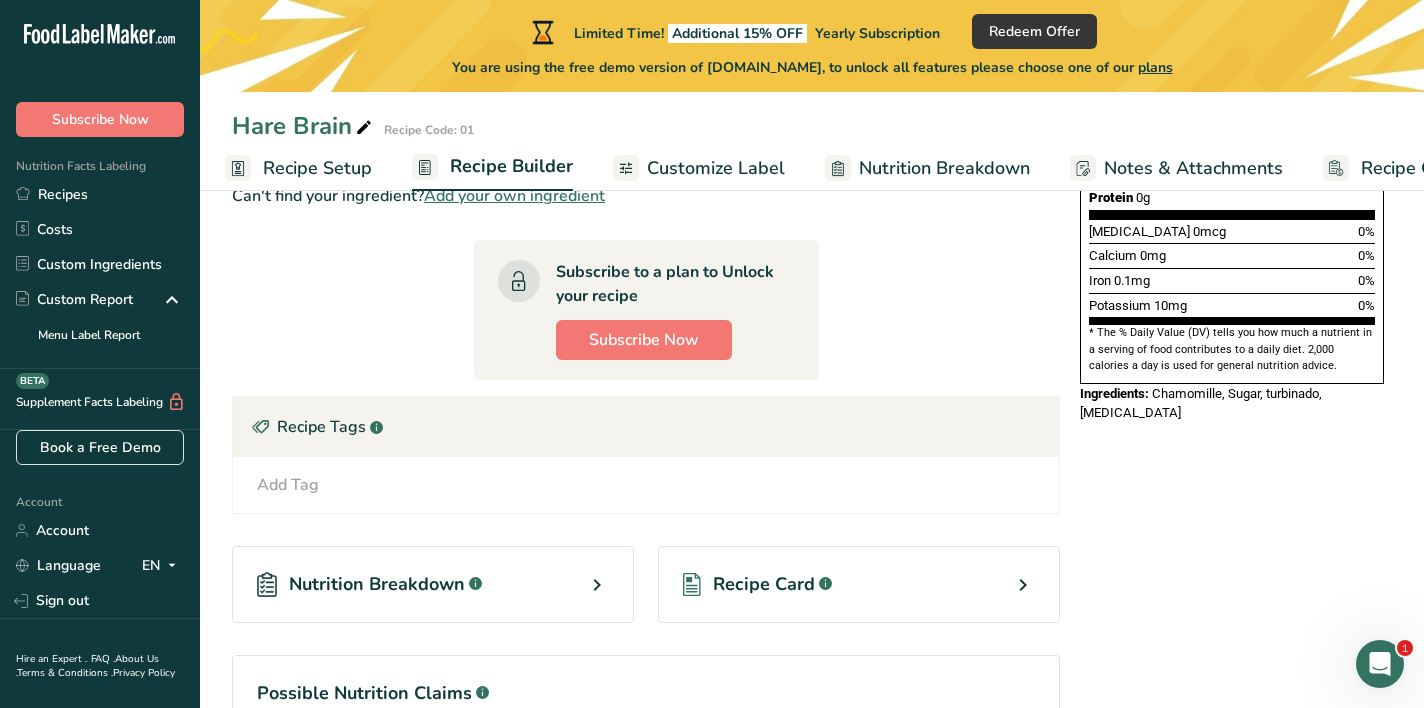 click on "Recipe Setup" at bounding box center (317, 168) 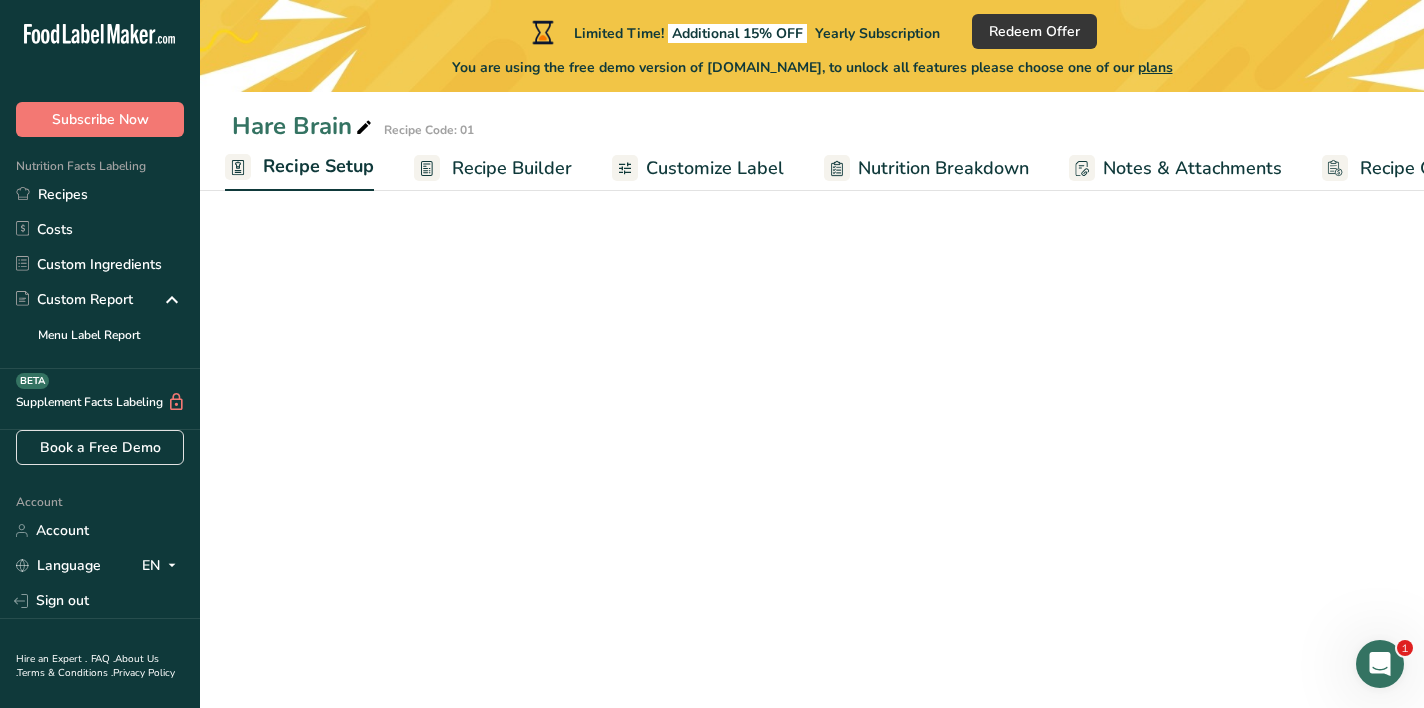 select on "22" 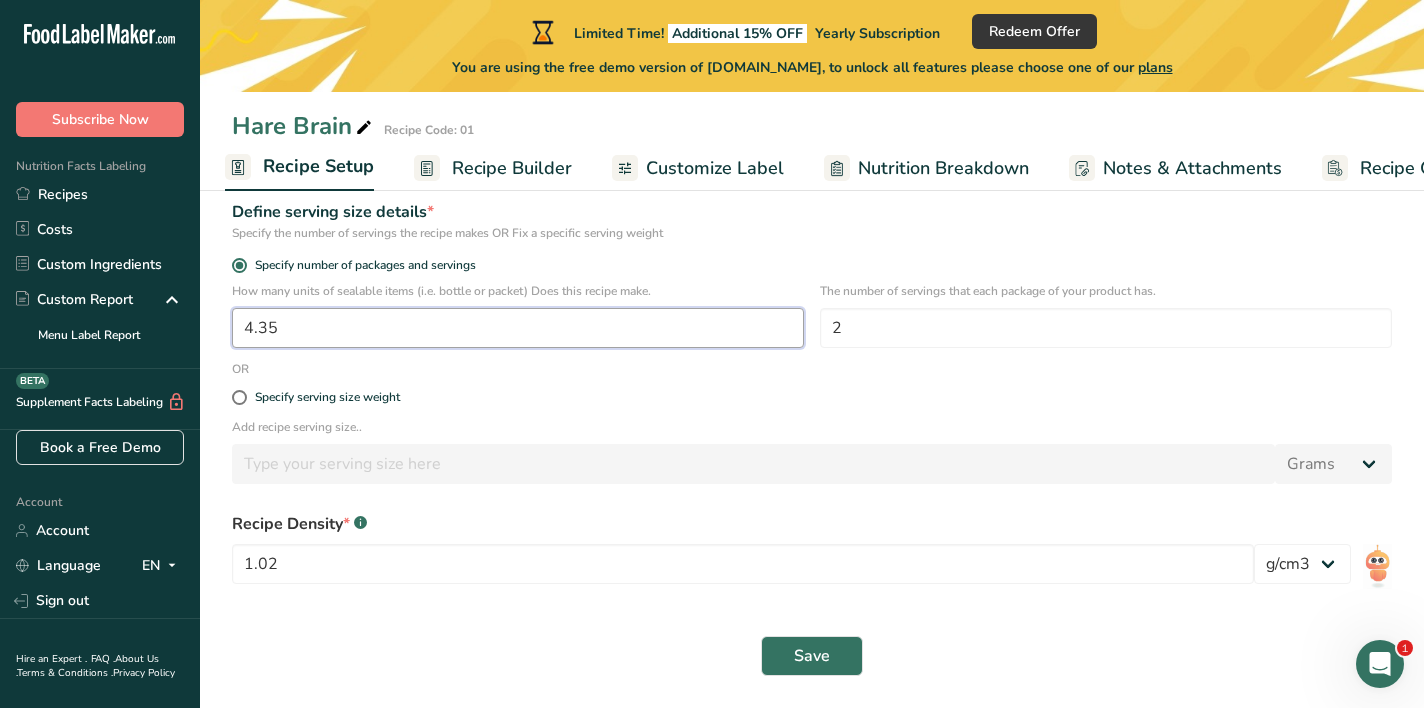 click on "4.35" at bounding box center [518, 328] 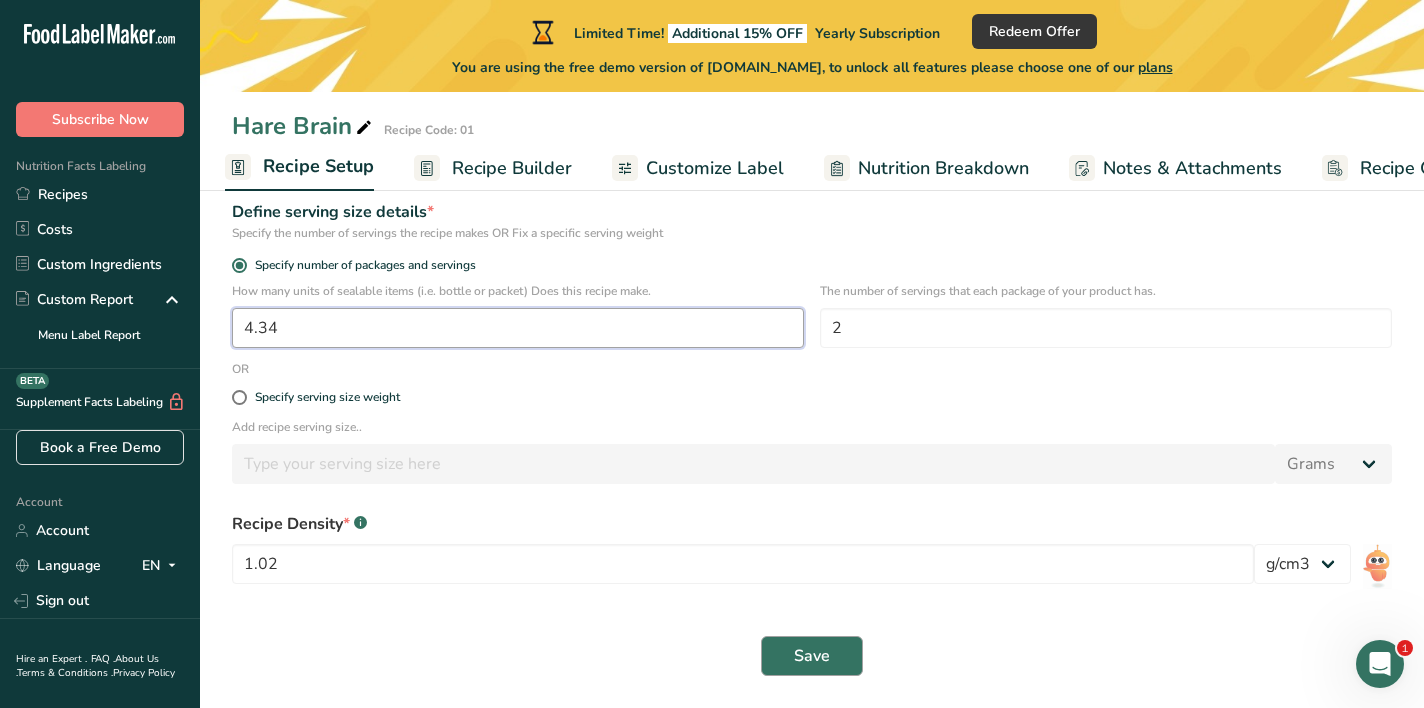 type on "4.34" 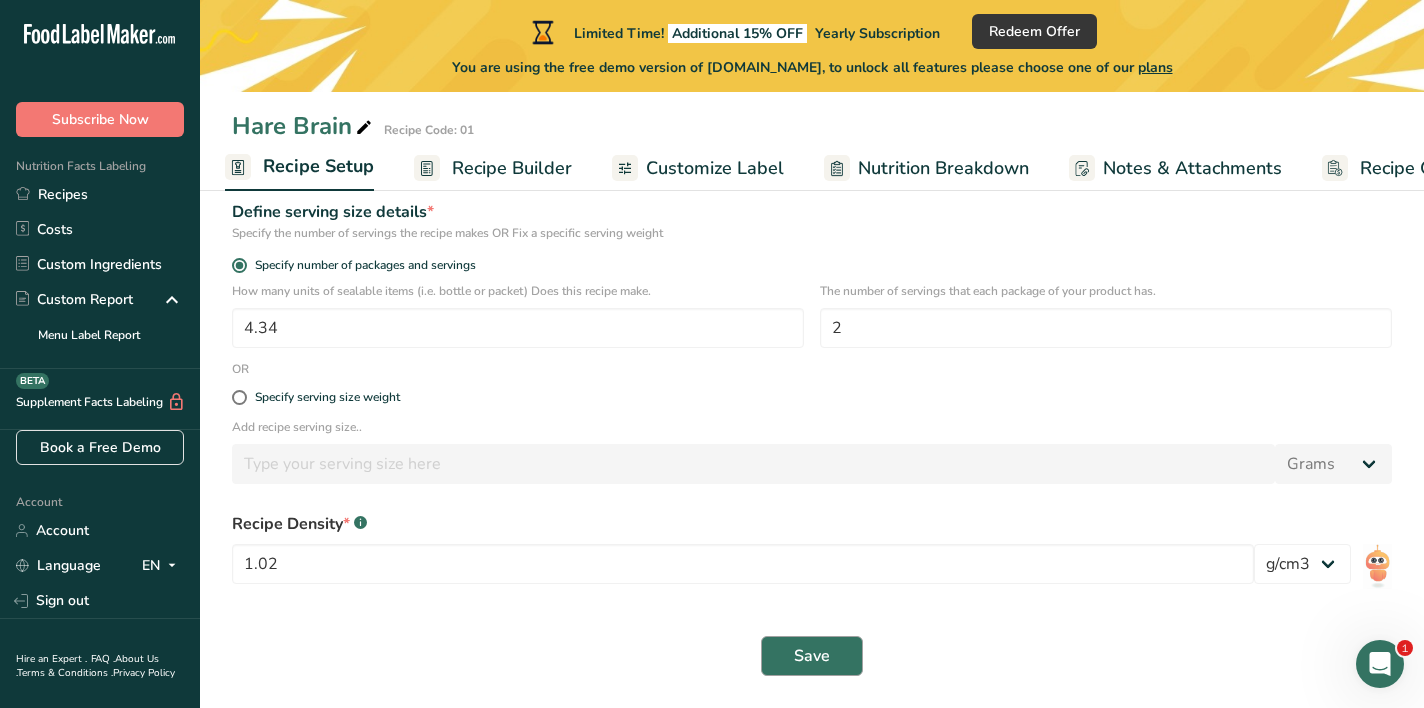 click on "Save" at bounding box center (812, 656) 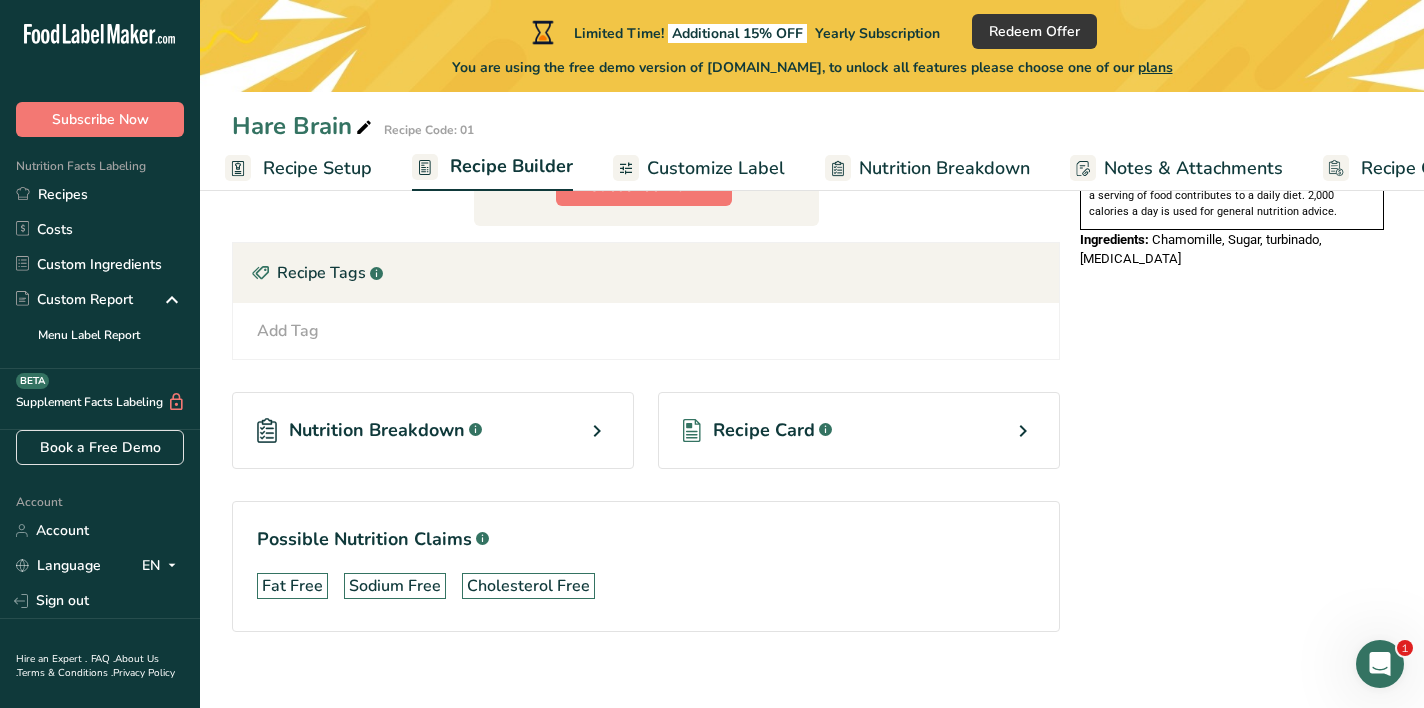 scroll, scrollTop: 699, scrollLeft: 0, axis: vertical 